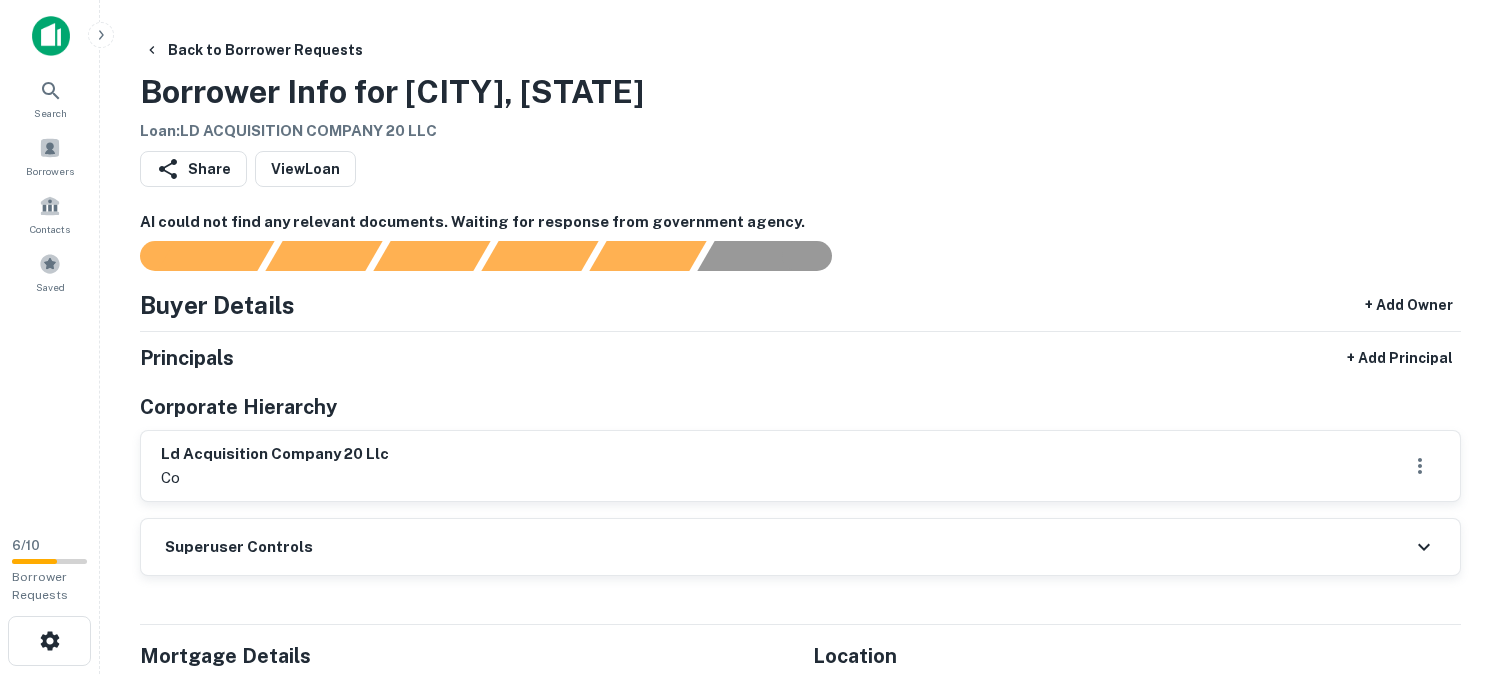scroll, scrollTop: 0, scrollLeft: 0, axis: both 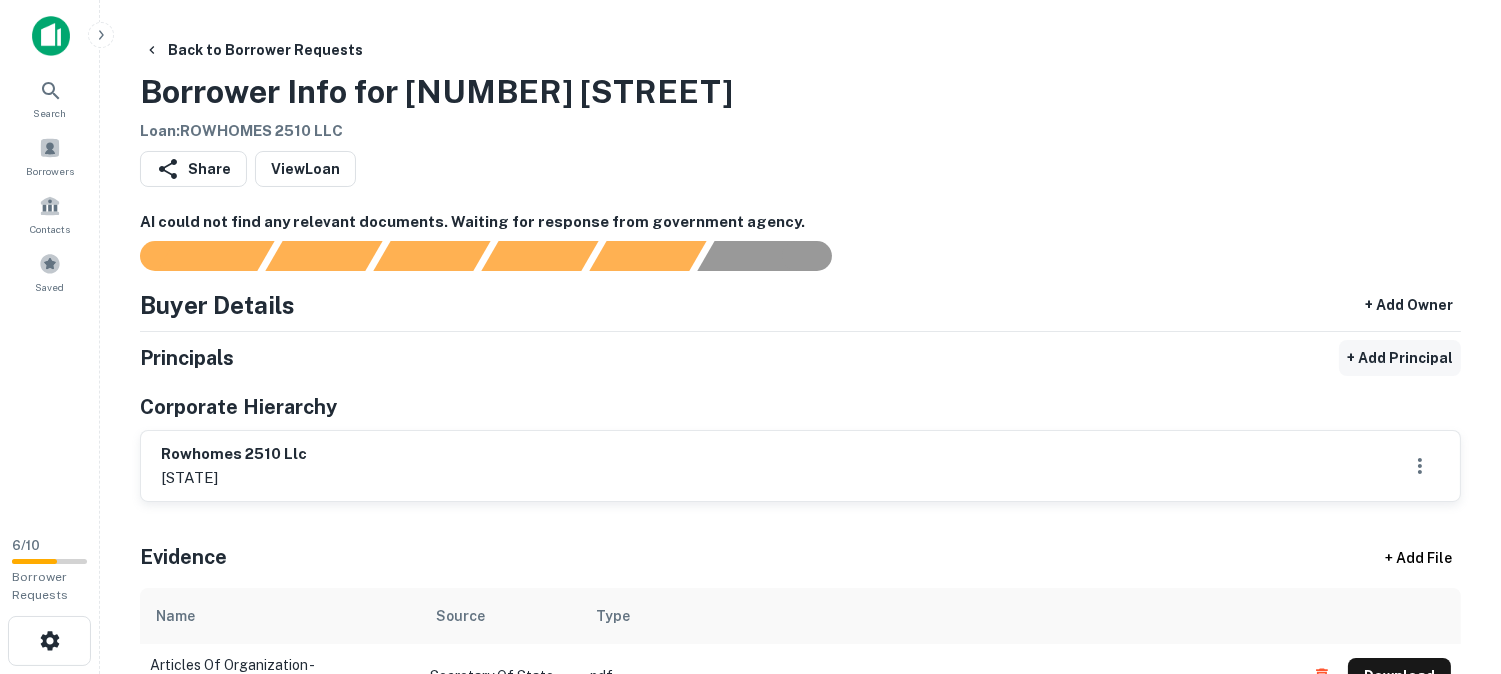 click on "+ Add Principal" at bounding box center [1400, 358] 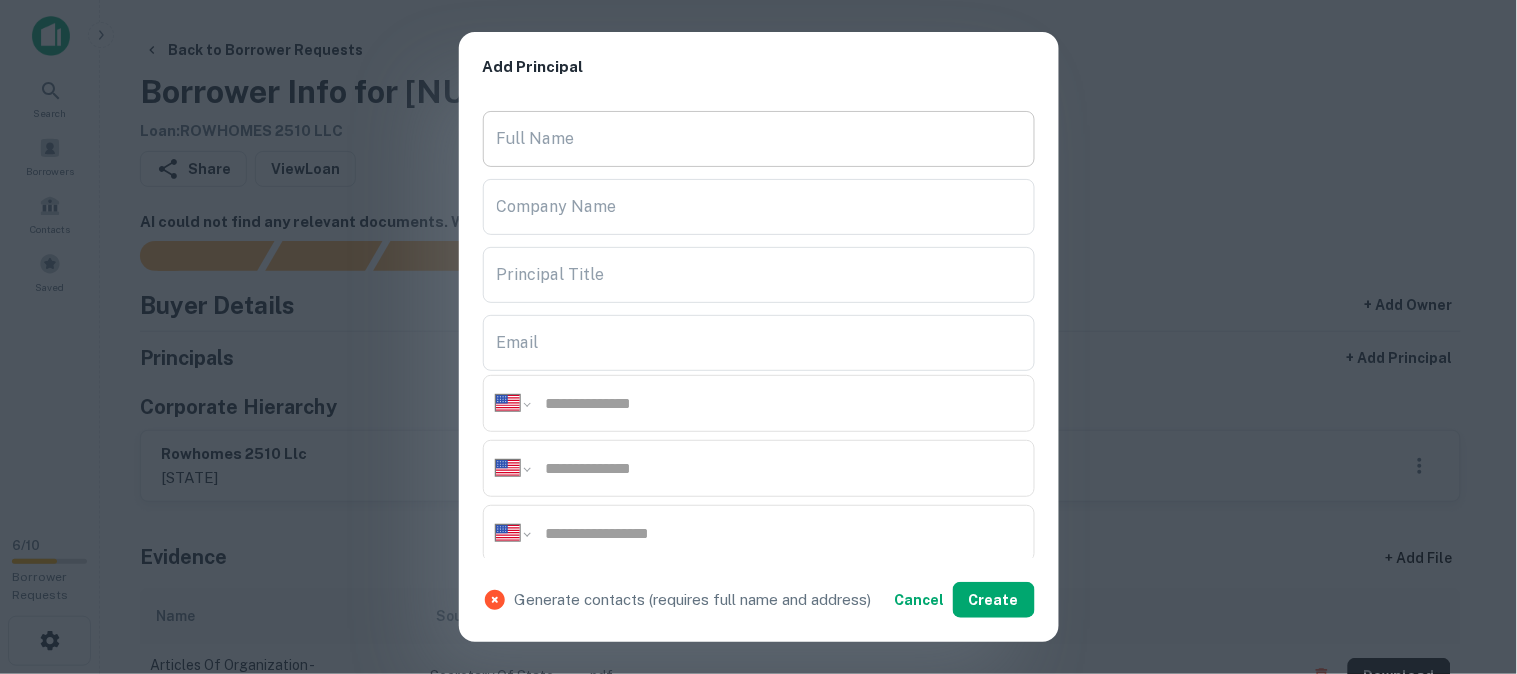 click on "Full Name" at bounding box center (759, 139) 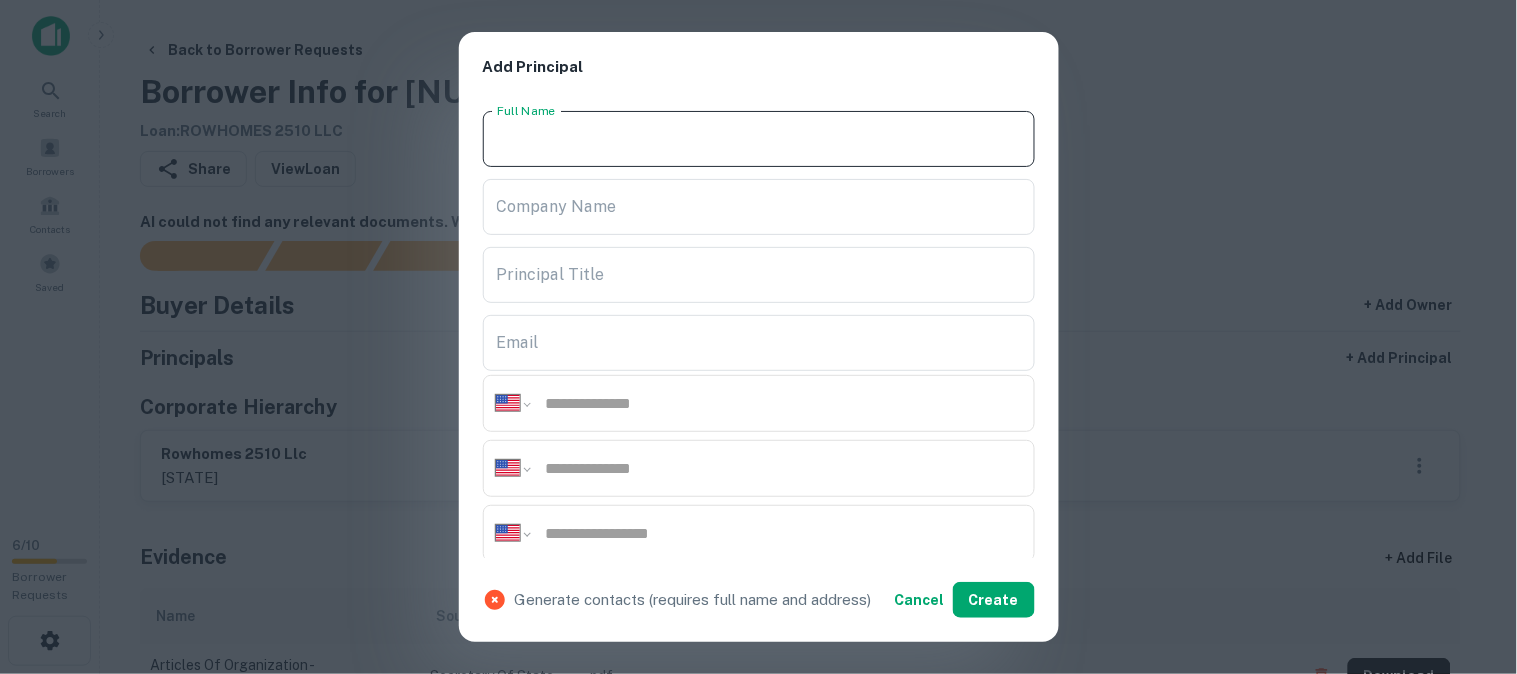 paste on "**********" 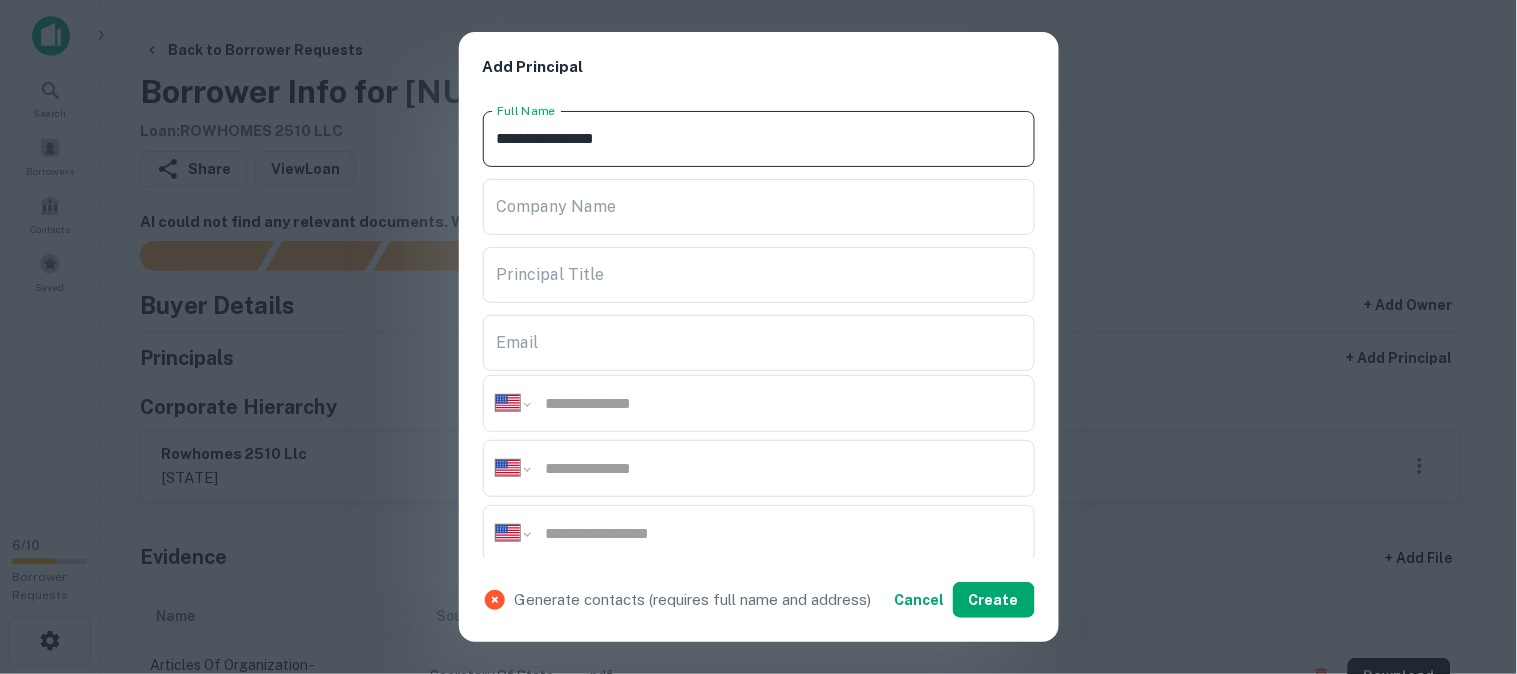 type on "**********" 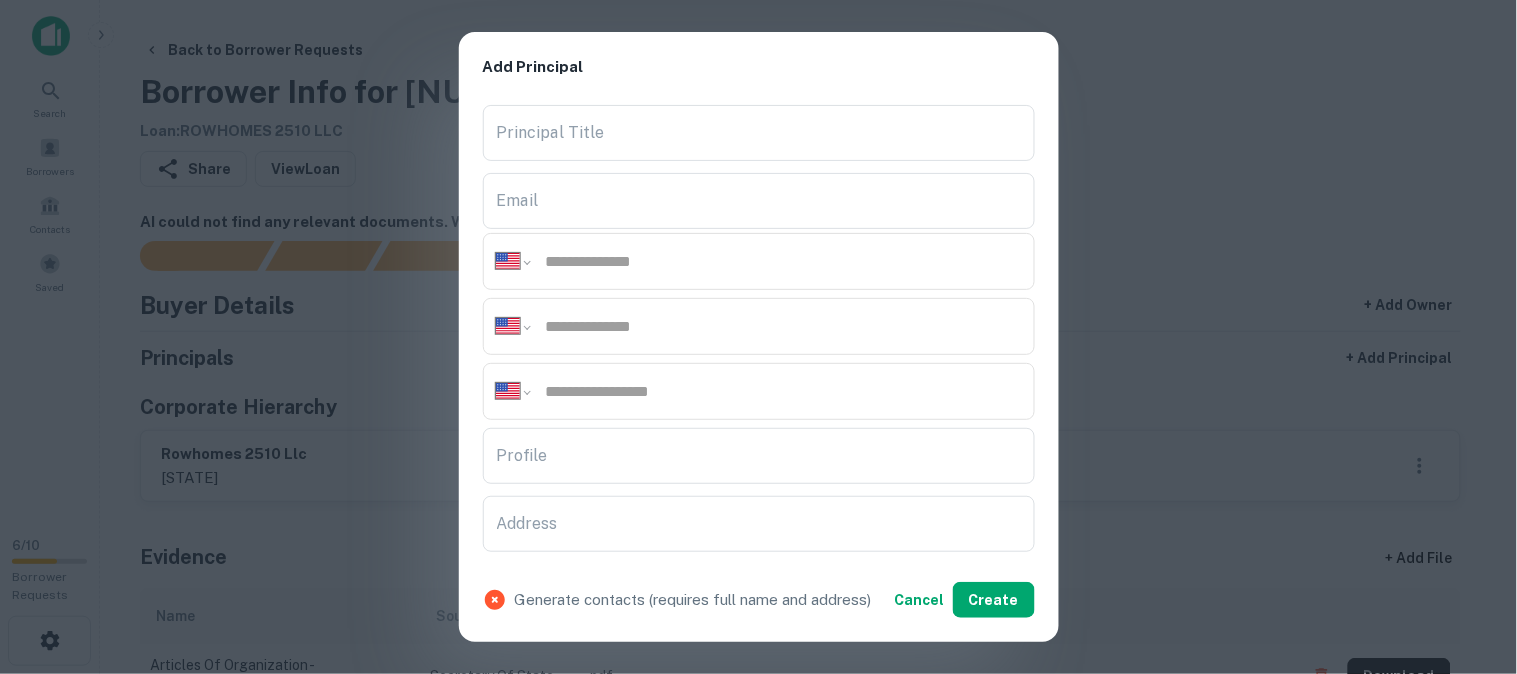 scroll, scrollTop: 444, scrollLeft: 0, axis: vertical 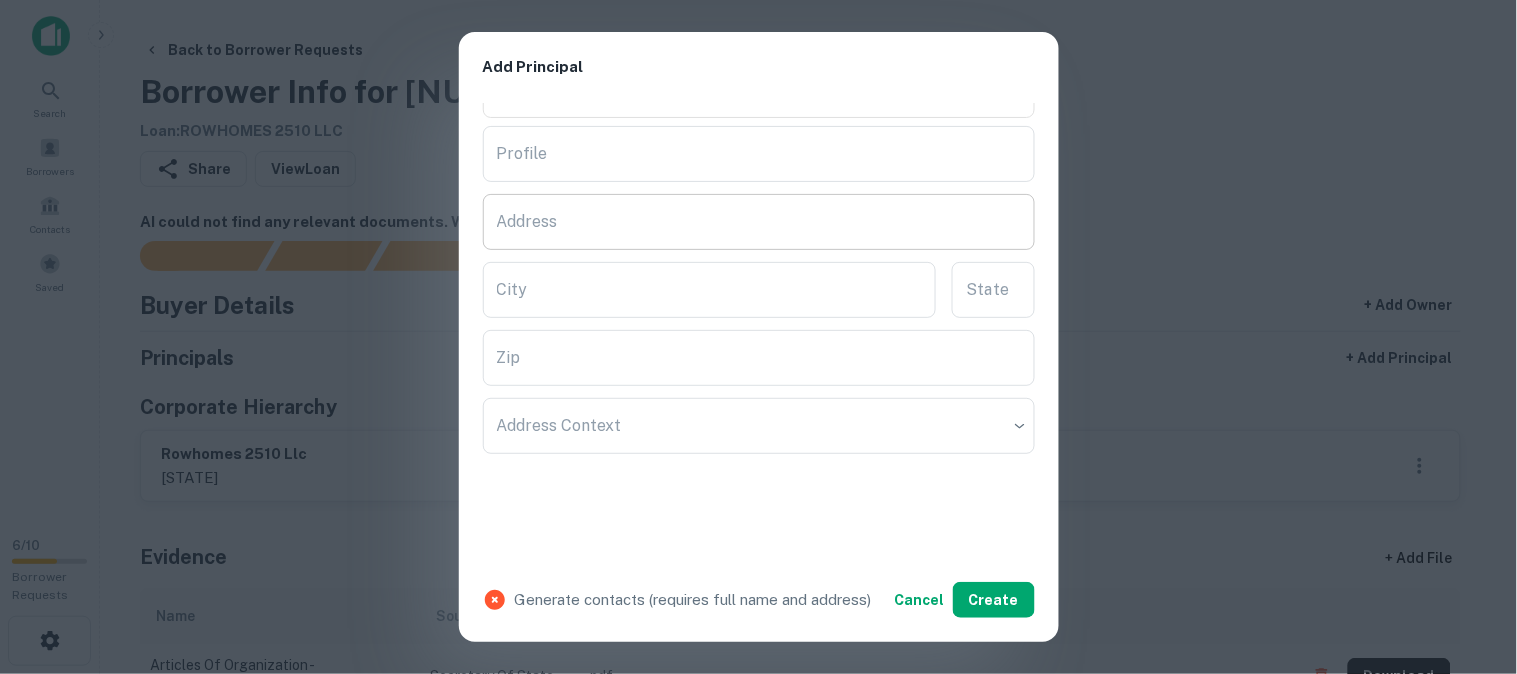click on "Address" at bounding box center [759, 222] 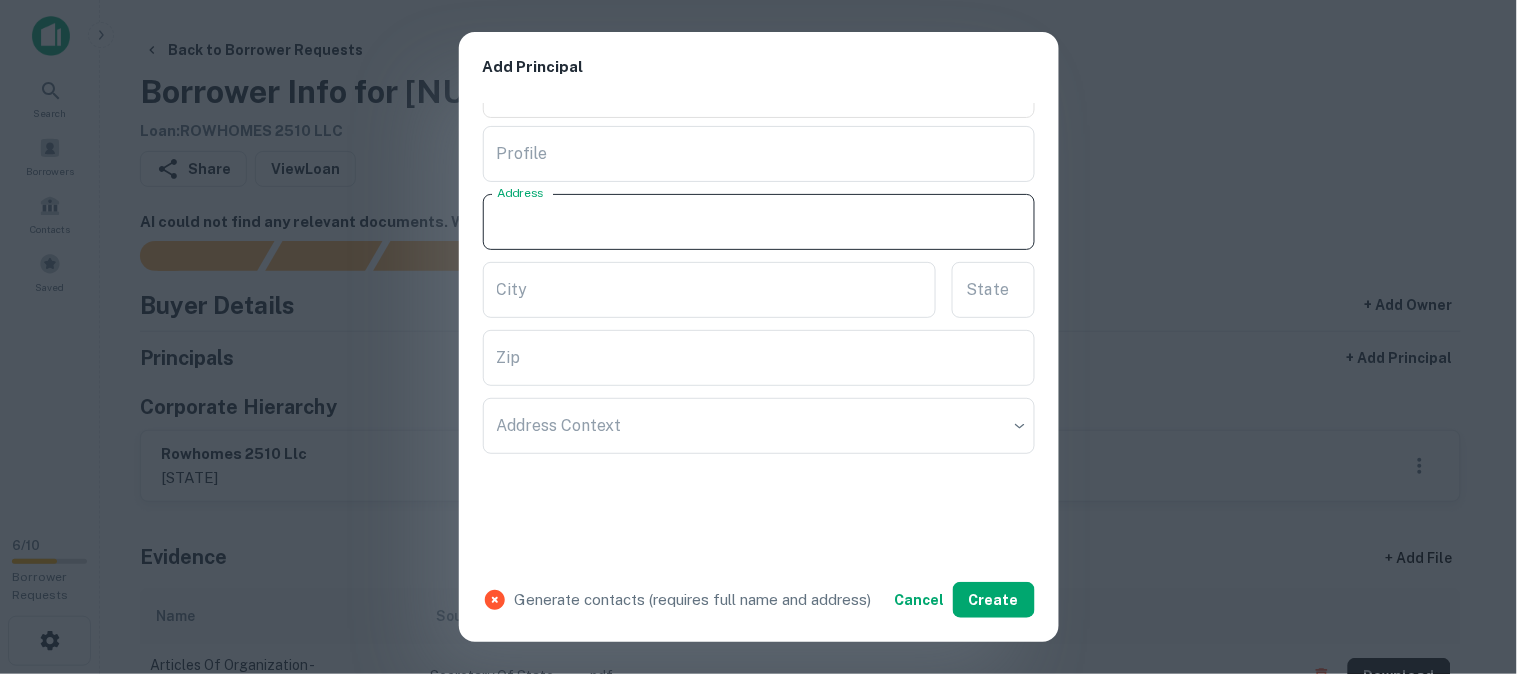 paste on "**********" 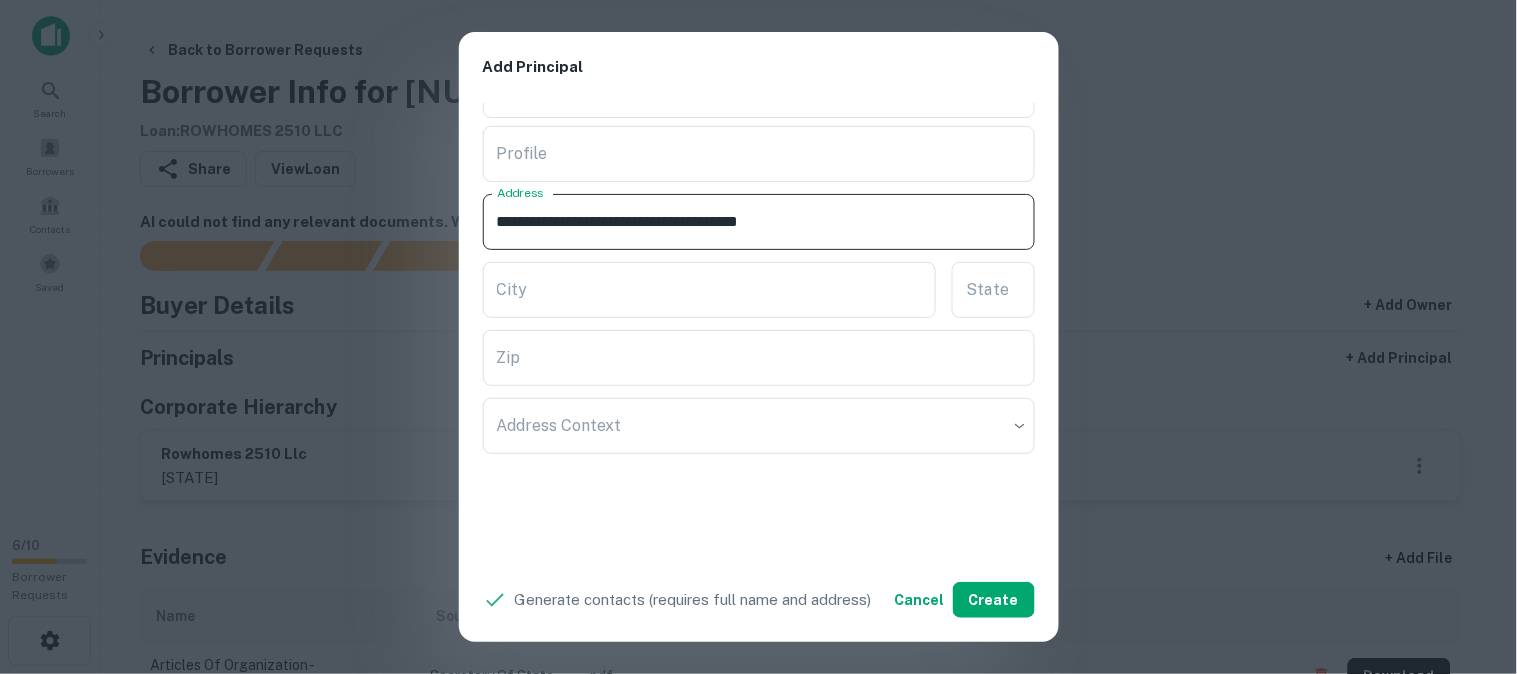 drag, startPoint x: 794, startPoint y: 214, endPoint x: 876, endPoint y: 245, distance: 87.66413 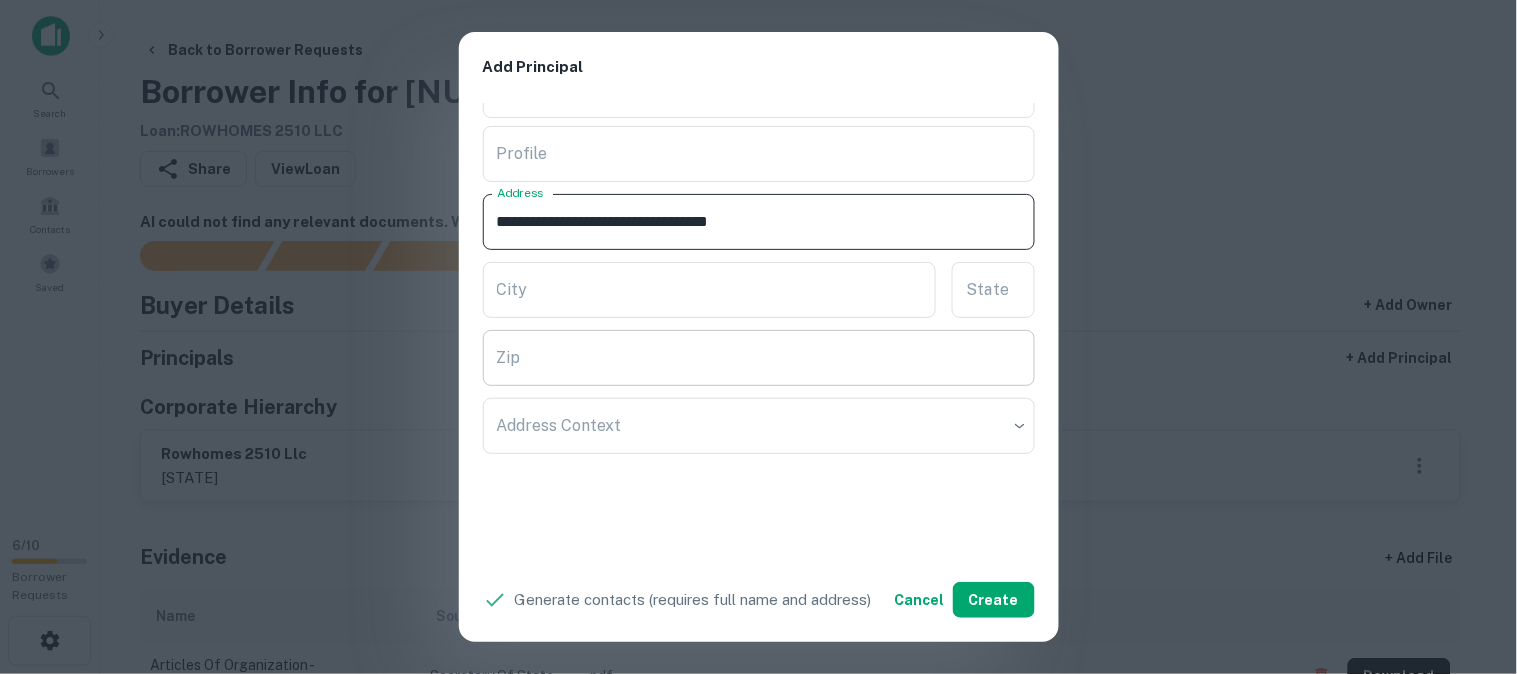 type on "**********" 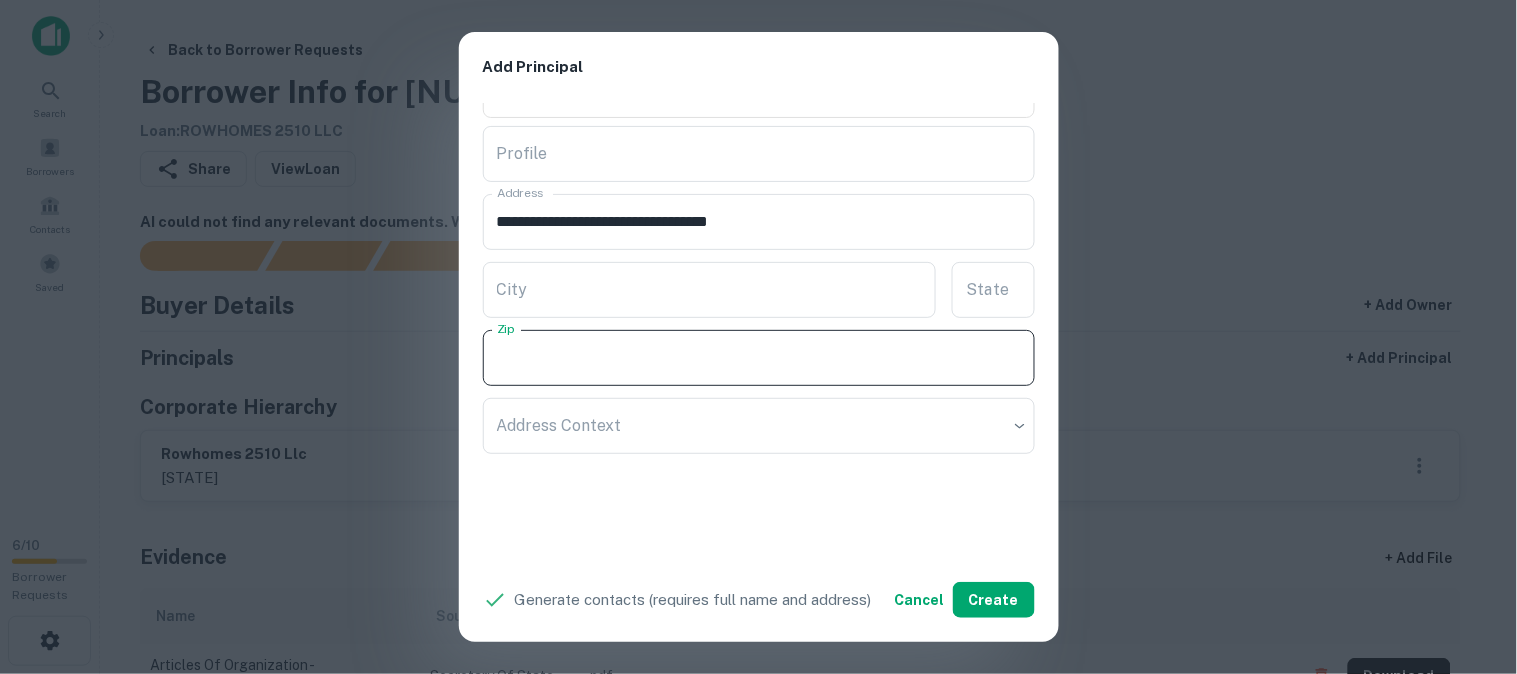 paste on "*****" 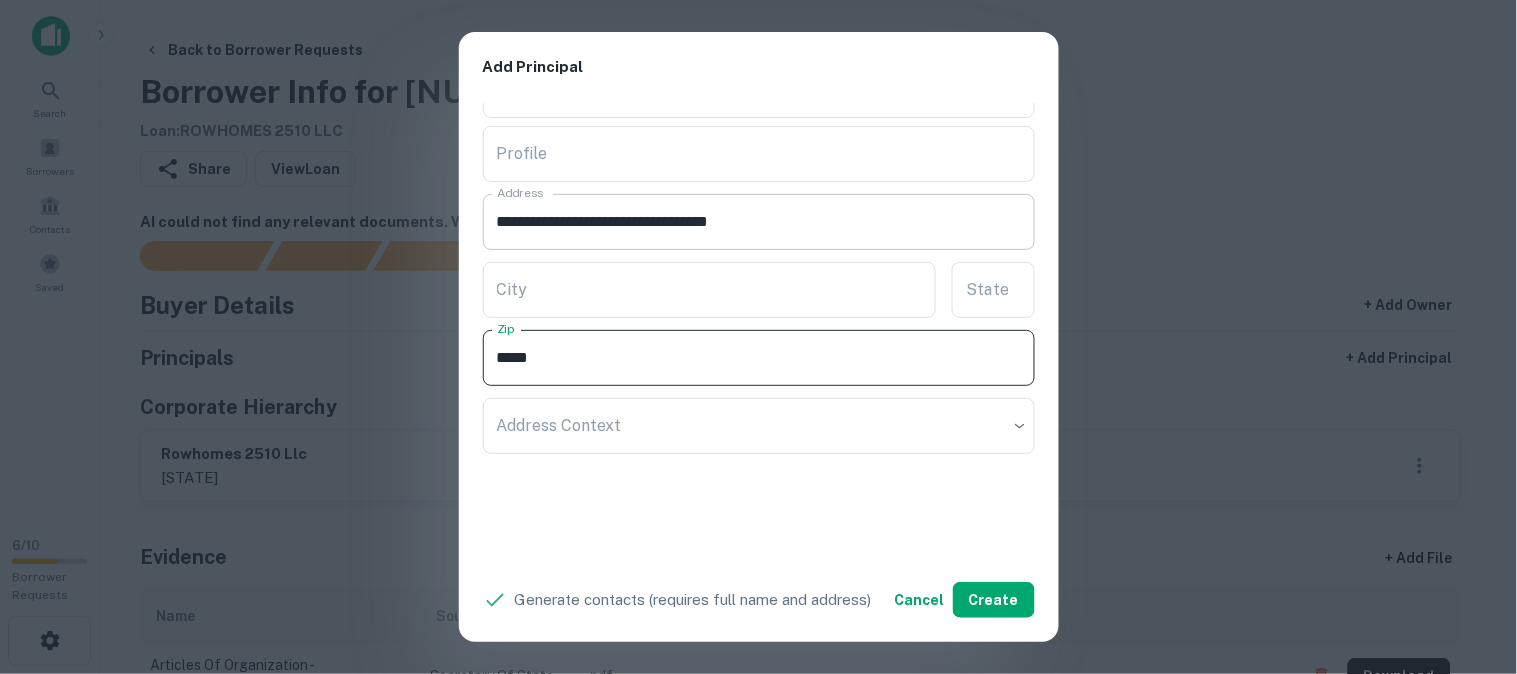 type on "*****" 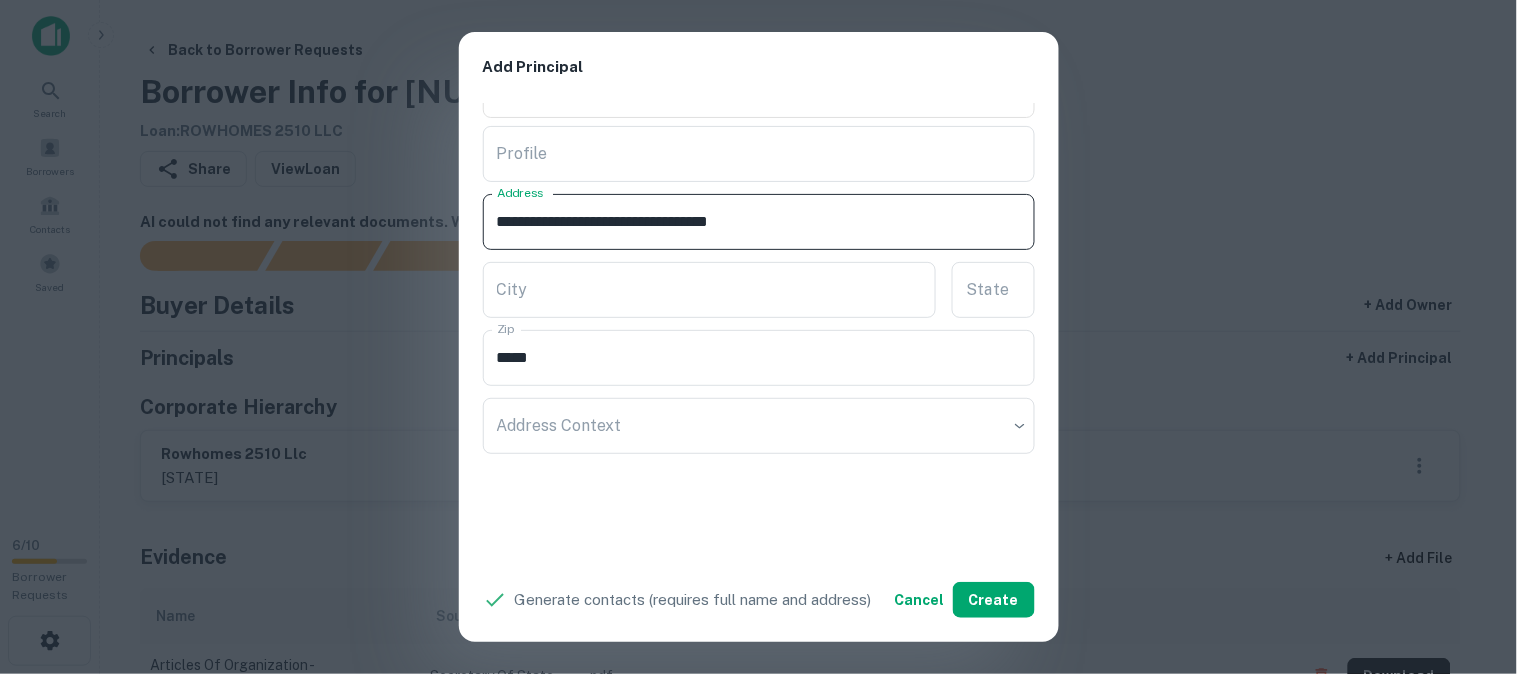 drag, startPoint x: 761, startPoint y: 218, endPoint x: 860, endPoint y: 234, distance: 100.28459 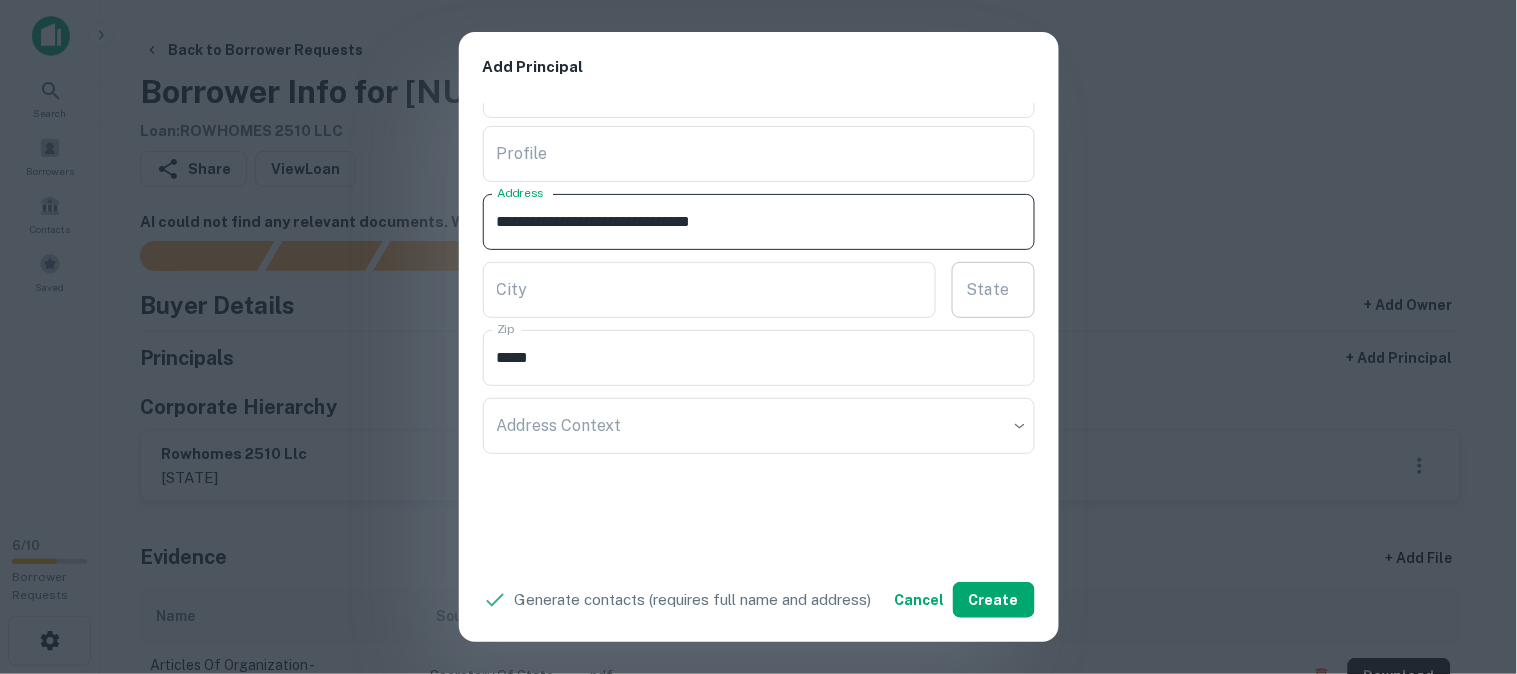 type on "**********" 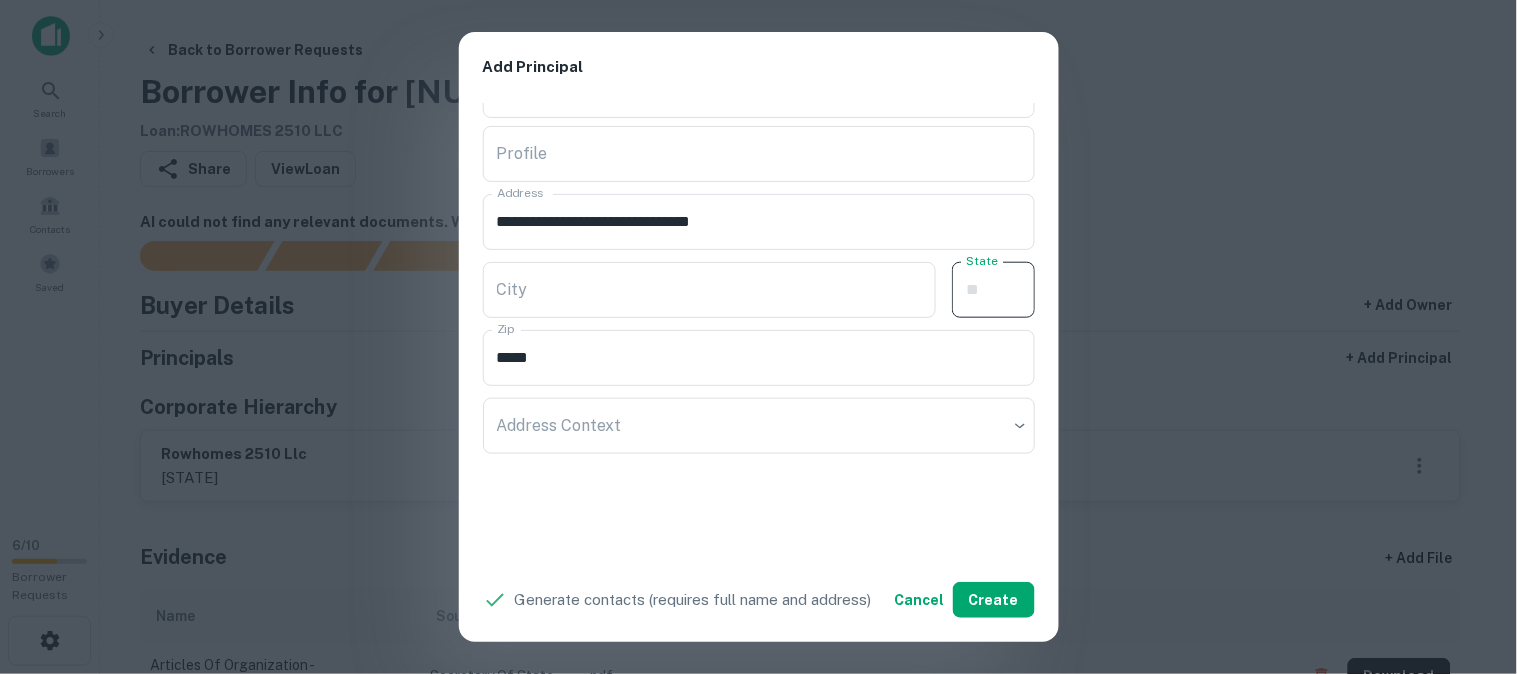 paste on "**" 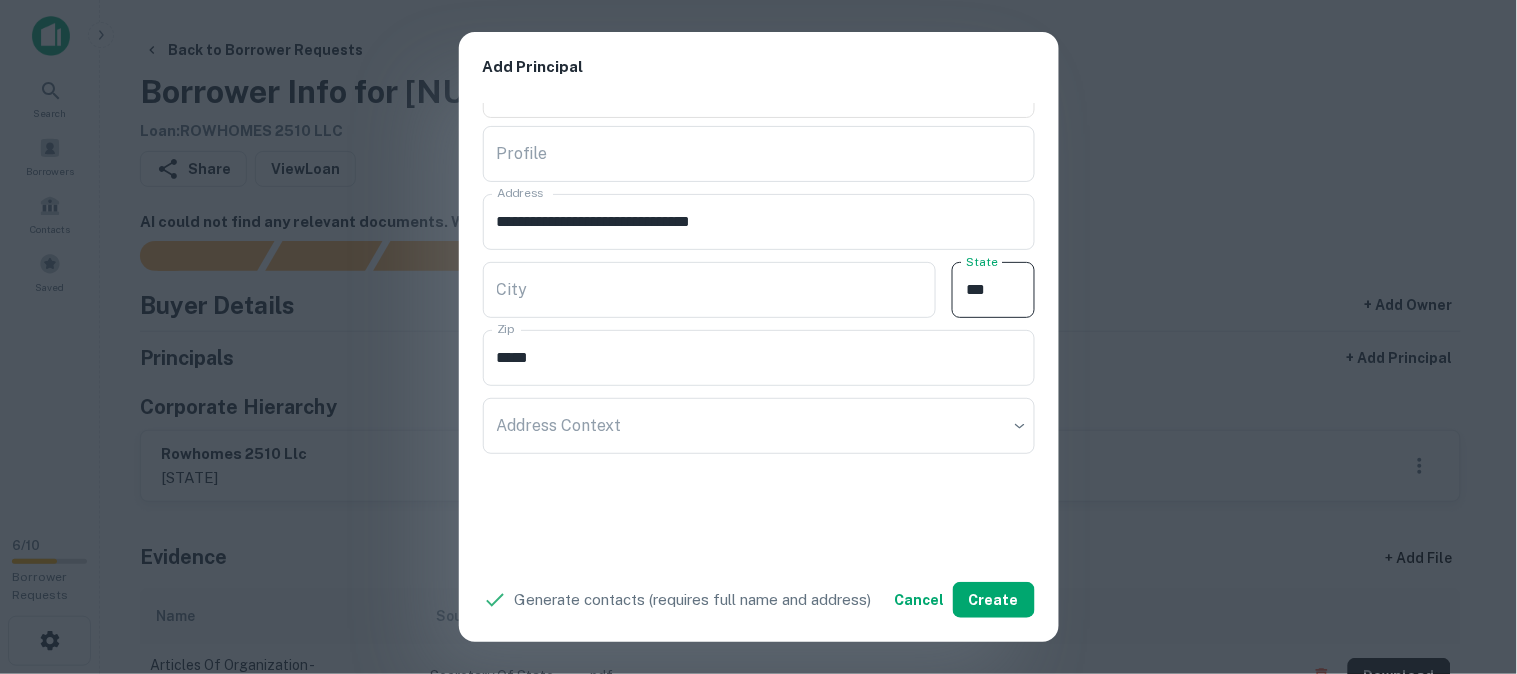 type on "**" 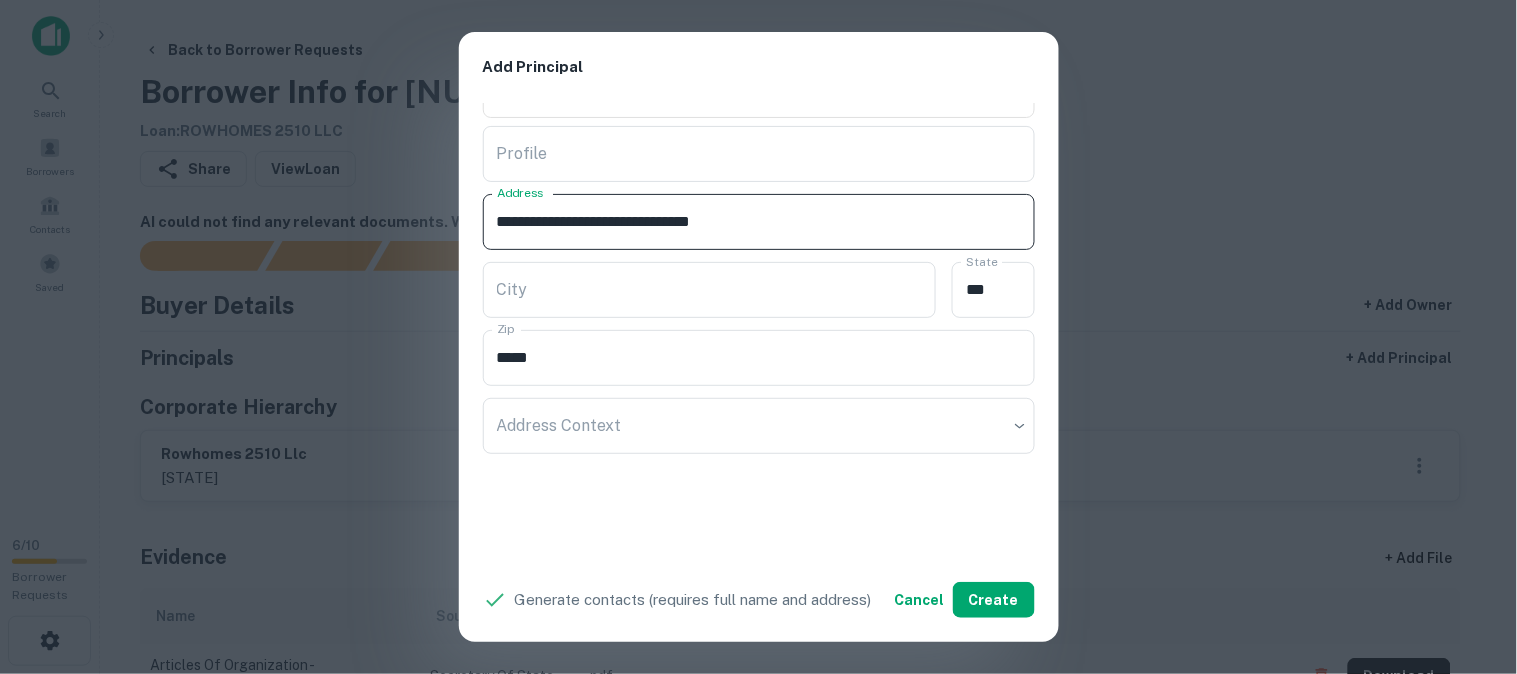 drag, startPoint x: 611, startPoint y: 218, endPoint x: 786, endPoint y: 226, distance: 175.18275 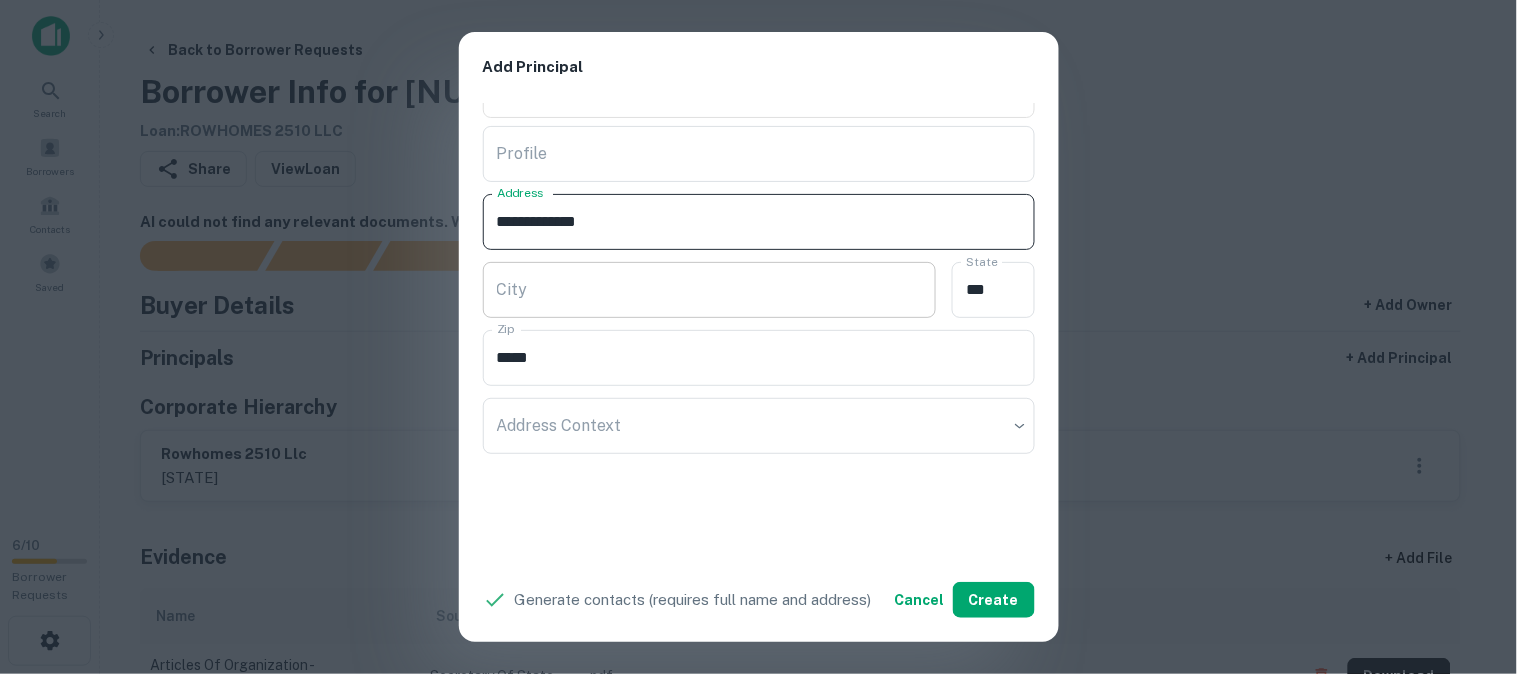 type on "**********" 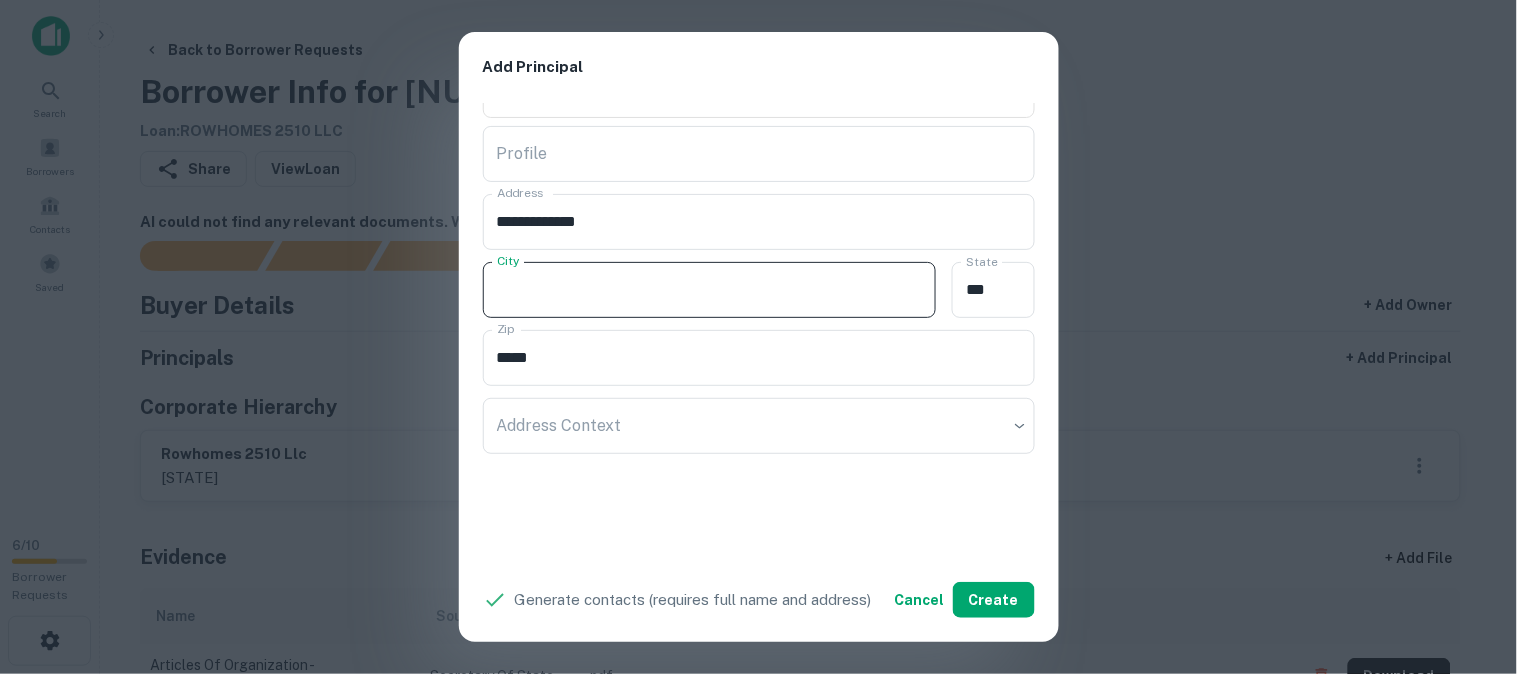 paste on "**********" 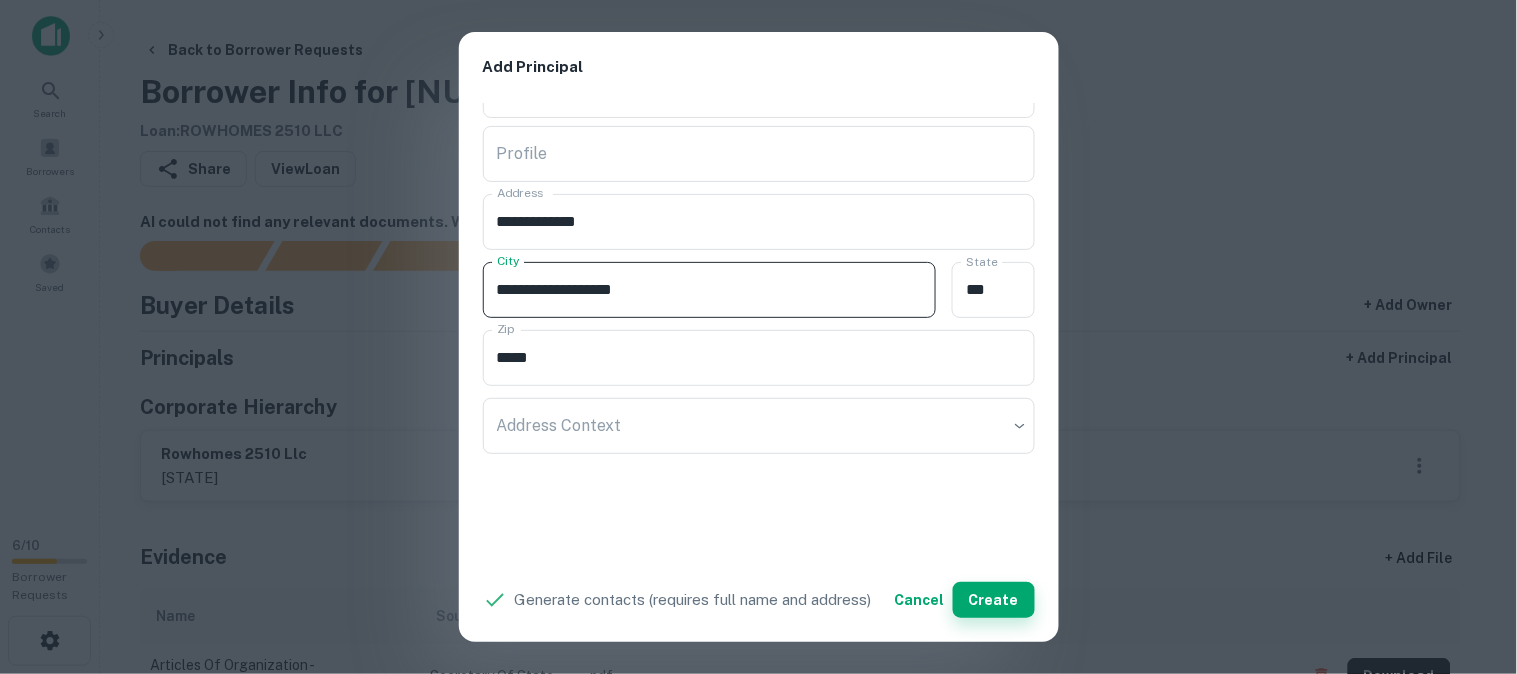 type on "**********" 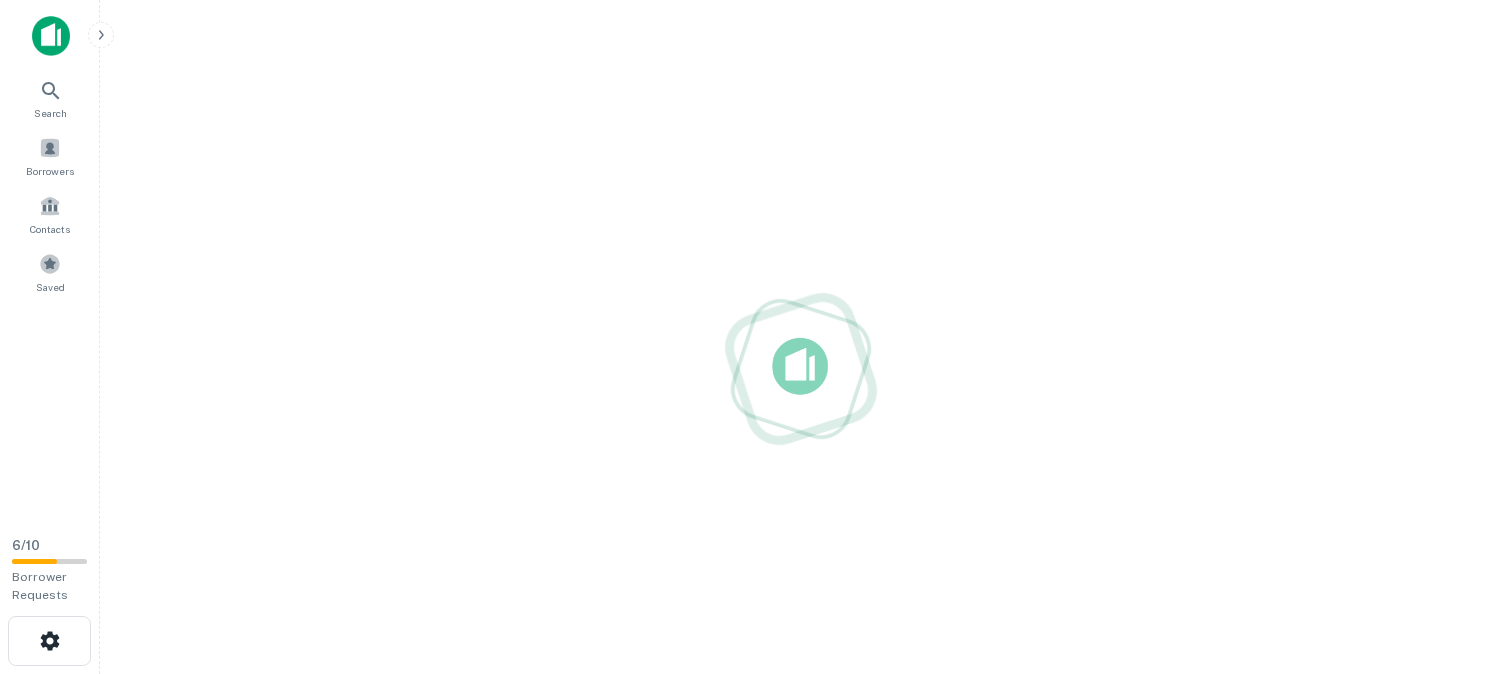 scroll, scrollTop: 0, scrollLeft: 0, axis: both 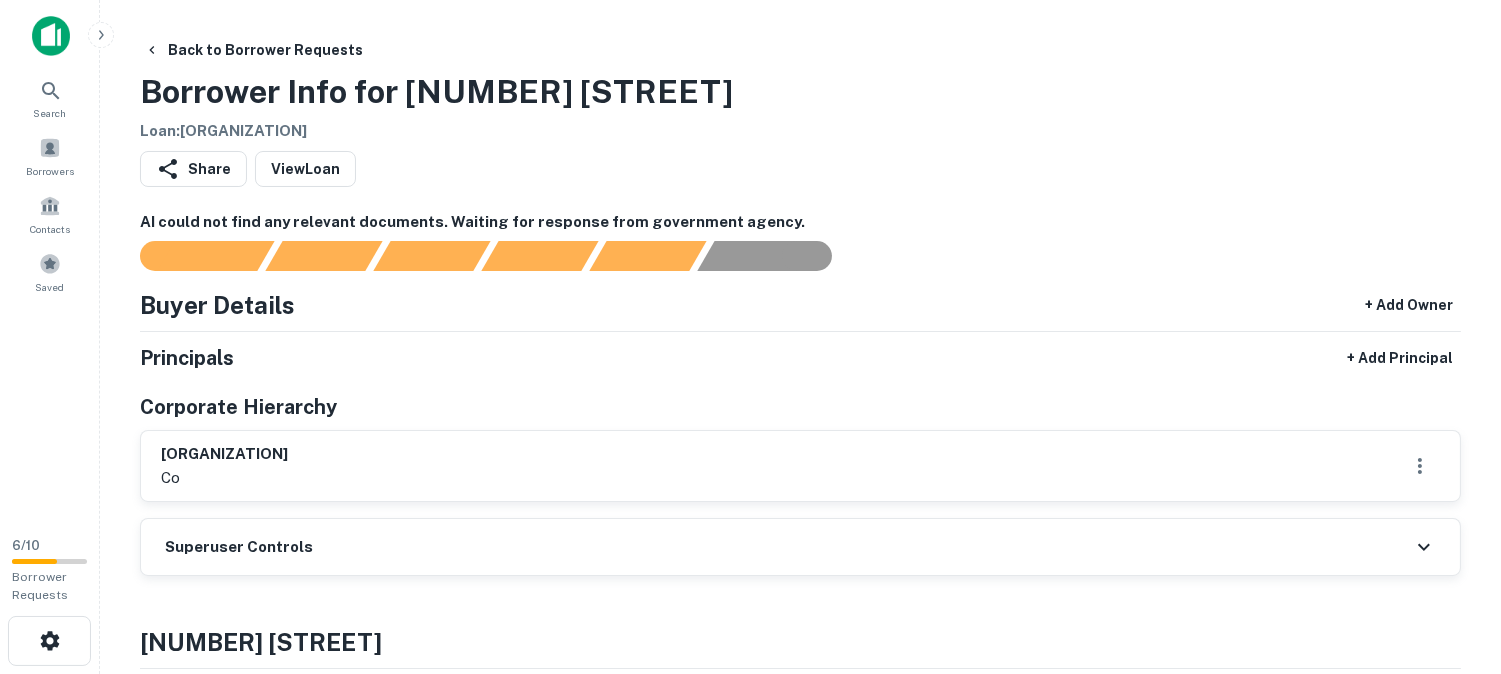drag, startPoint x: 161, startPoint y: 446, endPoint x: 472, endPoint y: 446, distance: 311 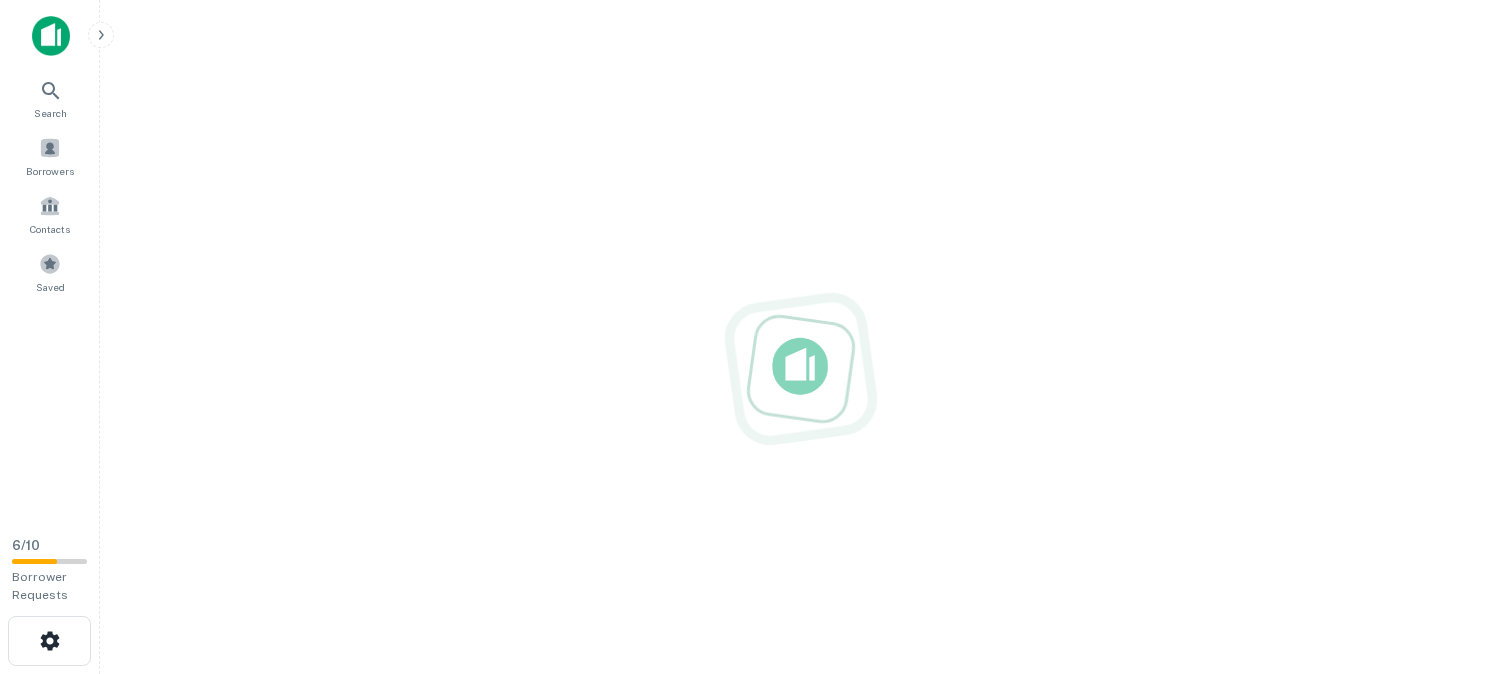scroll, scrollTop: 0, scrollLeft: 0, axis: both 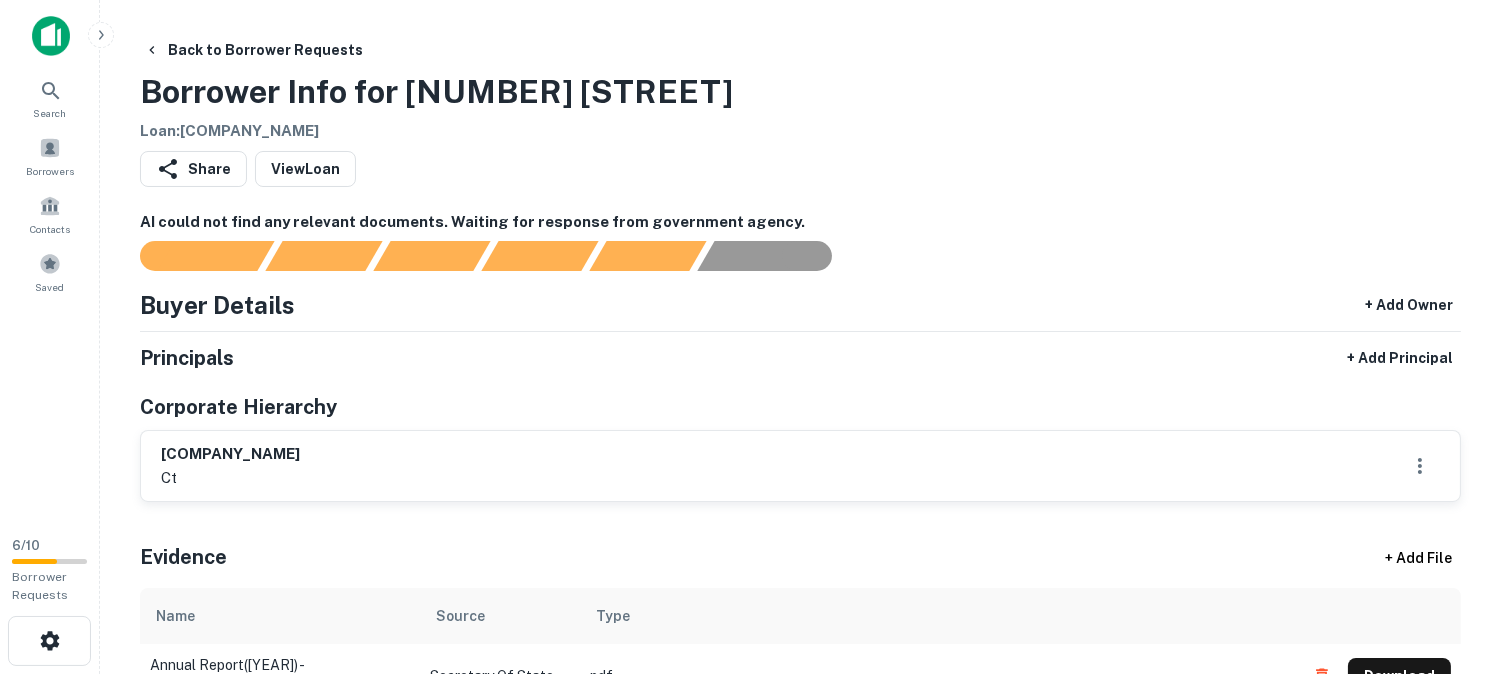 drag, startPoint x: 161, startPoint y: 451, endPoint x: 333, endPoint y: 464, distance: 172.49059 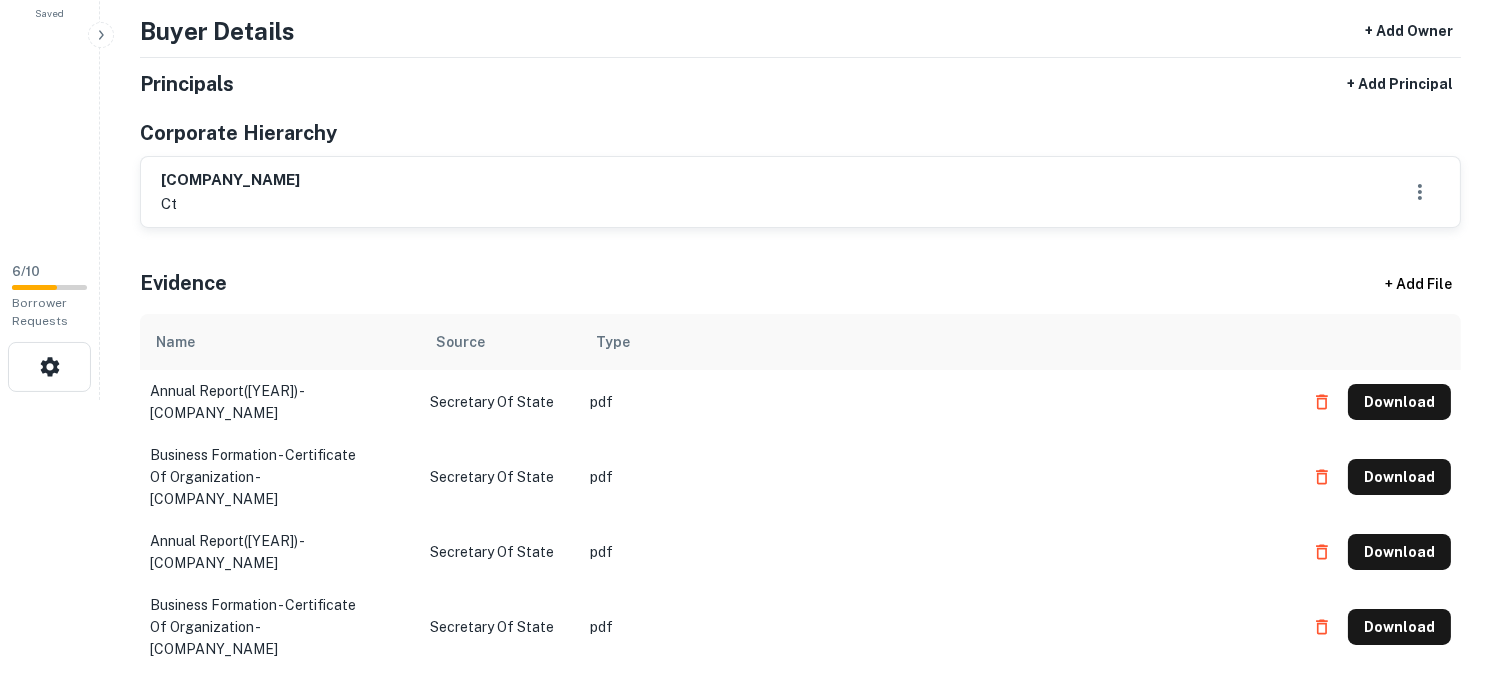 scroll, scrollTop: 222, scrollLeft: 0, axis: vertical 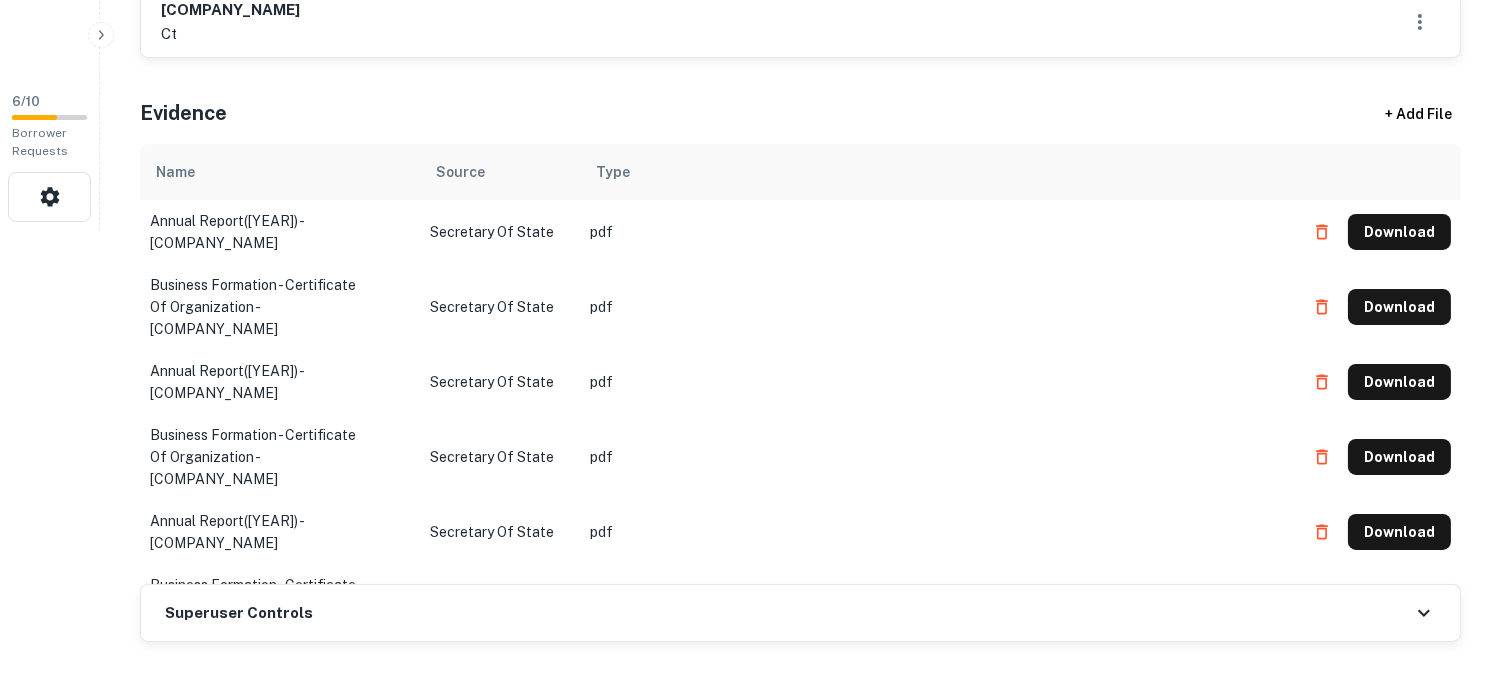 click on "pdf" at bounding box center [937, 232] 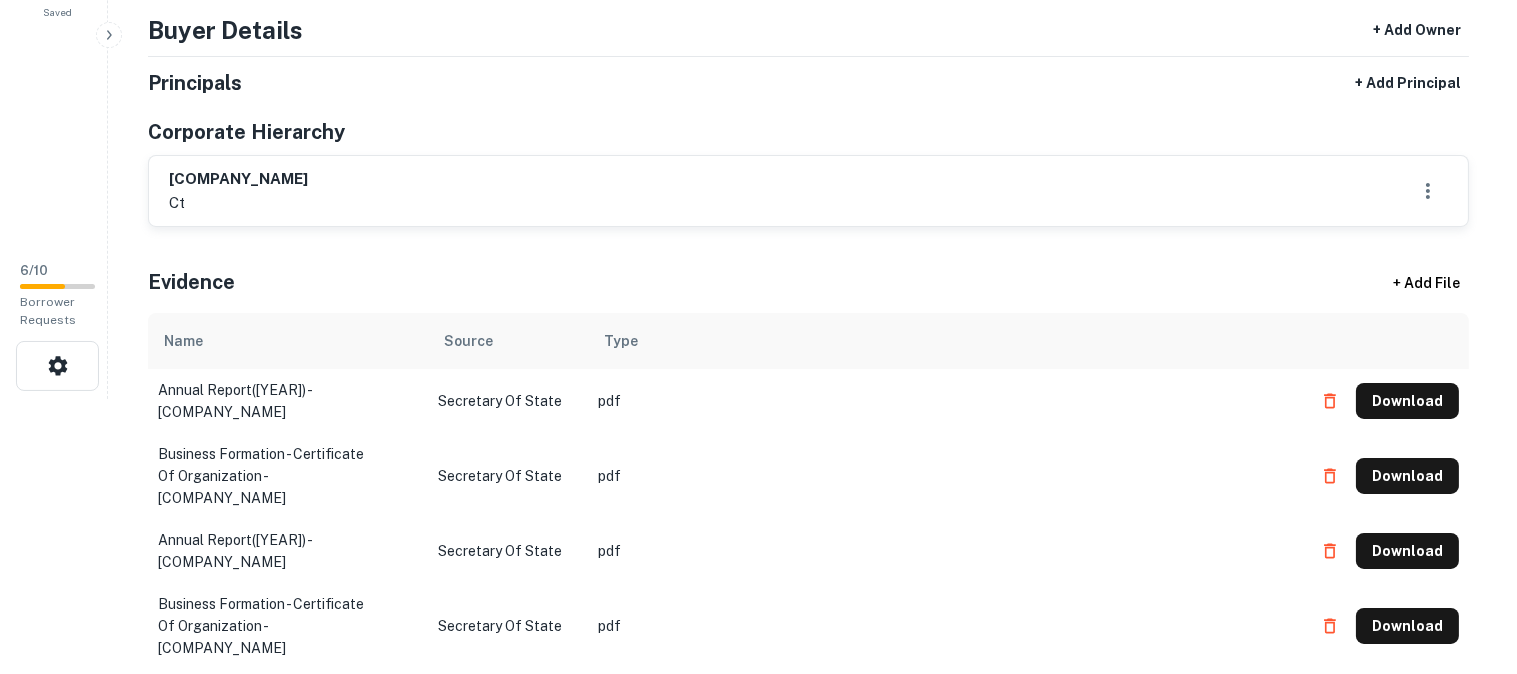 scroll, scrollTop: 0, scrollLeft: 0, axis: both 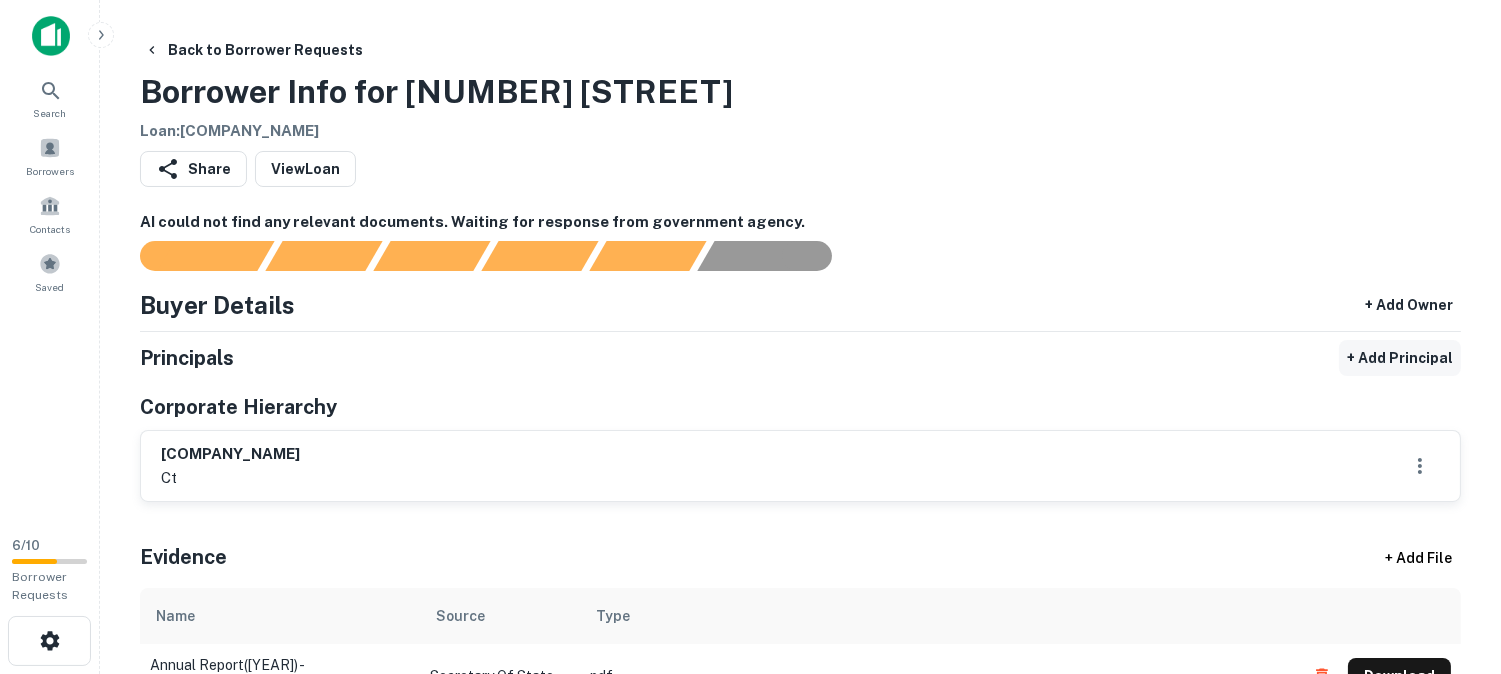 click on "+ Add Principal" at bounding box center (1400, 358) 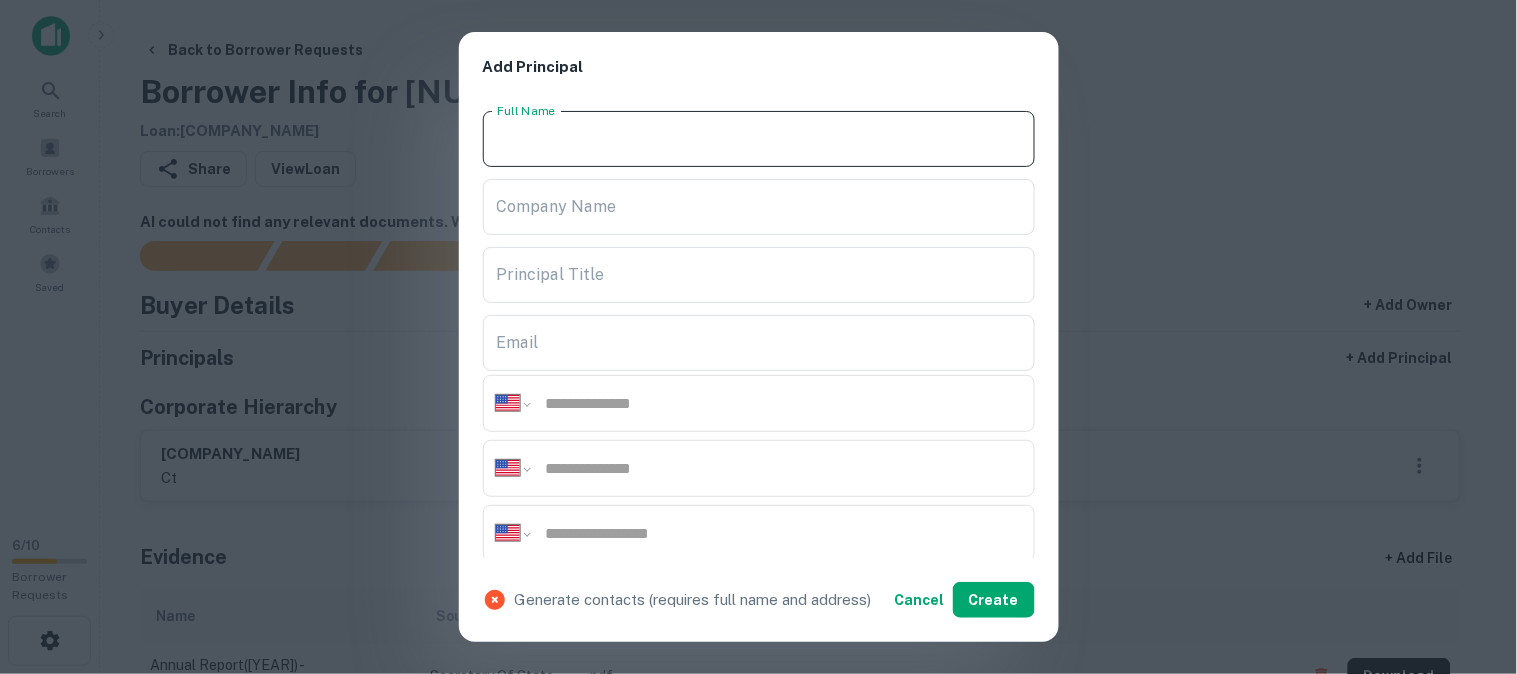 click on "Full Name" at bounding box center [759, 139] 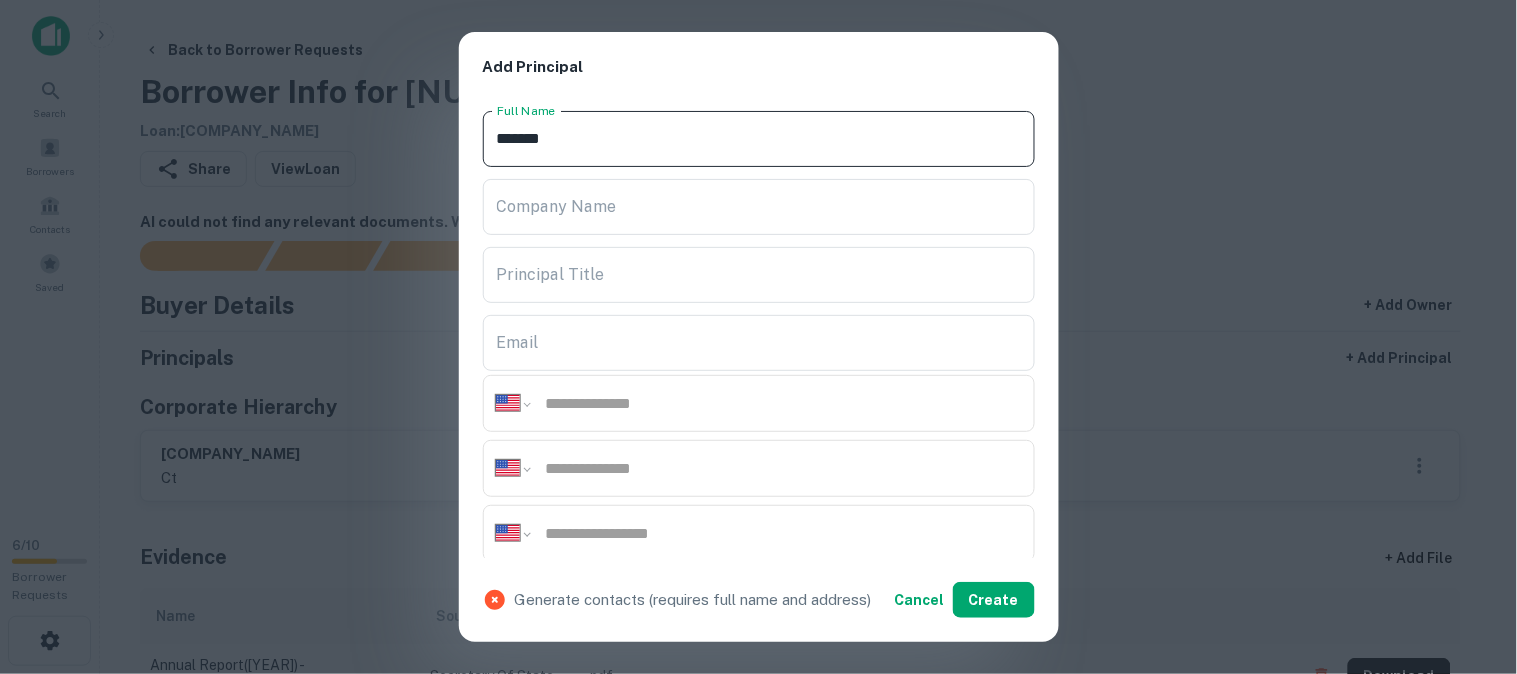 type on "*******" 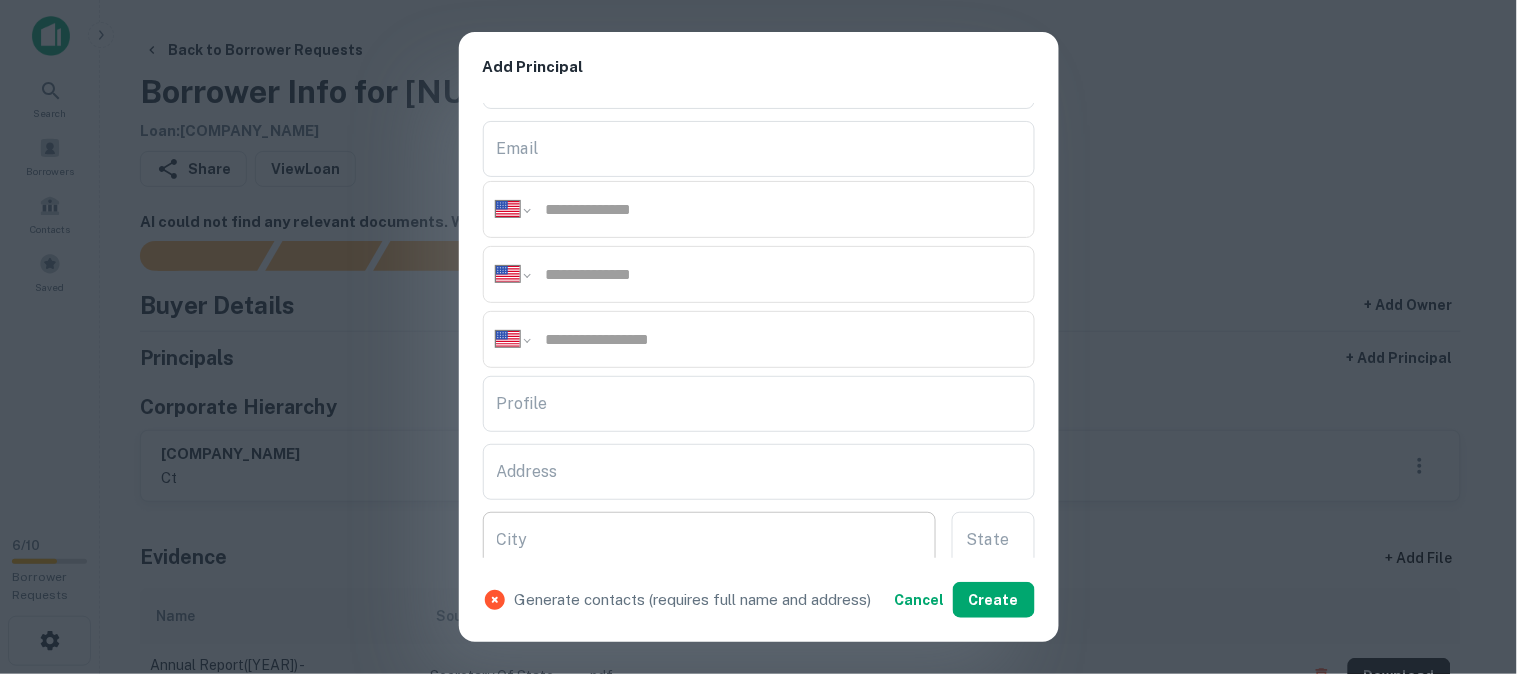 scroll, scrollTop: 333, scrollLeft: 0, axis: vertical 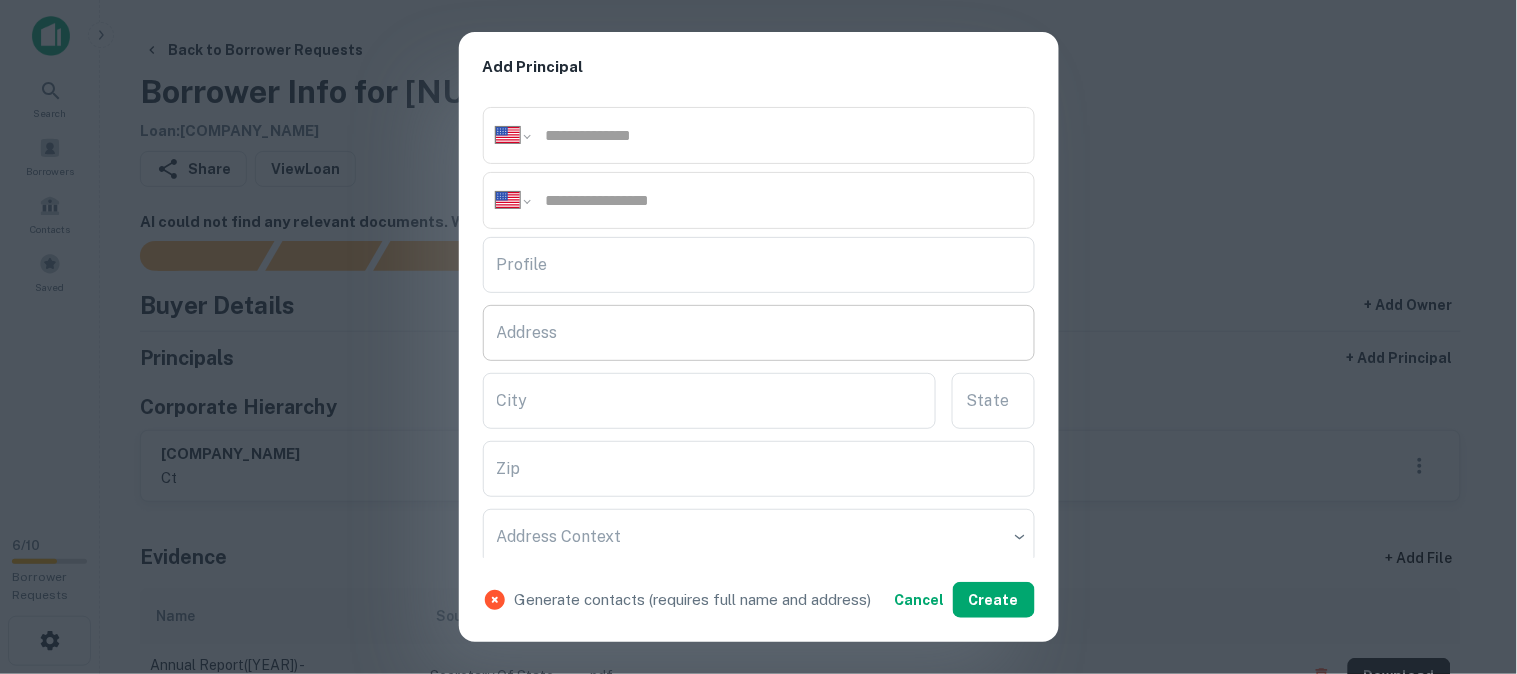 click on "Address" at bounding box center [759, 333] 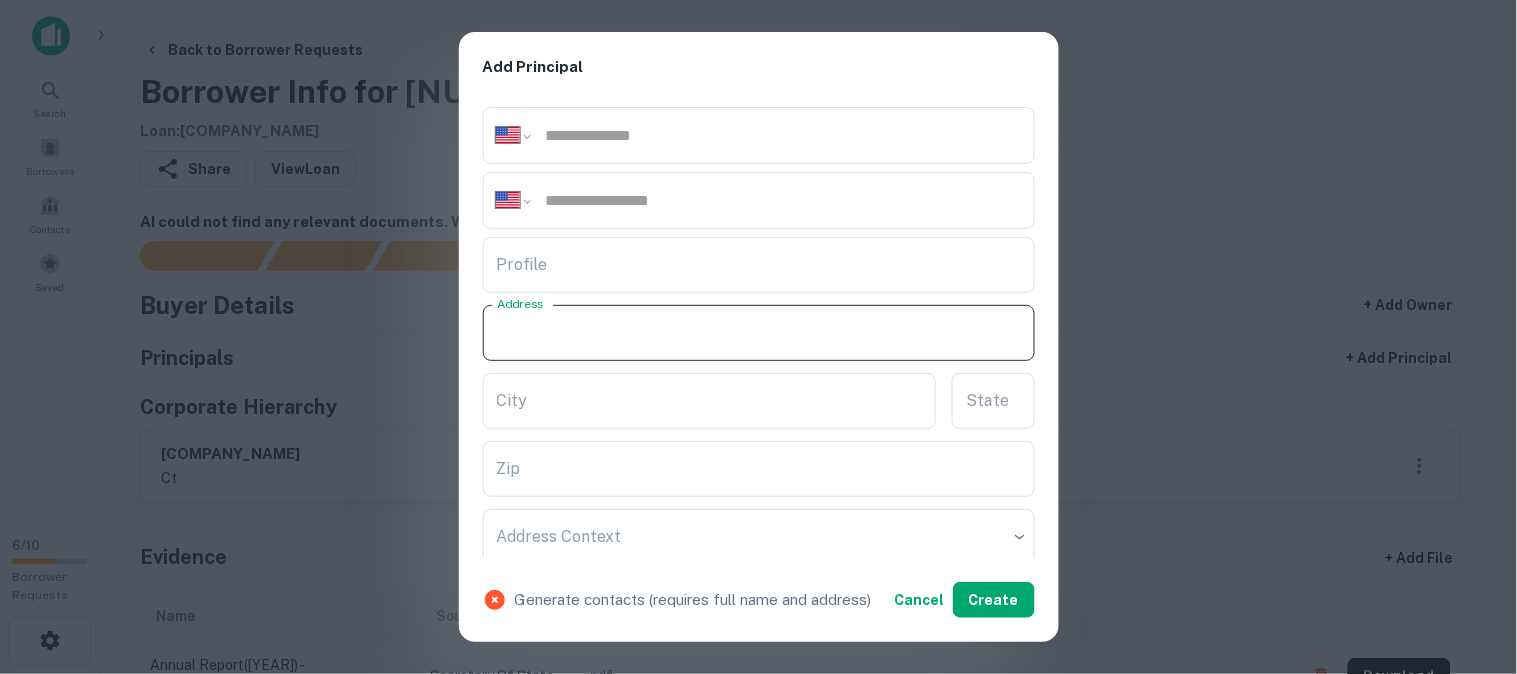 paste on "**********" 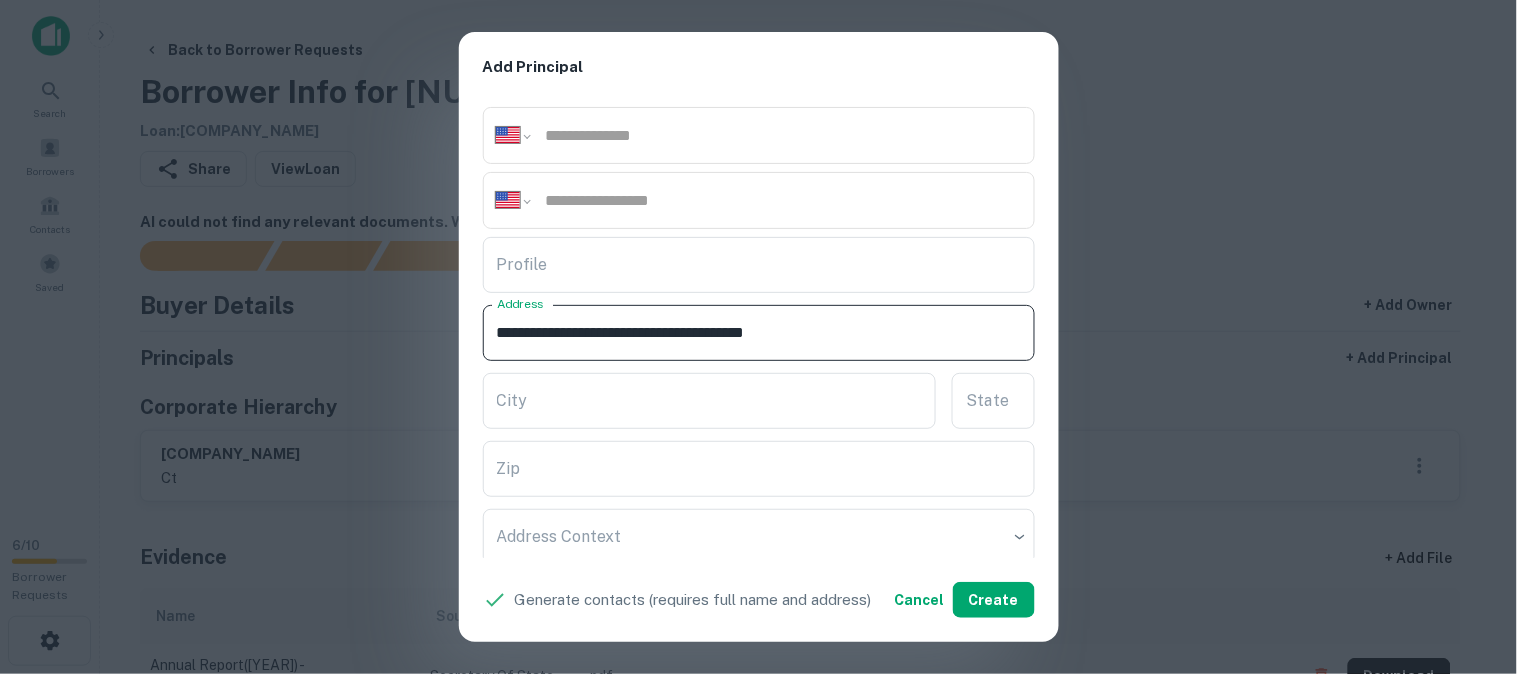 drag, startPoint x: 814, startPoint y: 323, endPoint x: 894, endPoint y: 360, distance: 88.14193 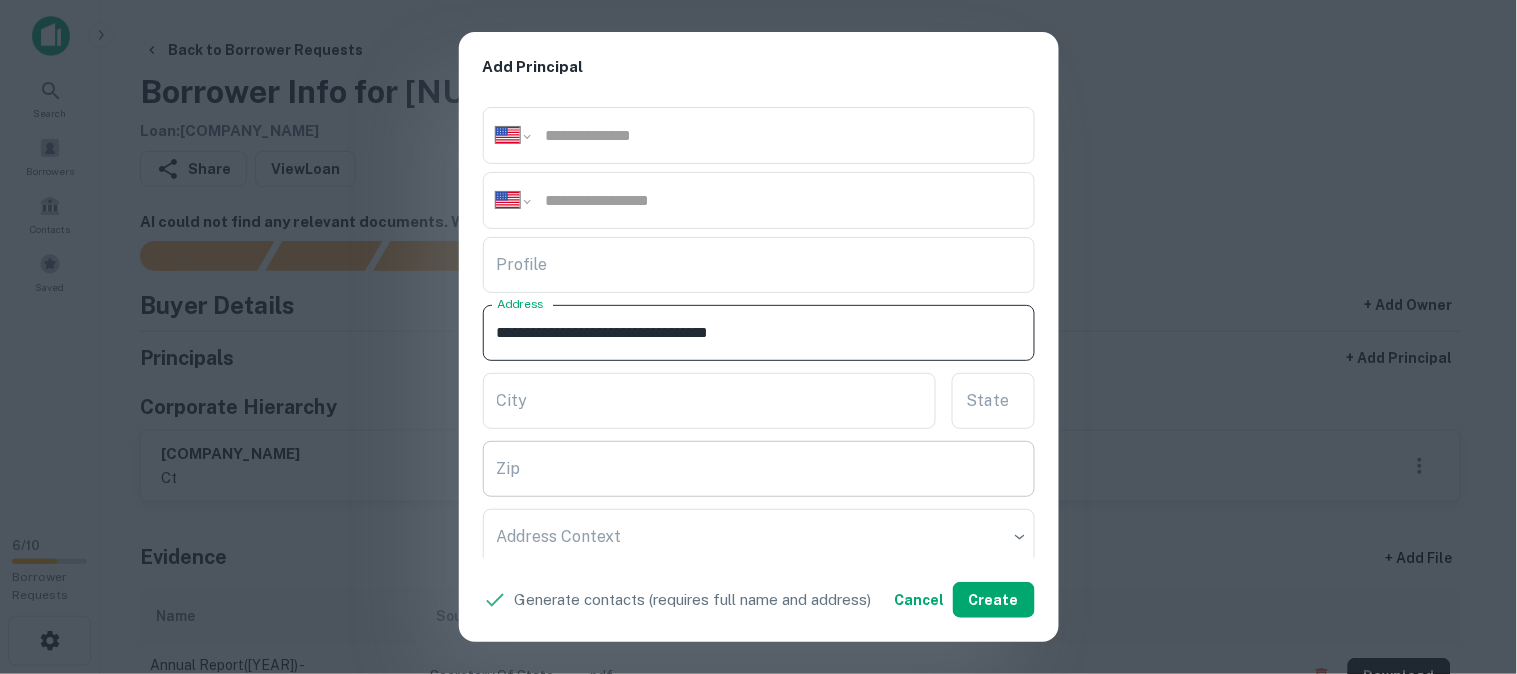 type on "**********" 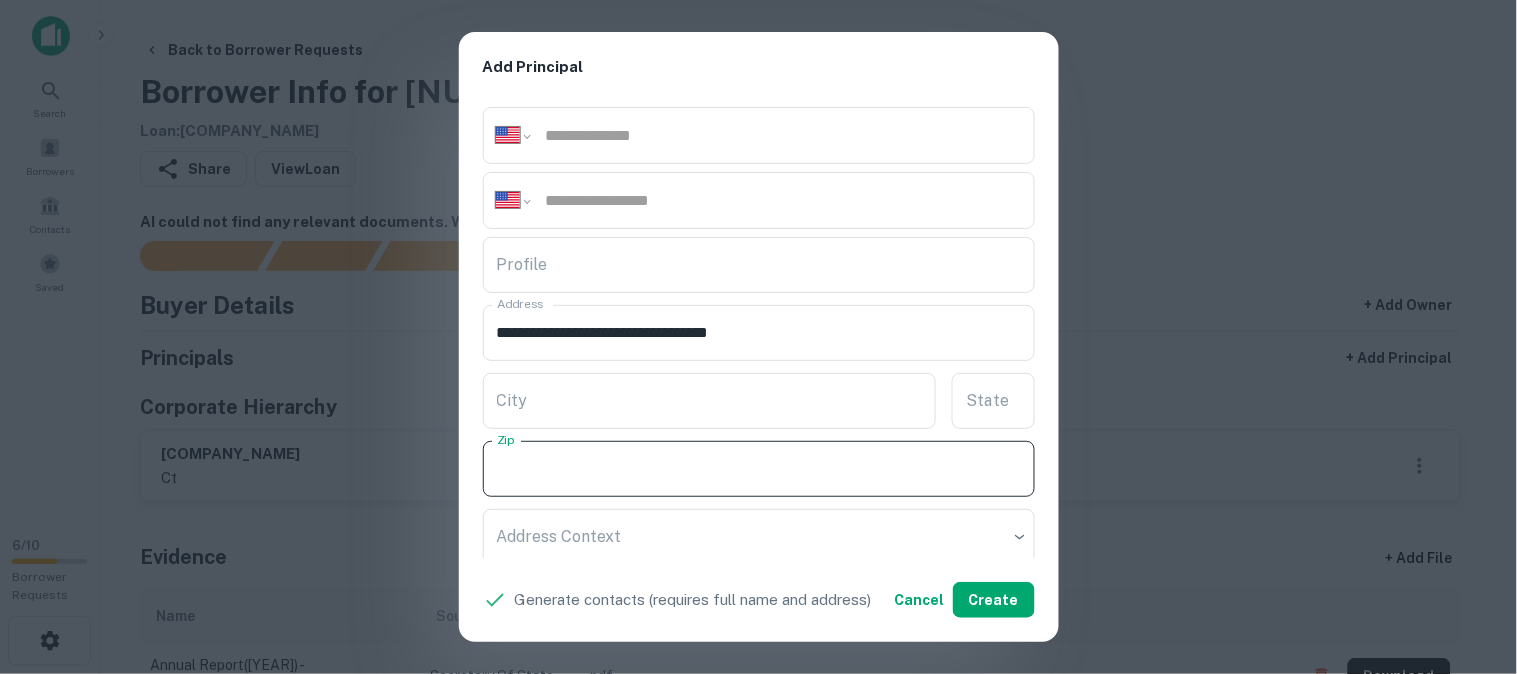paste on "*****" 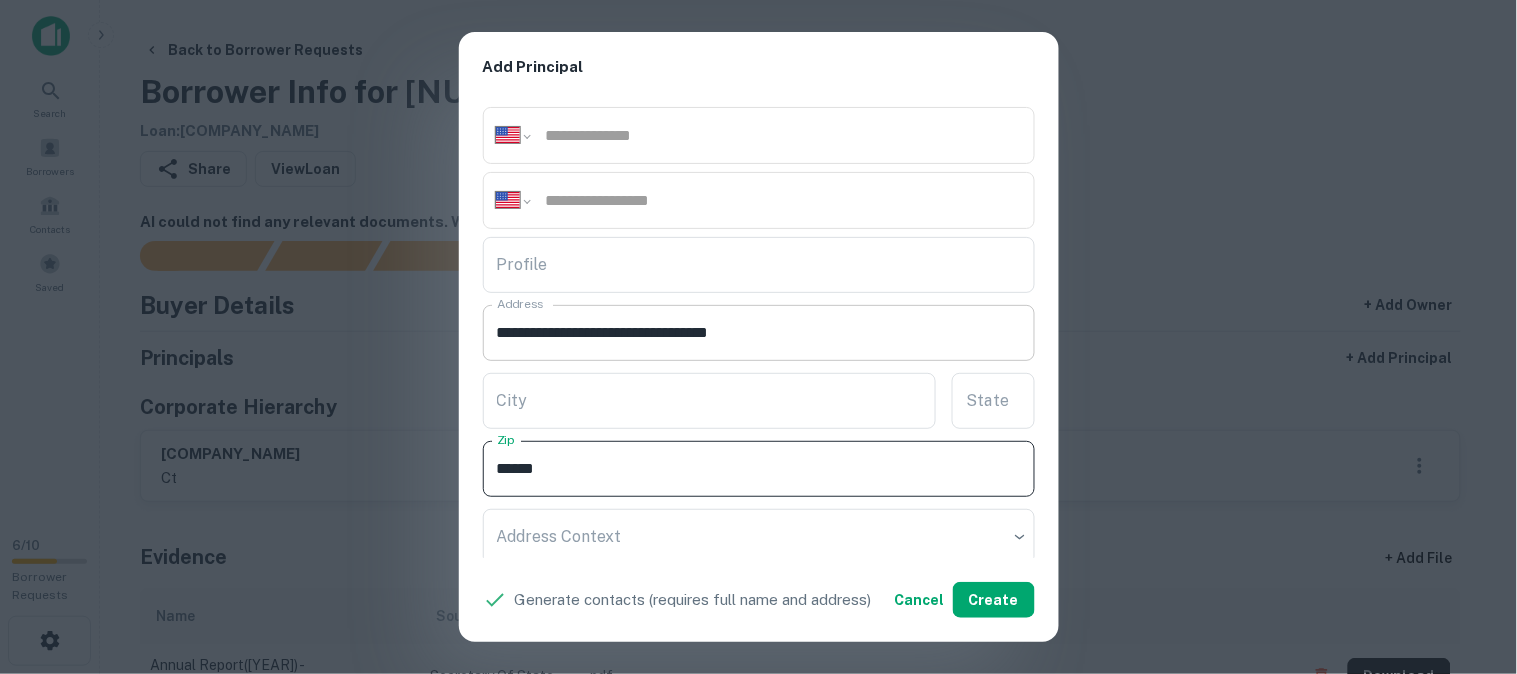 type on "*****" 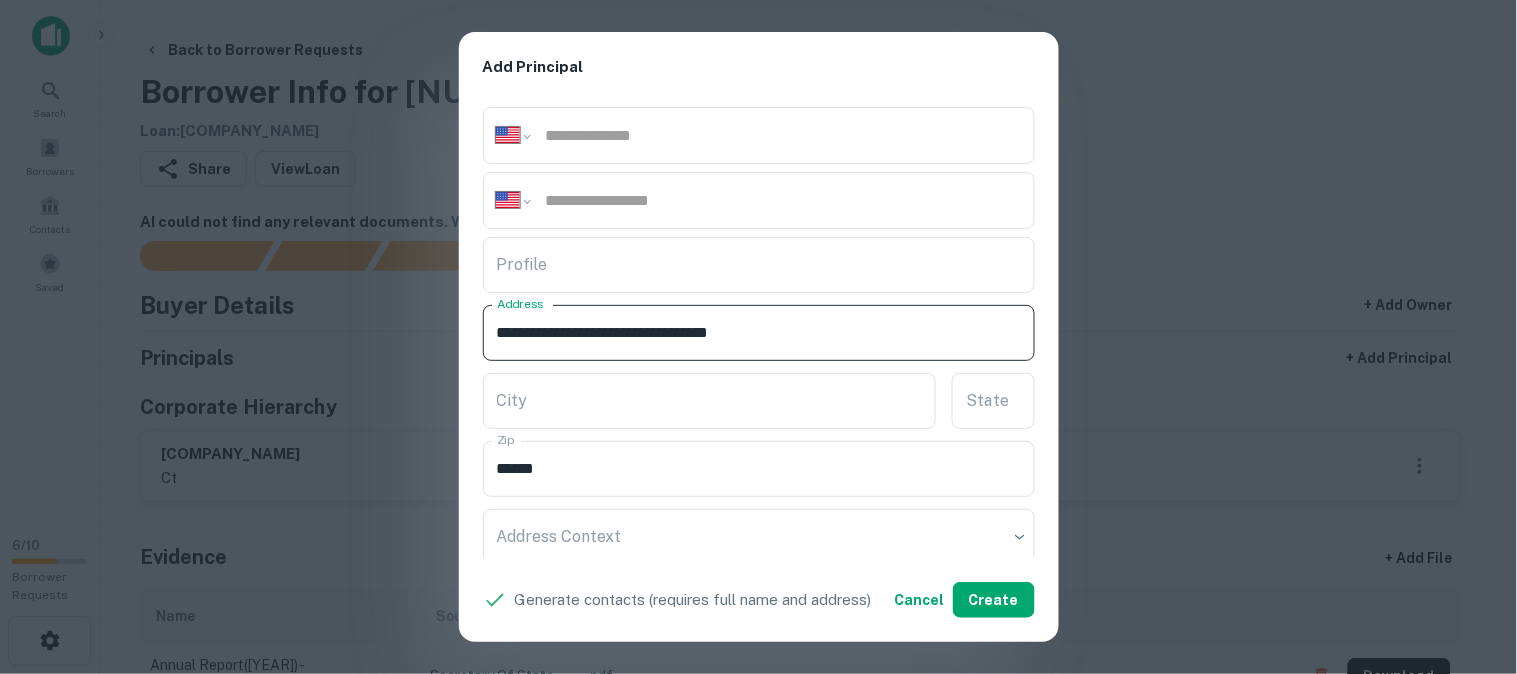 drag, startPoint x: 793, startPoint y: 330, endPoint x: 807, endPoint y: 343, distance: 19.104973 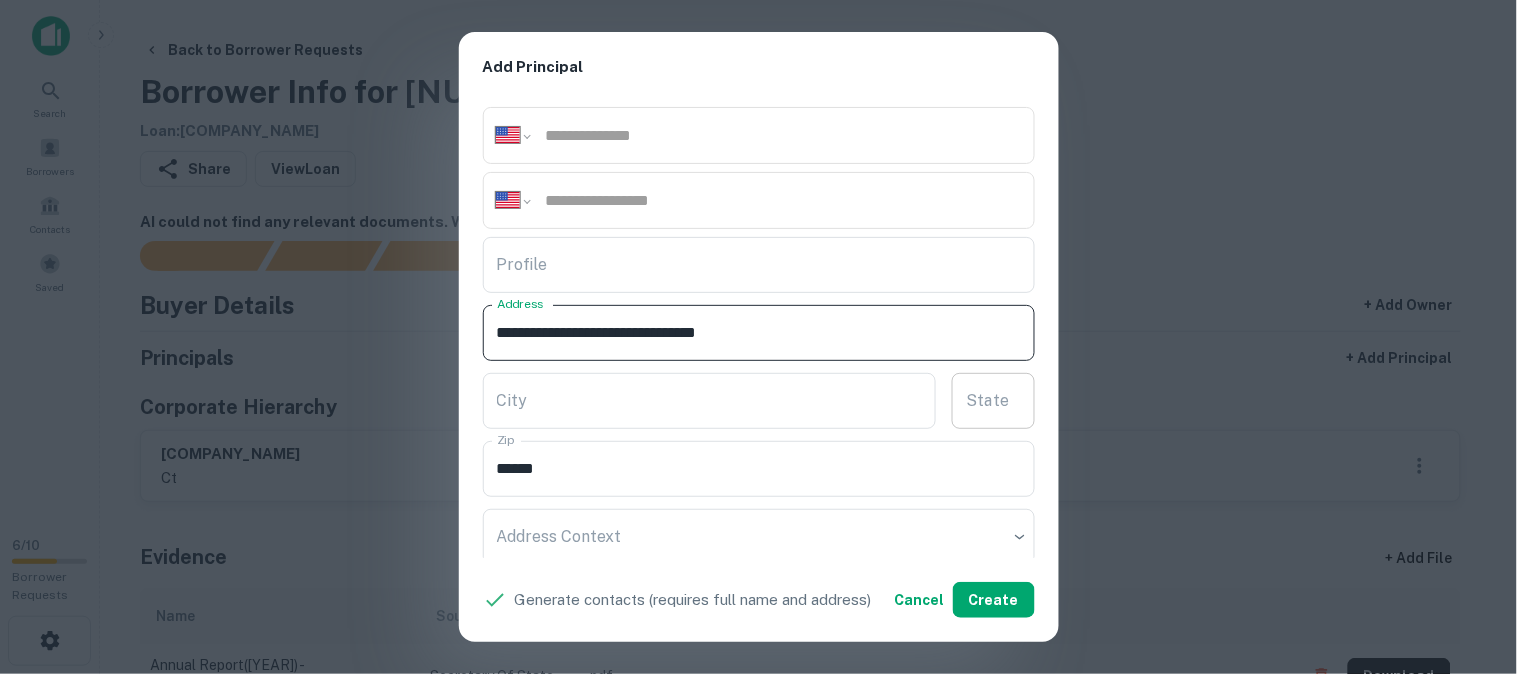 type on "**********" 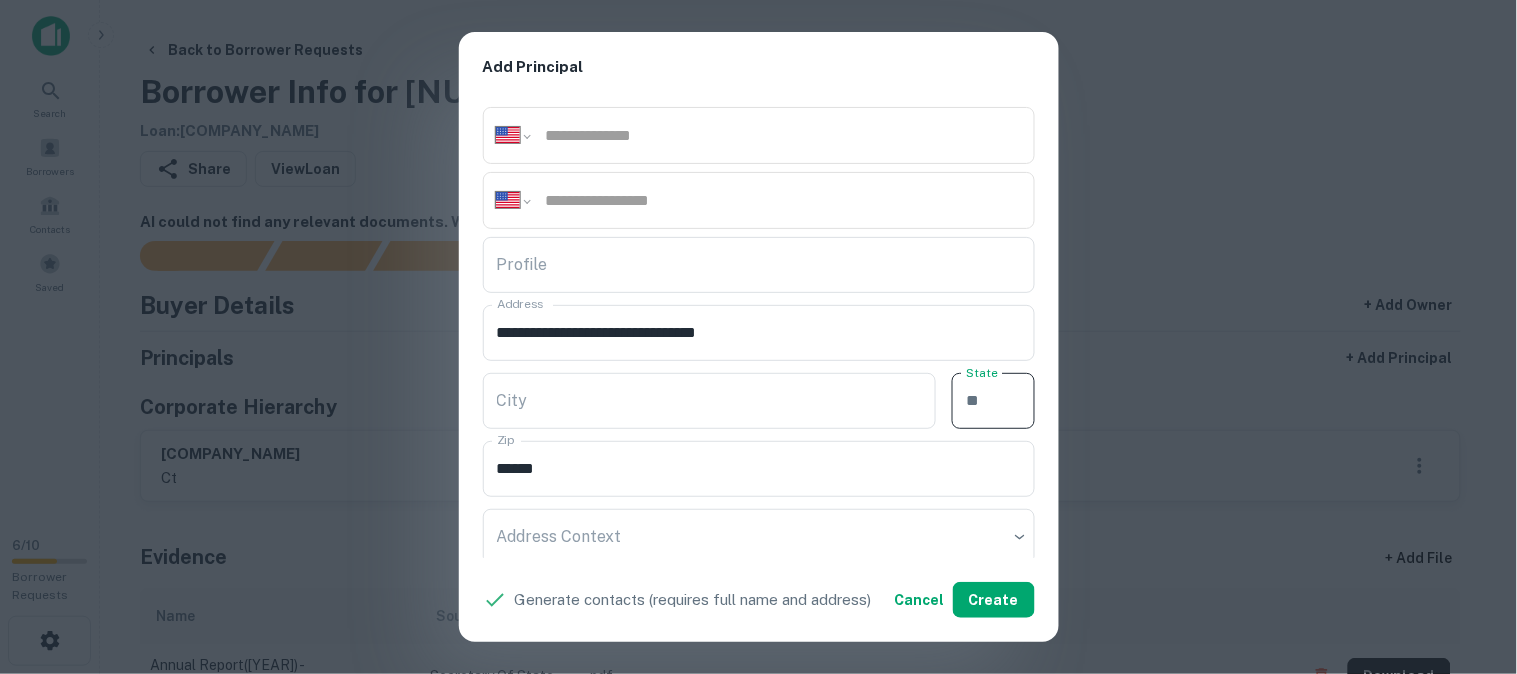 click on "State" at bounding box center [993, 401] 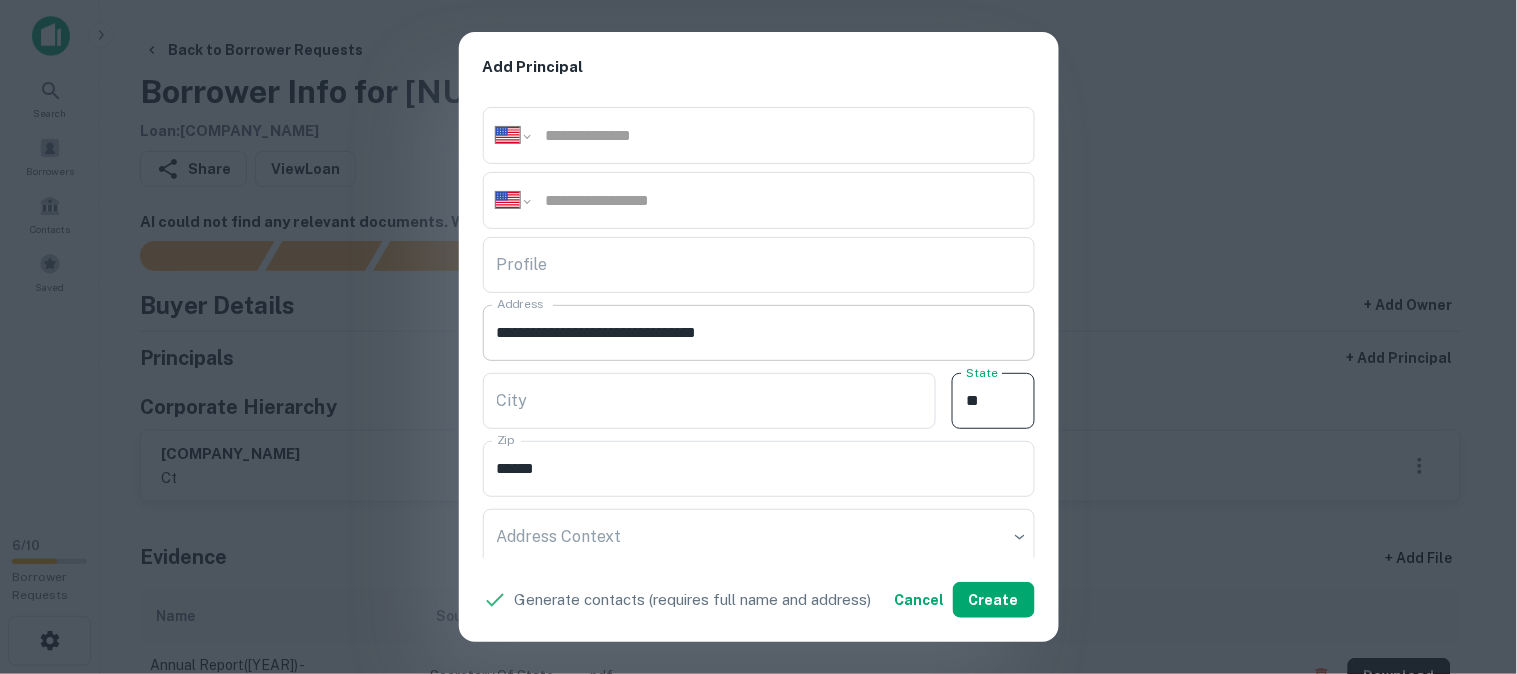 type on "**" 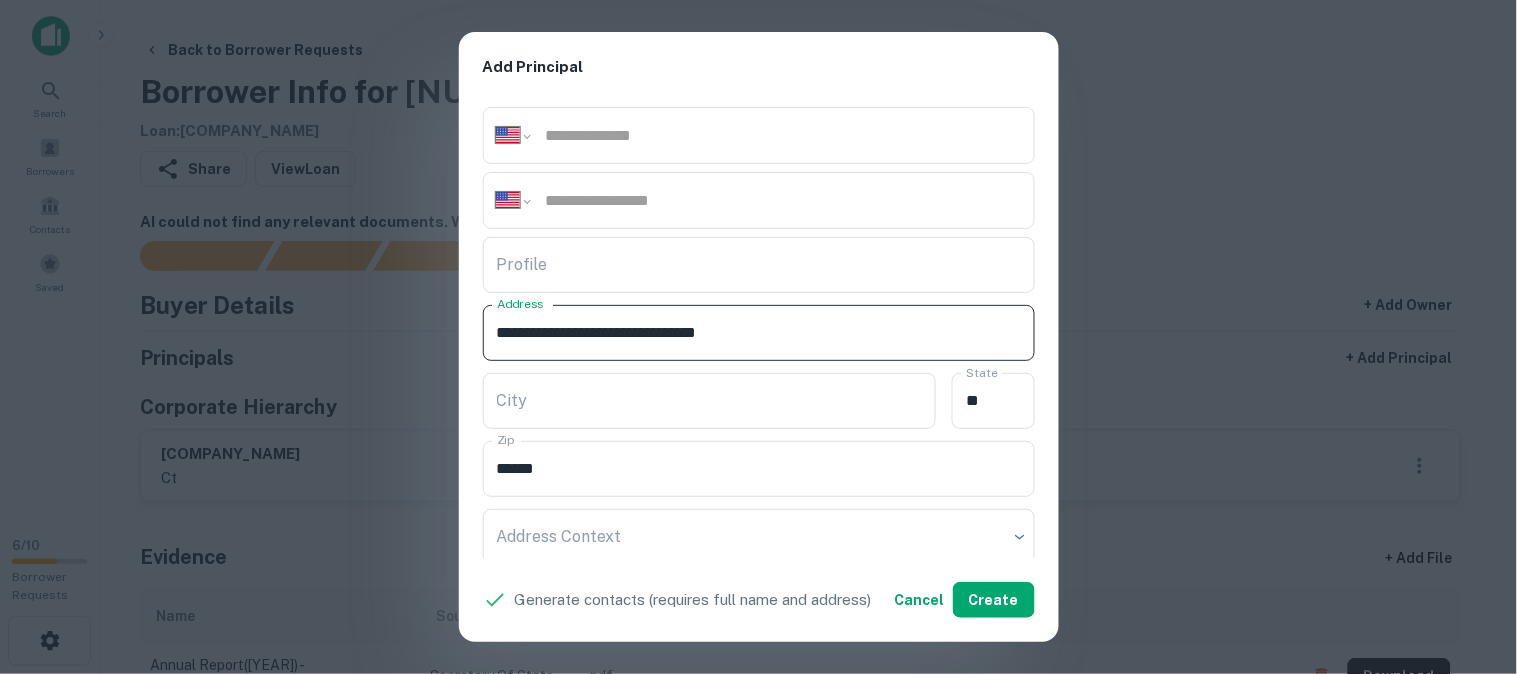 drag, startPoint x: 710, startPoint y: 325, endPoint x: 784, endPoint y: 336, distance: 74.8131 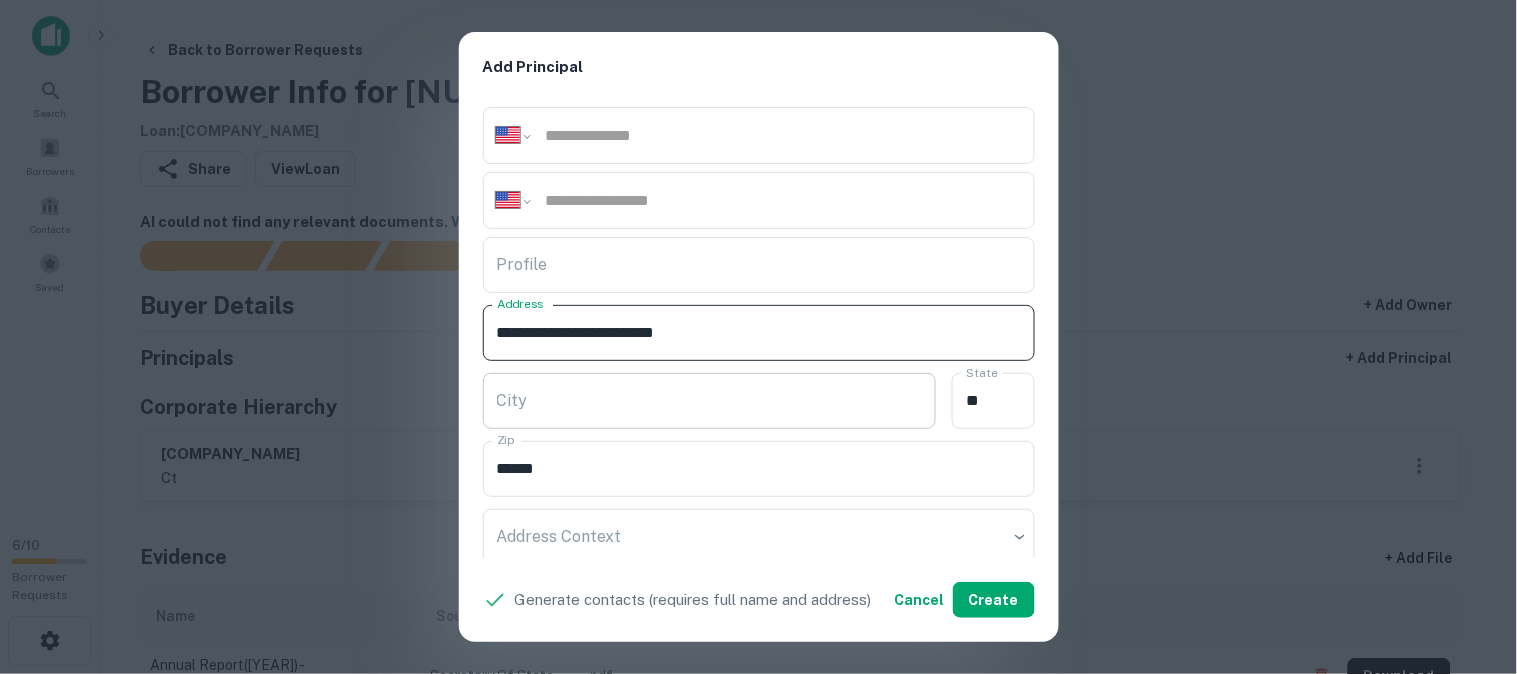 type on "**********" 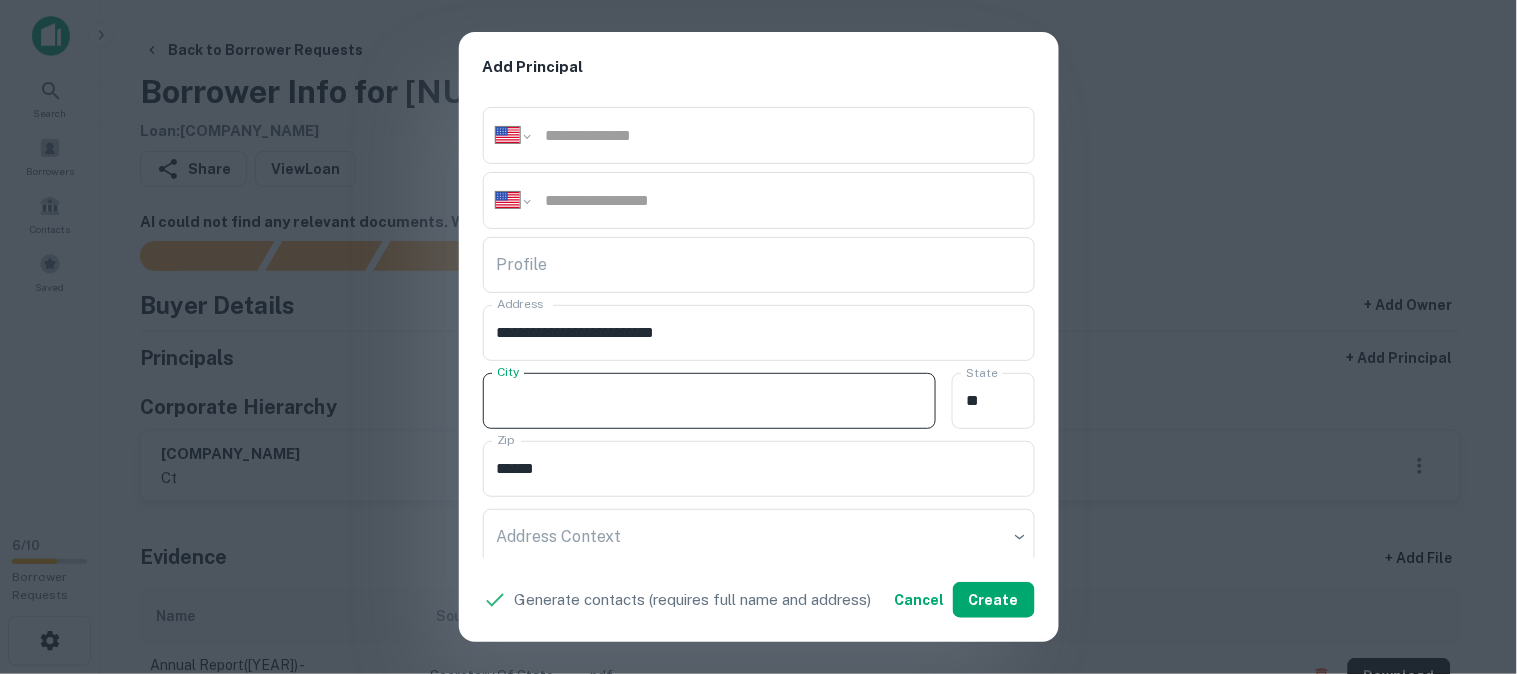 paste on "*******" 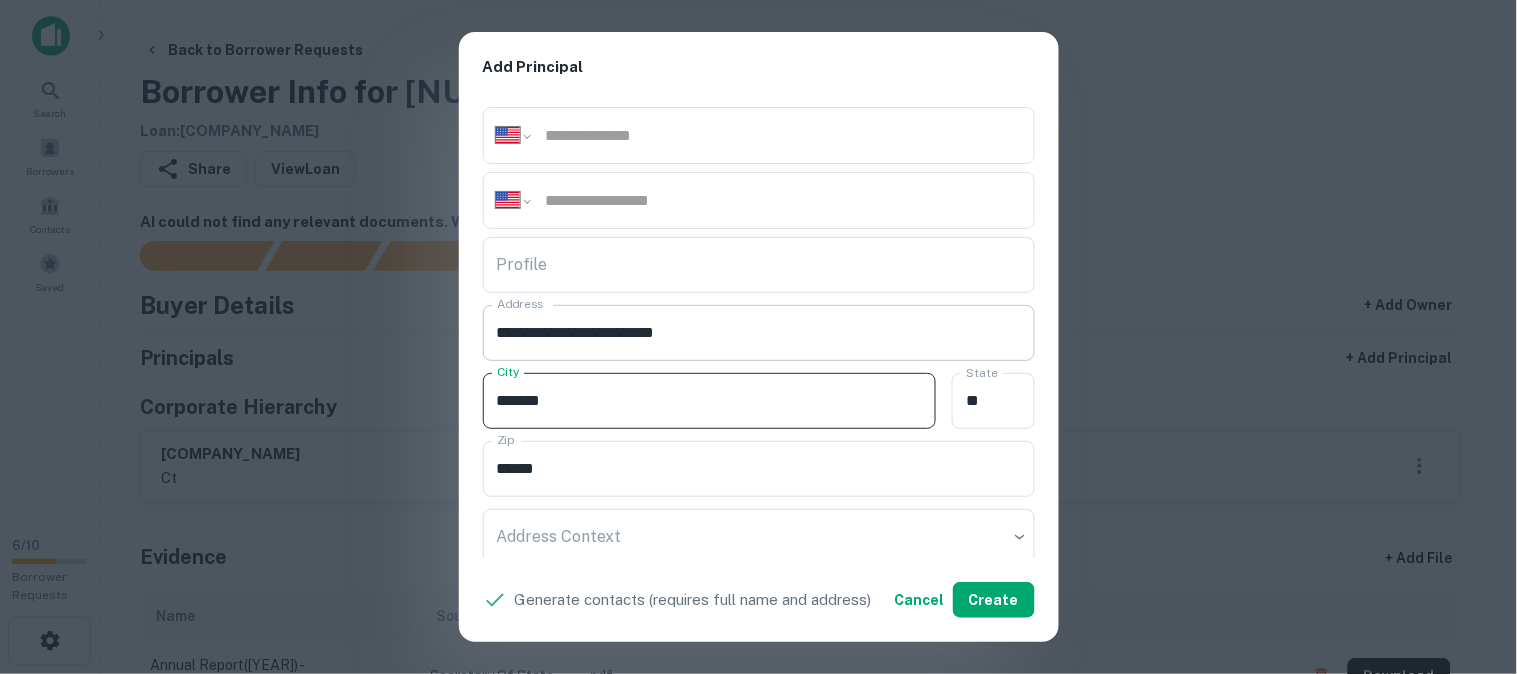 type on "*******" 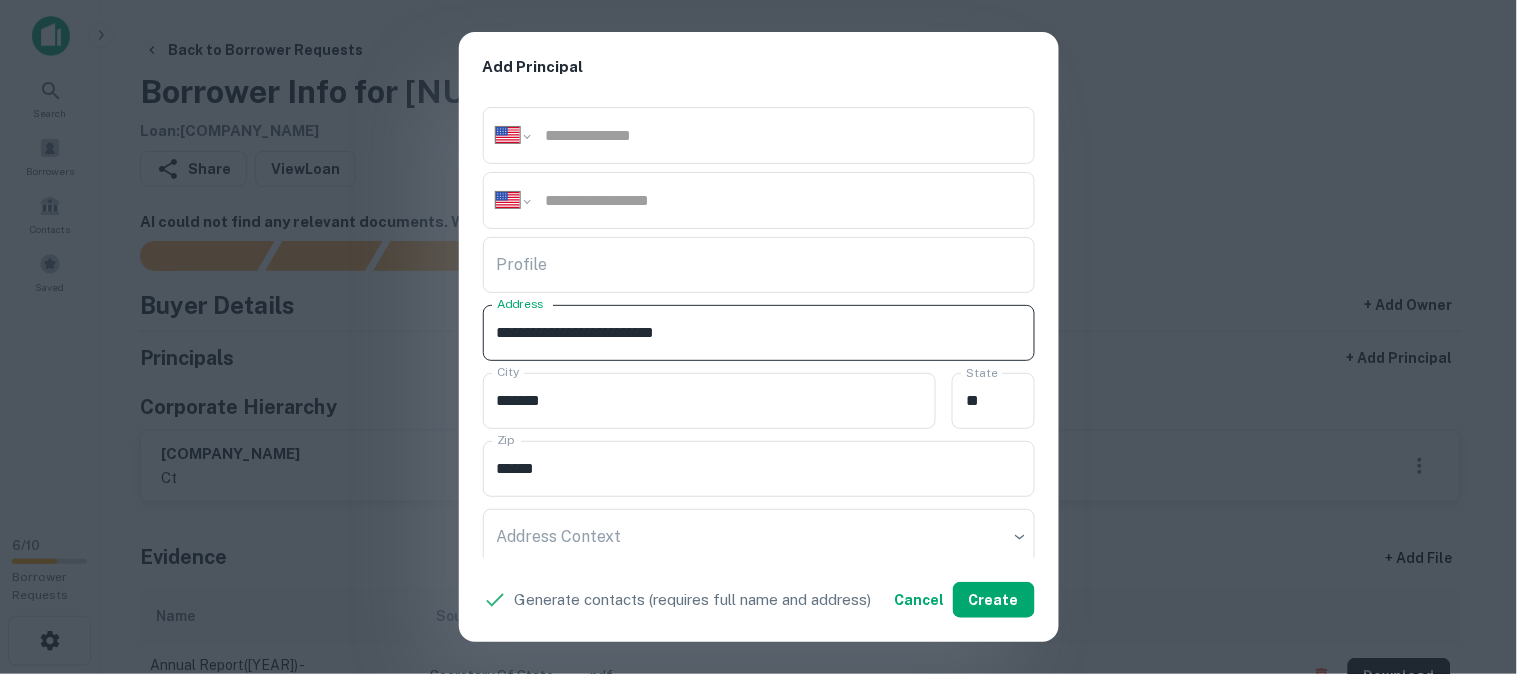 drag, startPoint x: 727, startPoint y: 336, endPoint x: 706, endPoint y: 331, distance: 21.587032 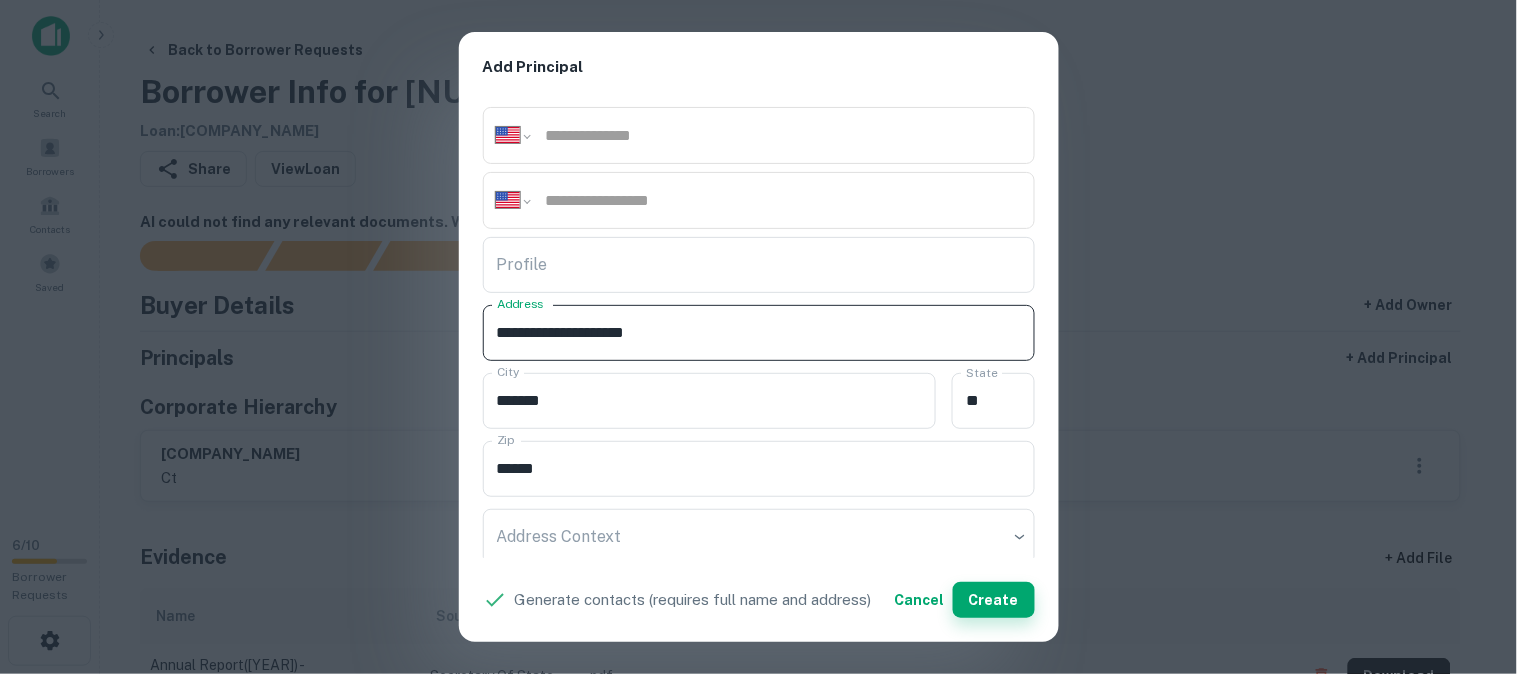 type on "**********" 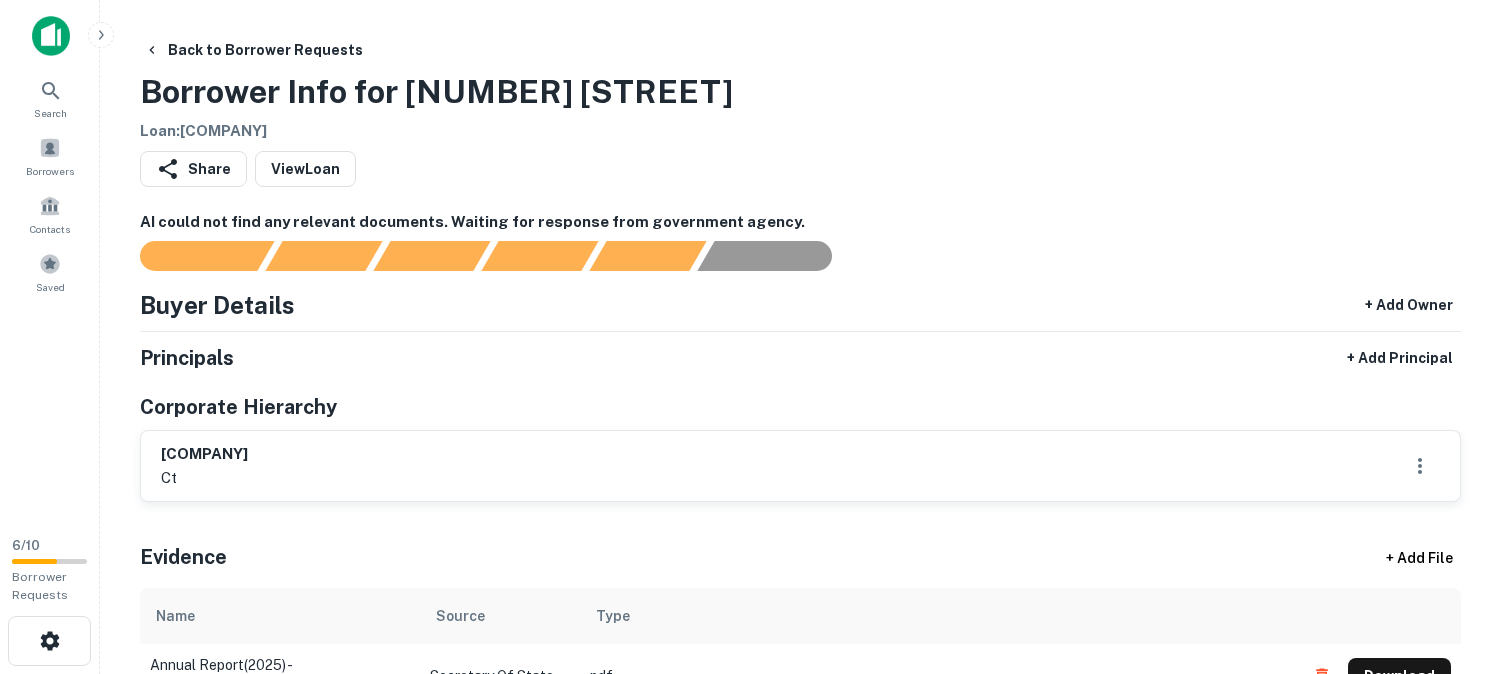 scroll, scrollTop: 0, scrollLeft: 0, axis: both 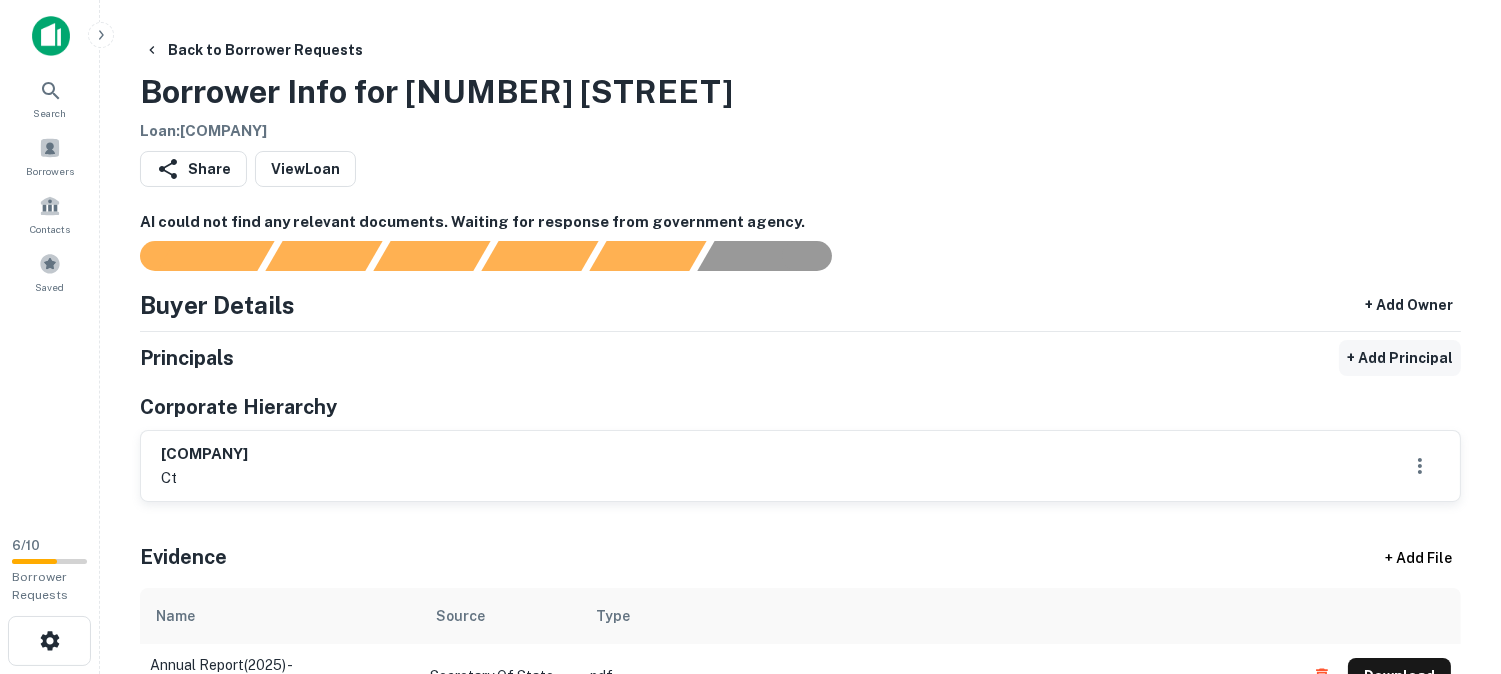 click on "+ Add Principal" at bounding box center [1400, 358] 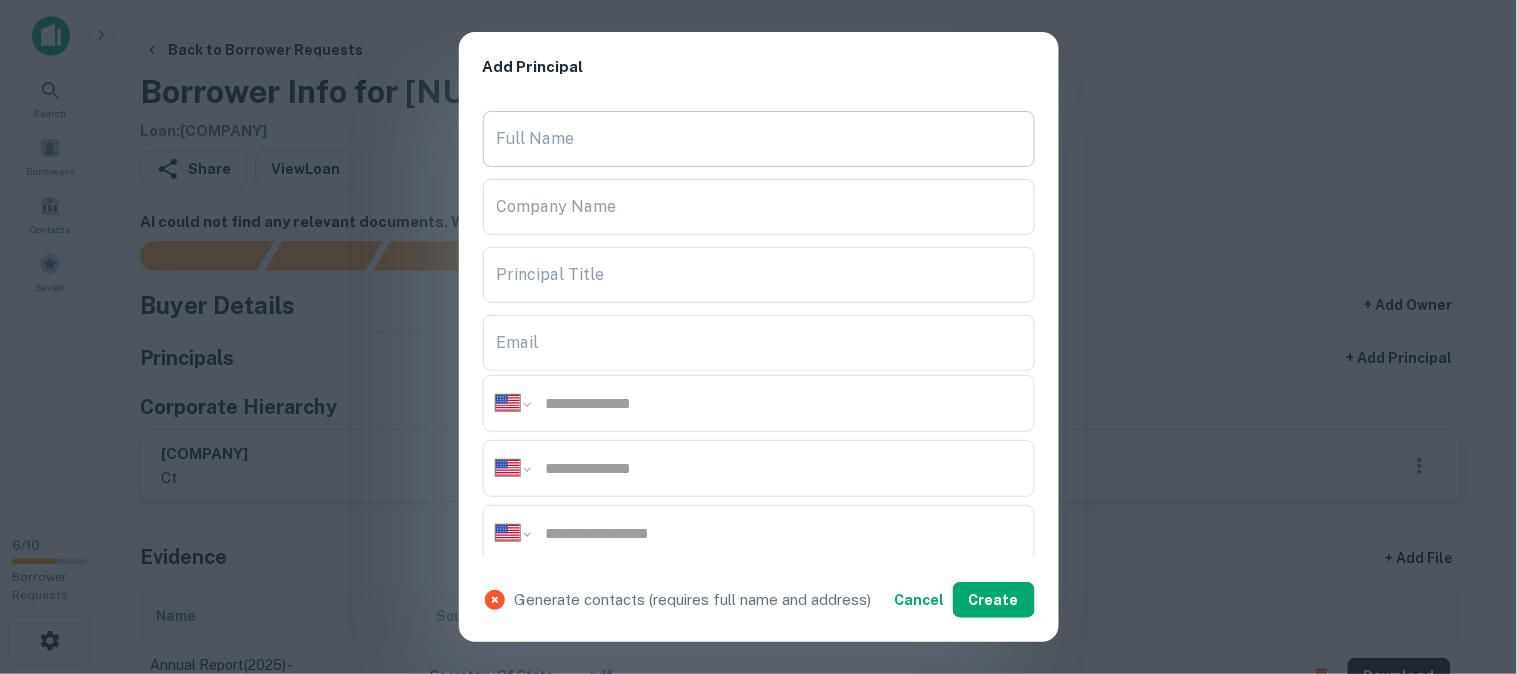 click on "Full Name" at bounding box center (759, 139) 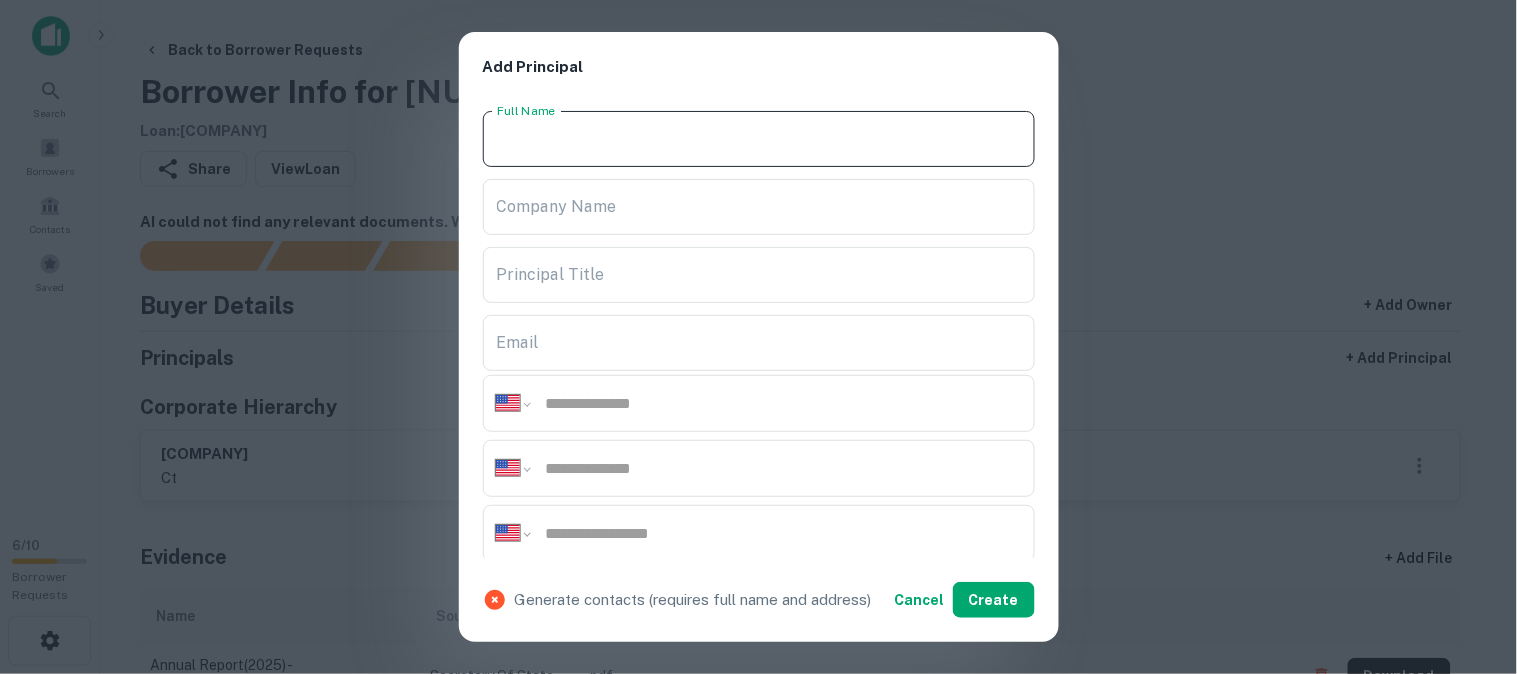 paste on "**********" 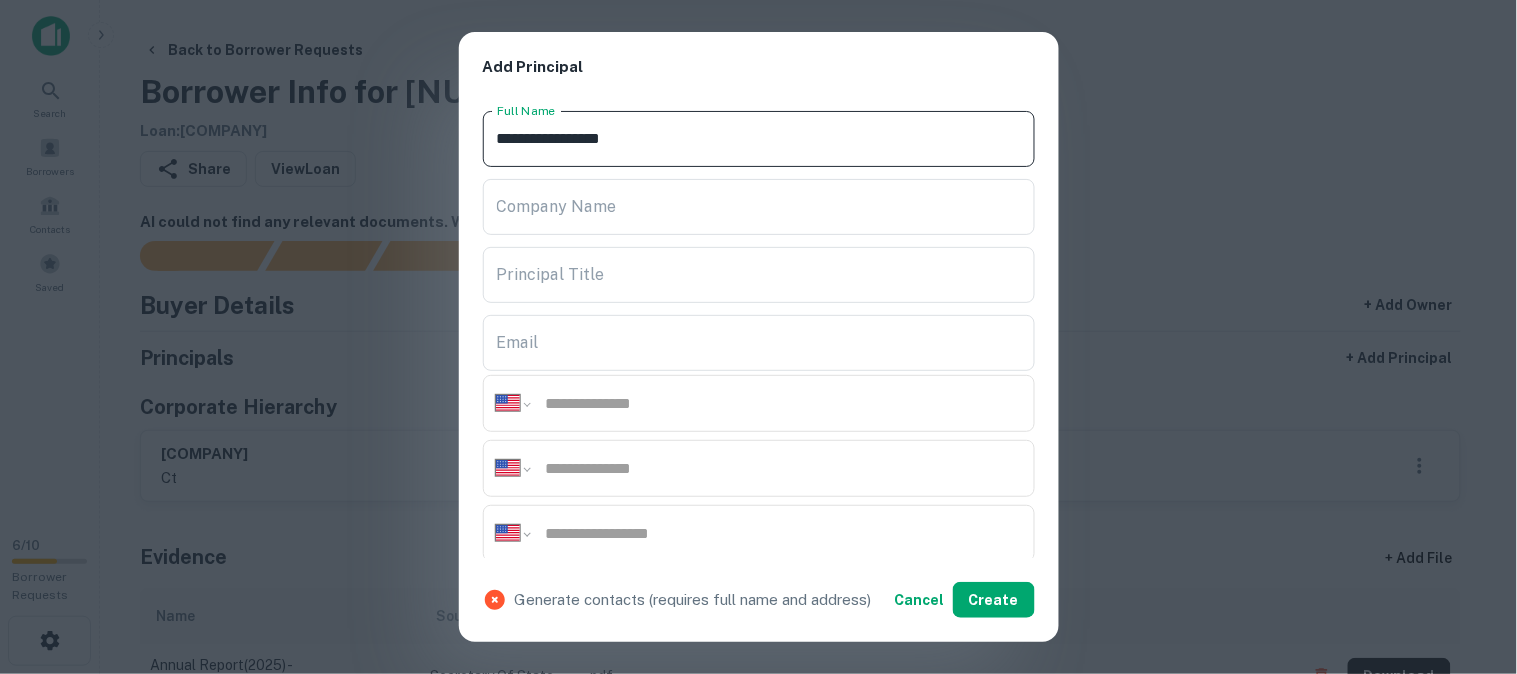 type on "**********" 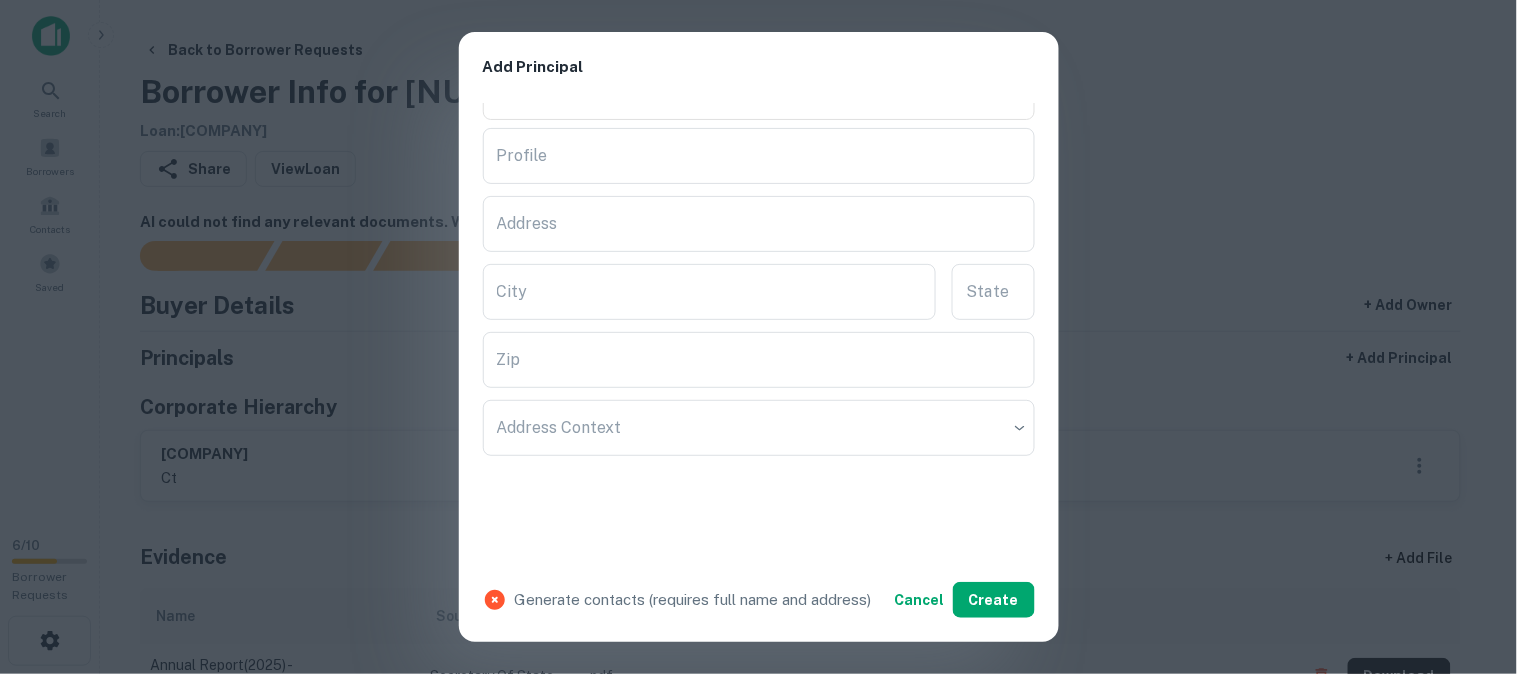 scroll, scrollTop: 444, scrollLeft: 0, axis: vertical 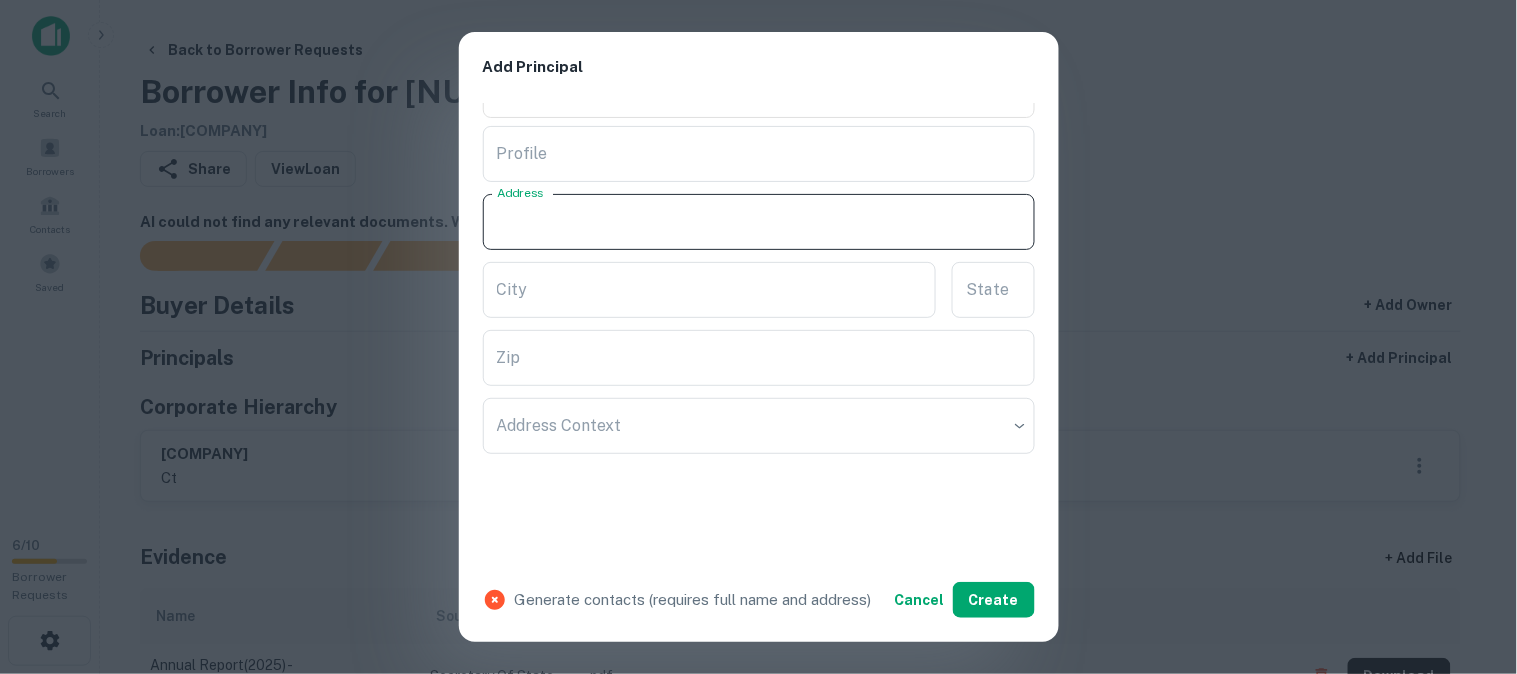 click on "Address" at bounding box center [759, 222] 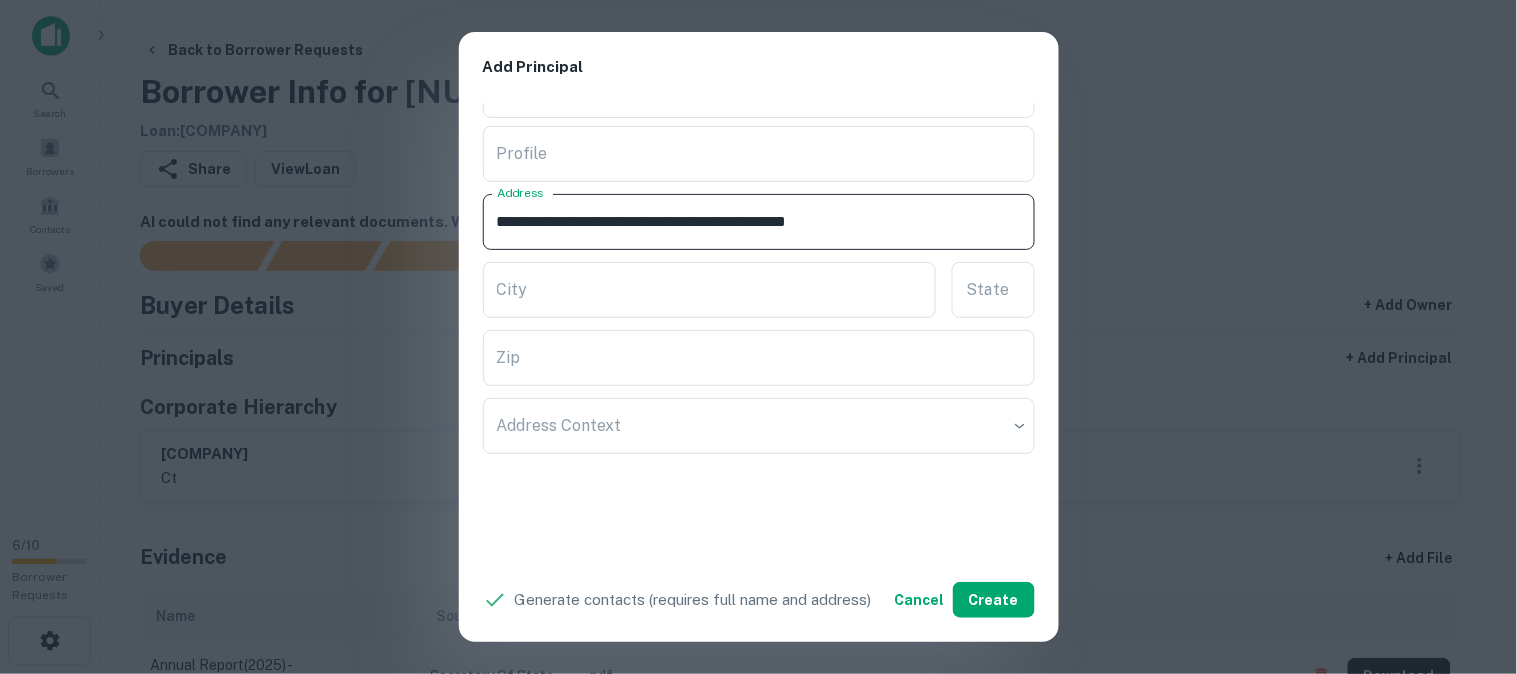 drag, startPoint x: 907, startPoint y: 245, endPoint x: 918, endPoint y: 250, distance: 12.083046 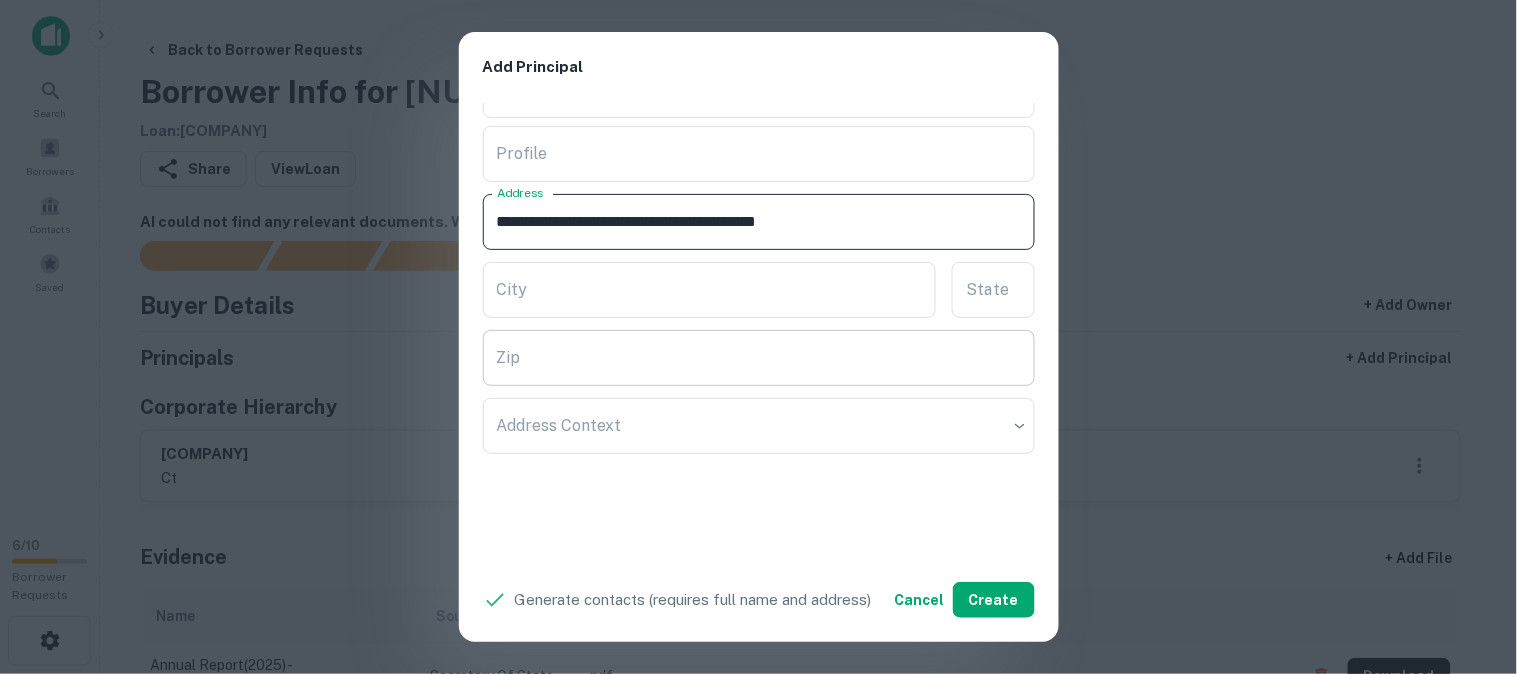 type on "**********" 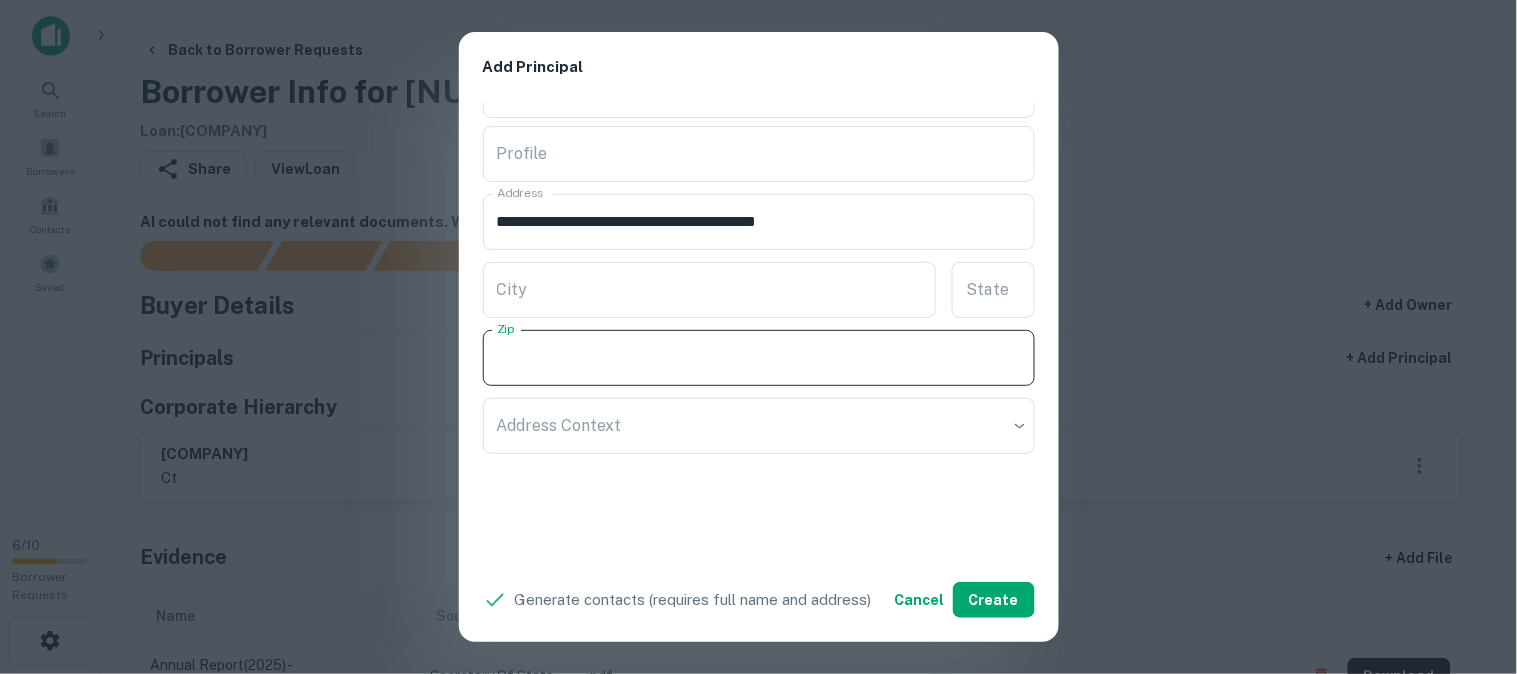 click on "Zip" at bounding box center (759, 358) 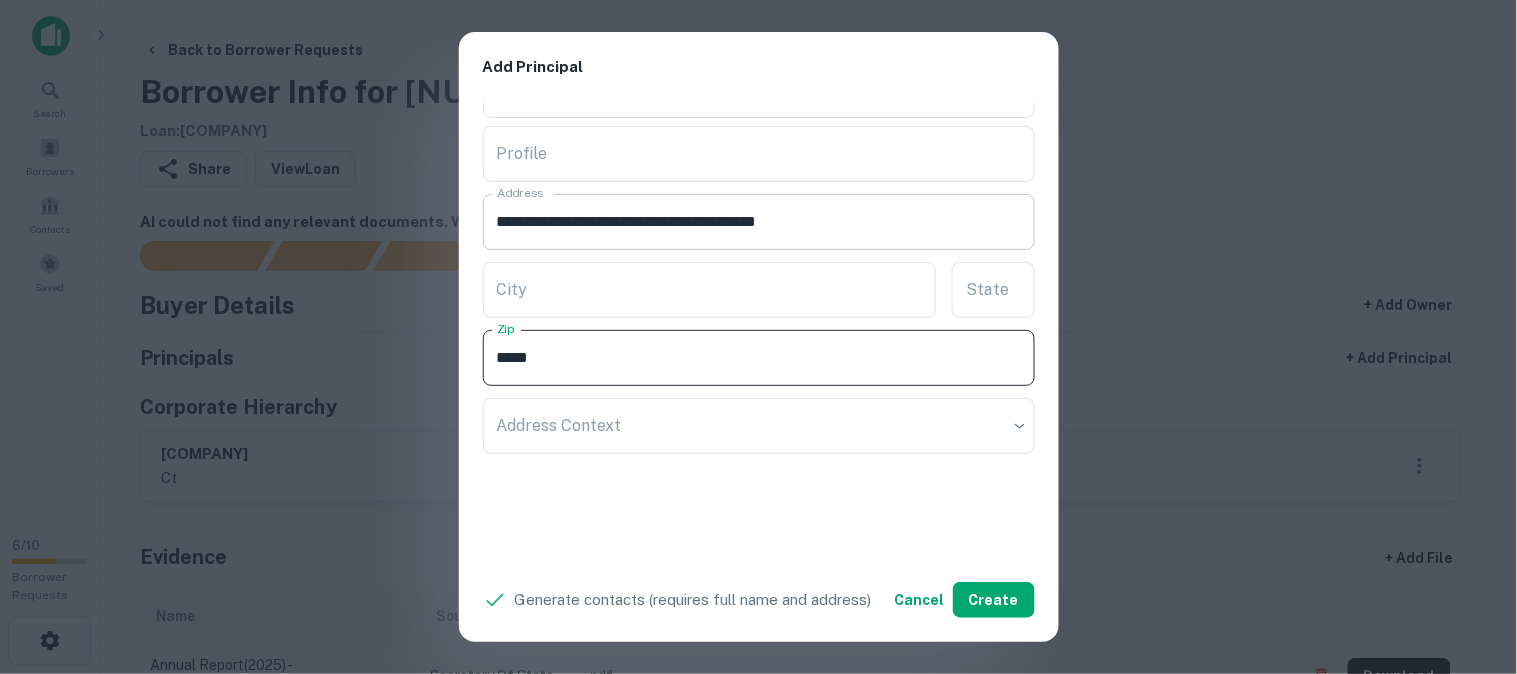 type on "*****" 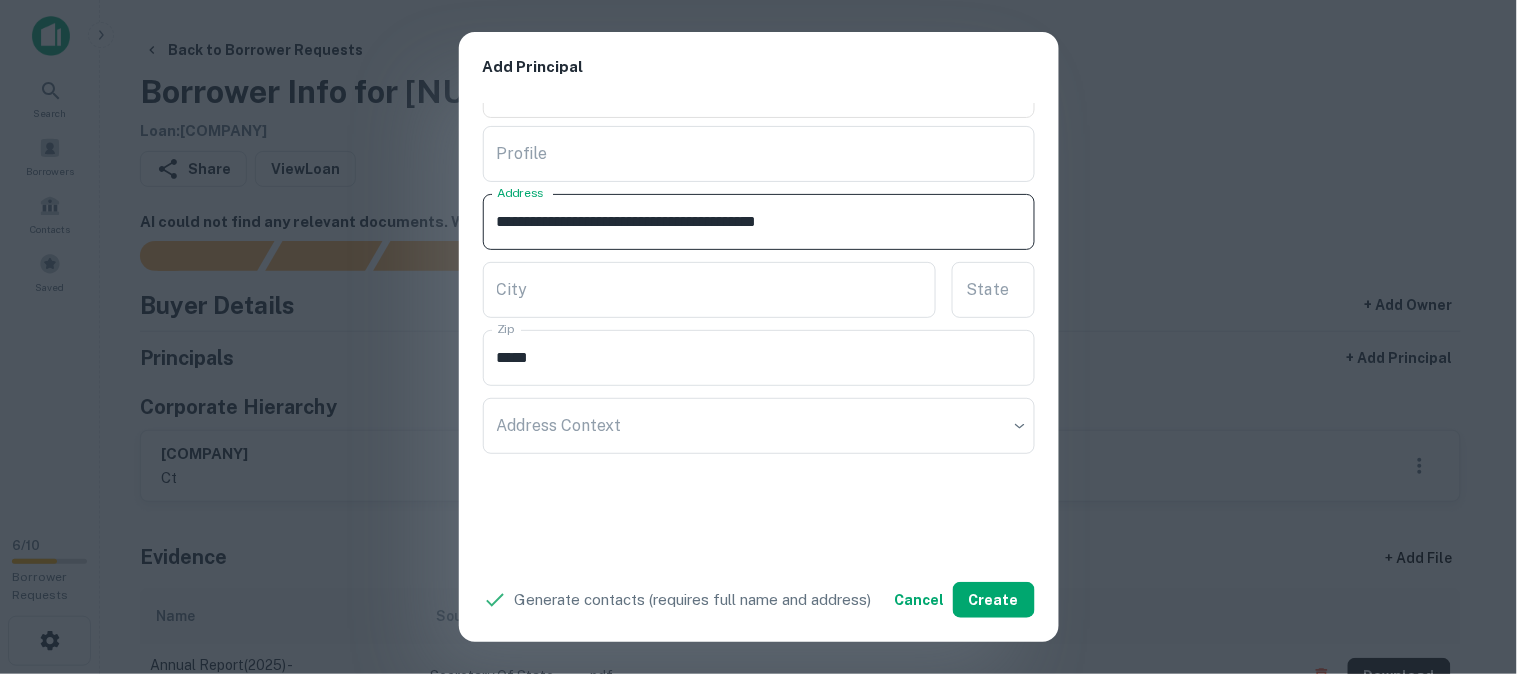 drag, startPoint x: 828, startPoint y: 225, endPoint x: 847, endPoint y: 244, distance: 26.870058 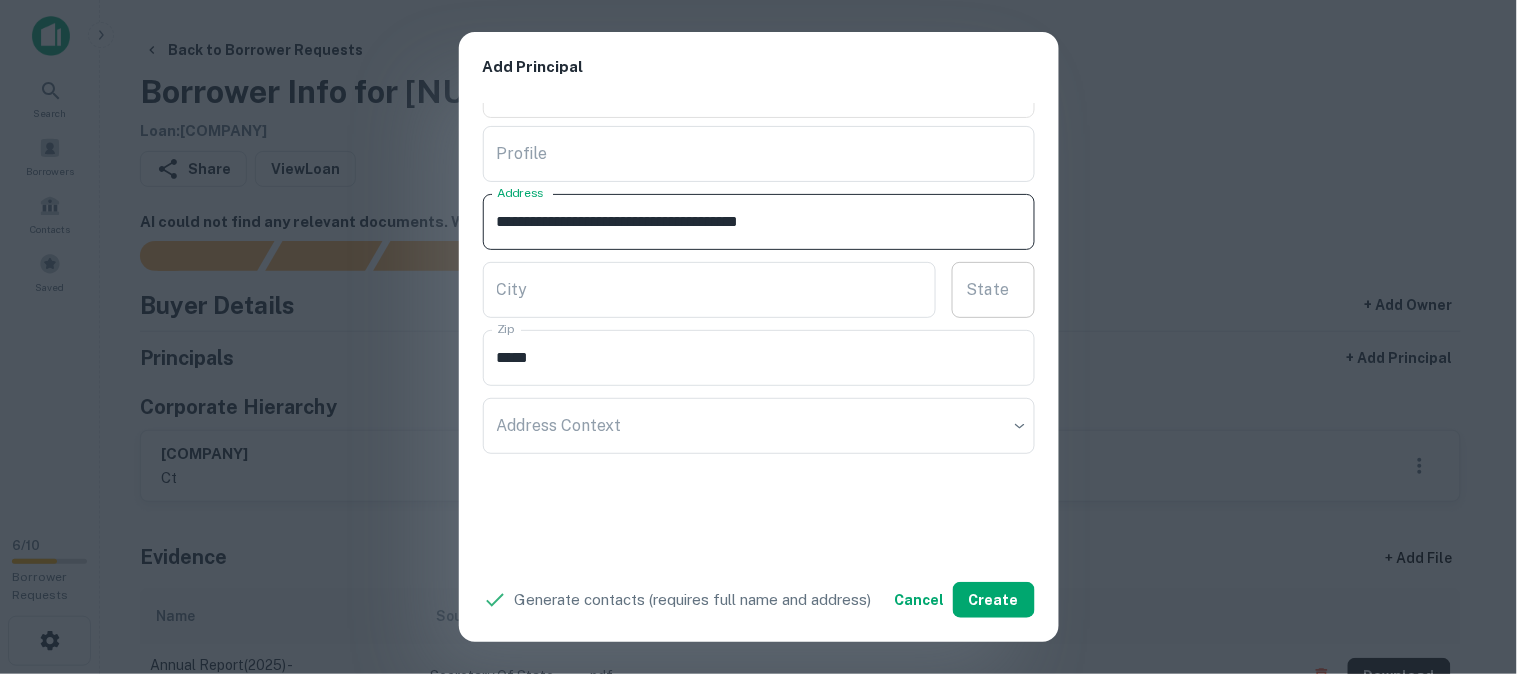 type on "**********" 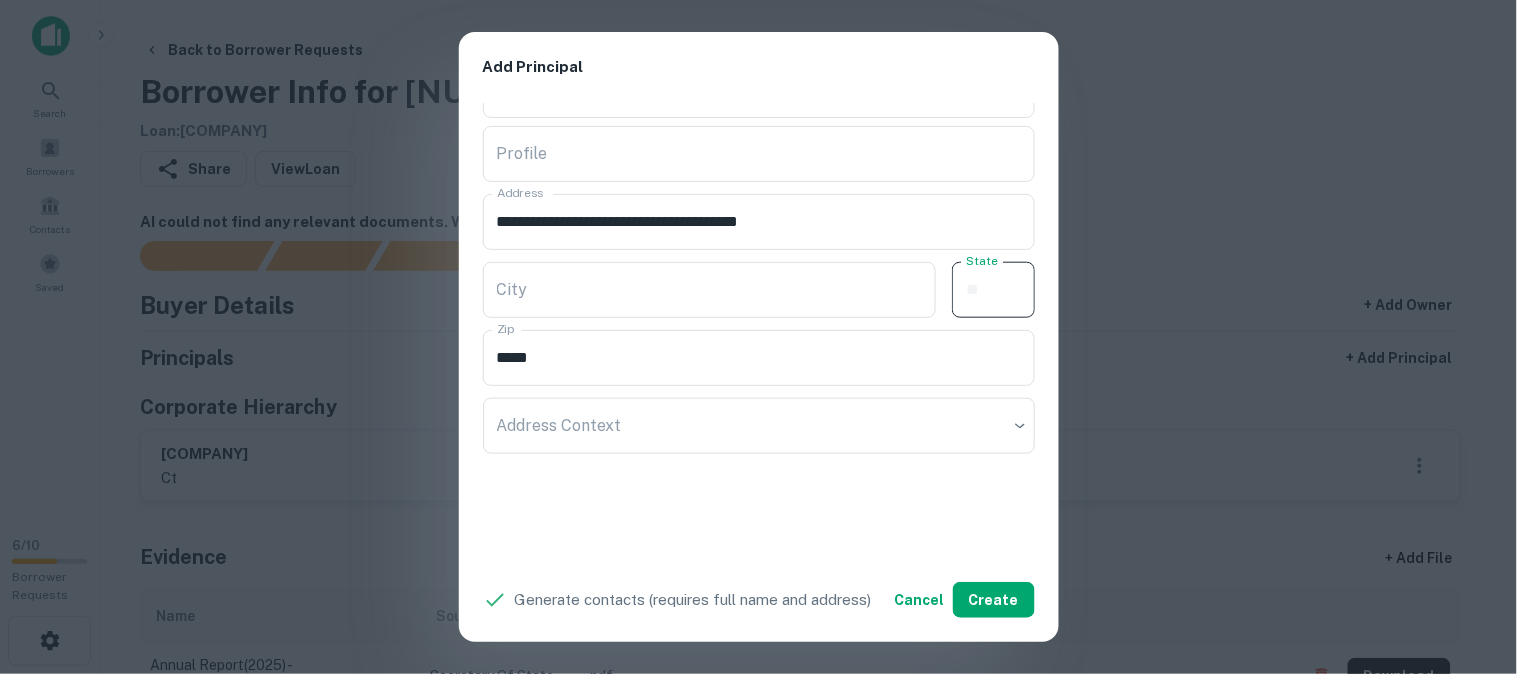 paste on "**" 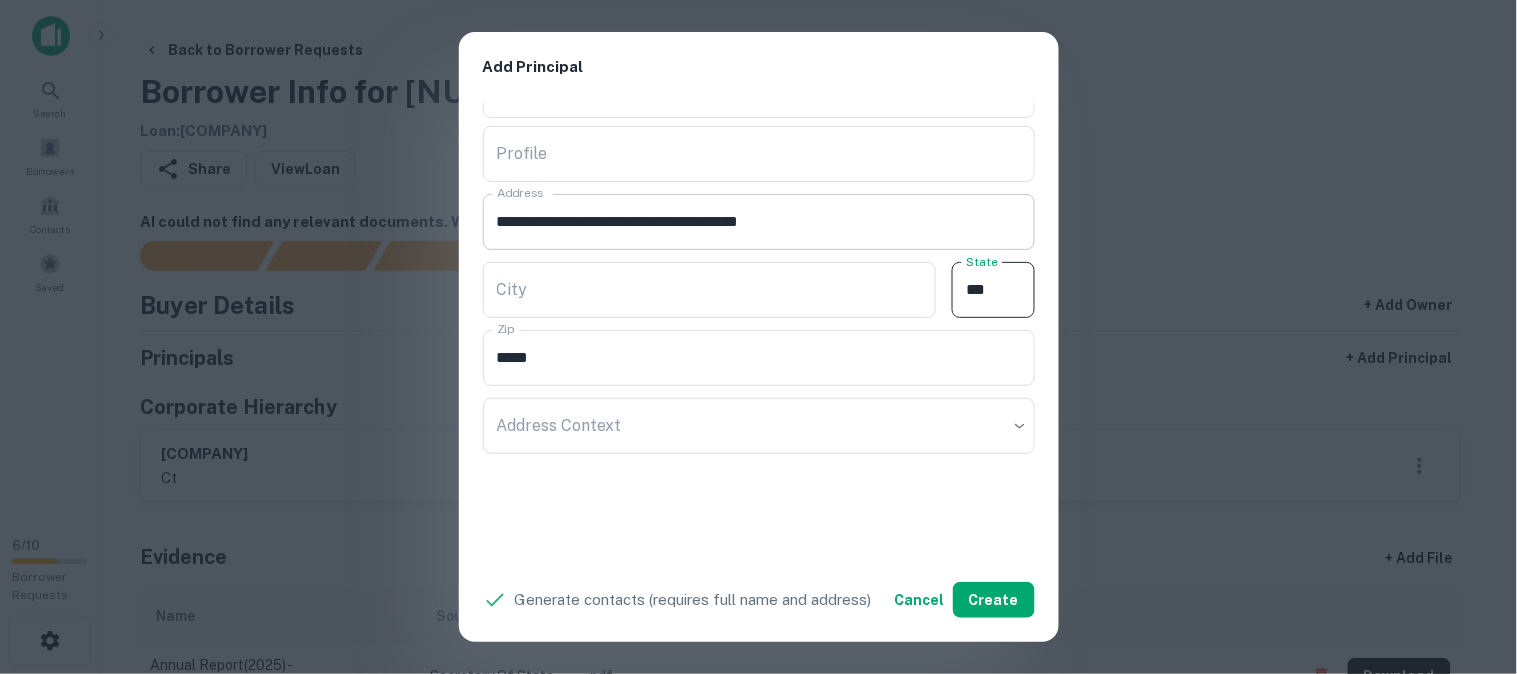 type on "**" 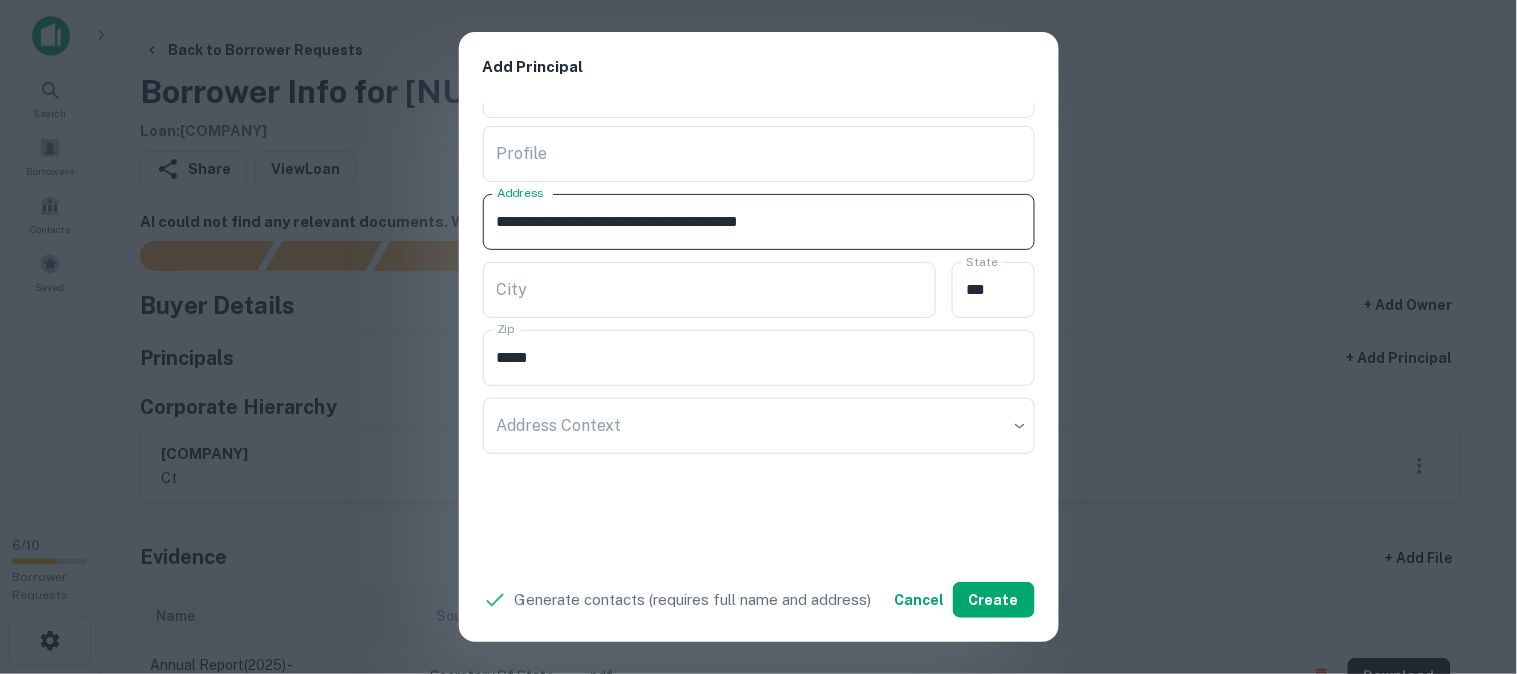 drag, startPoint x: 737, startPoint y: 212, endPoint x: 823, endPoint y: 258, distance: 97.52948 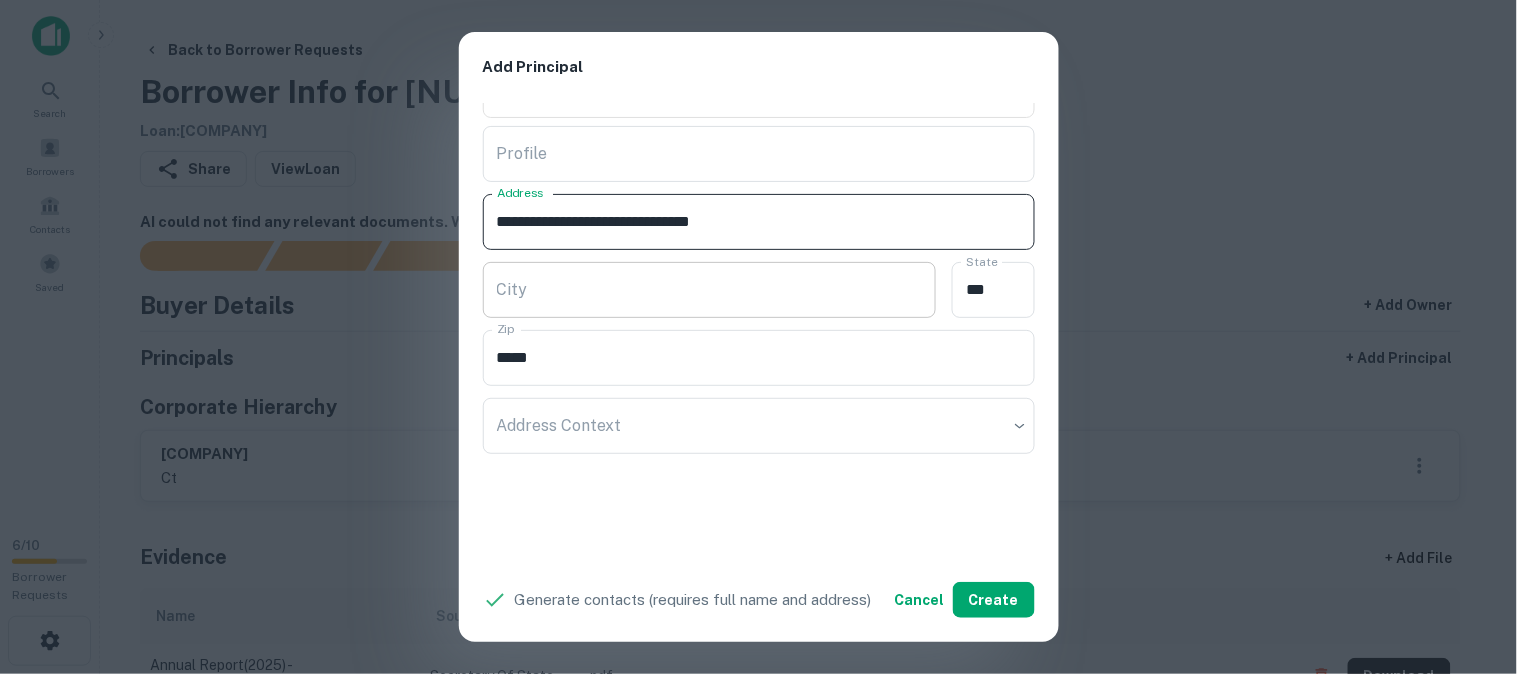 type on "**********" 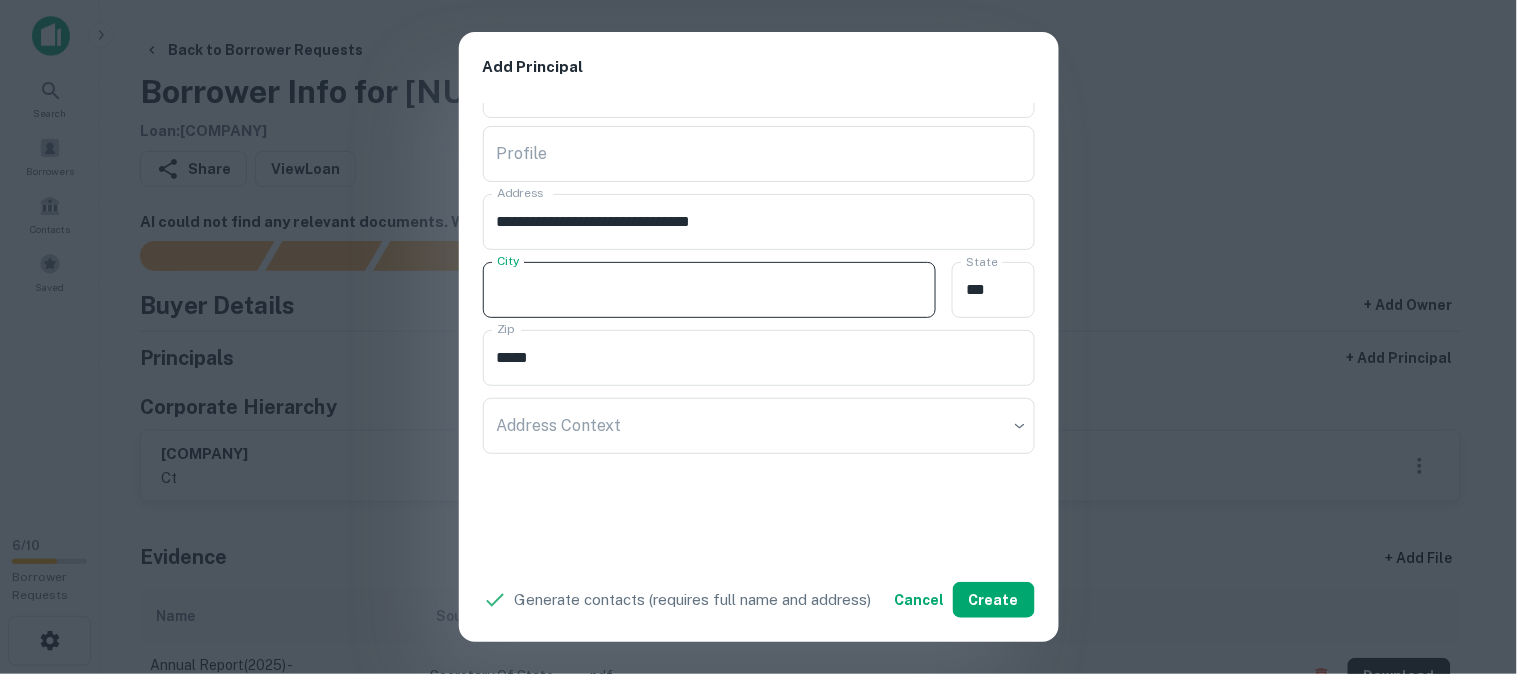 paste on "********" 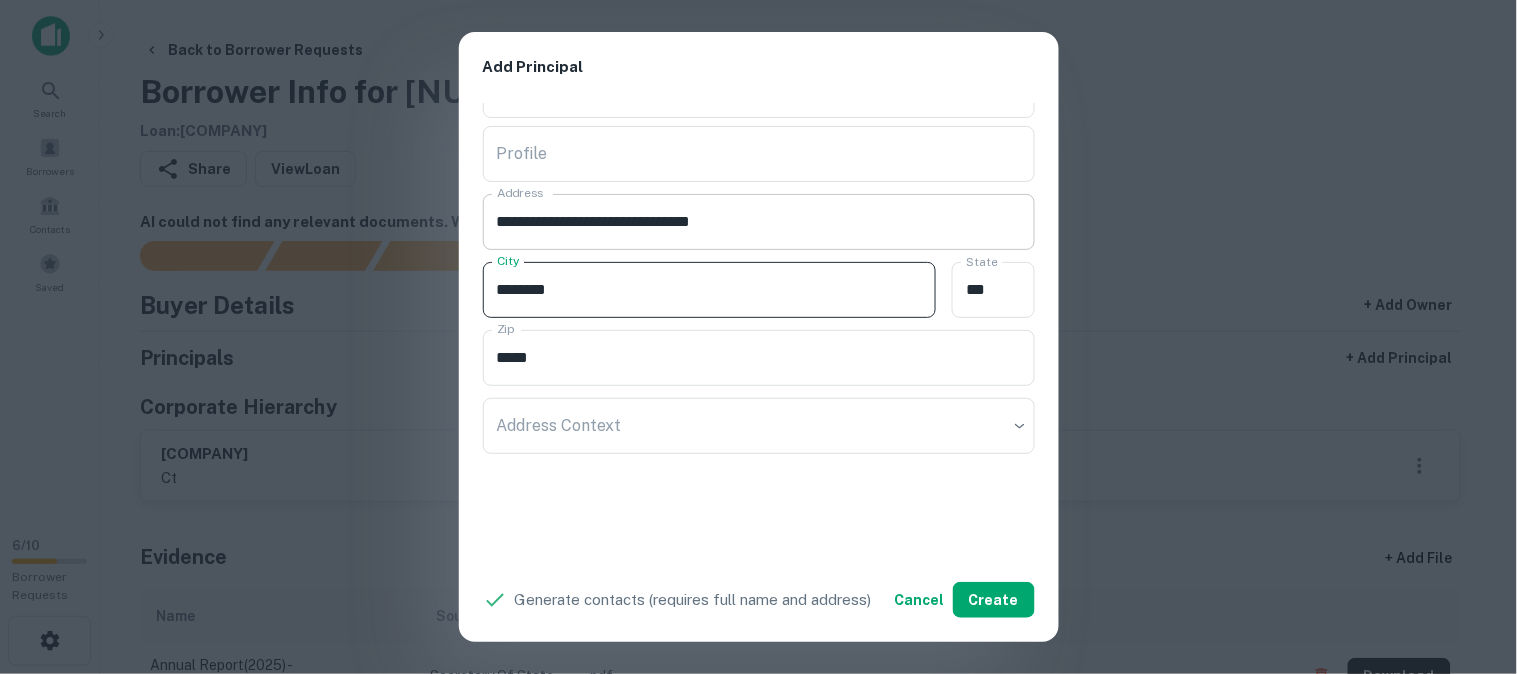 type on "********" 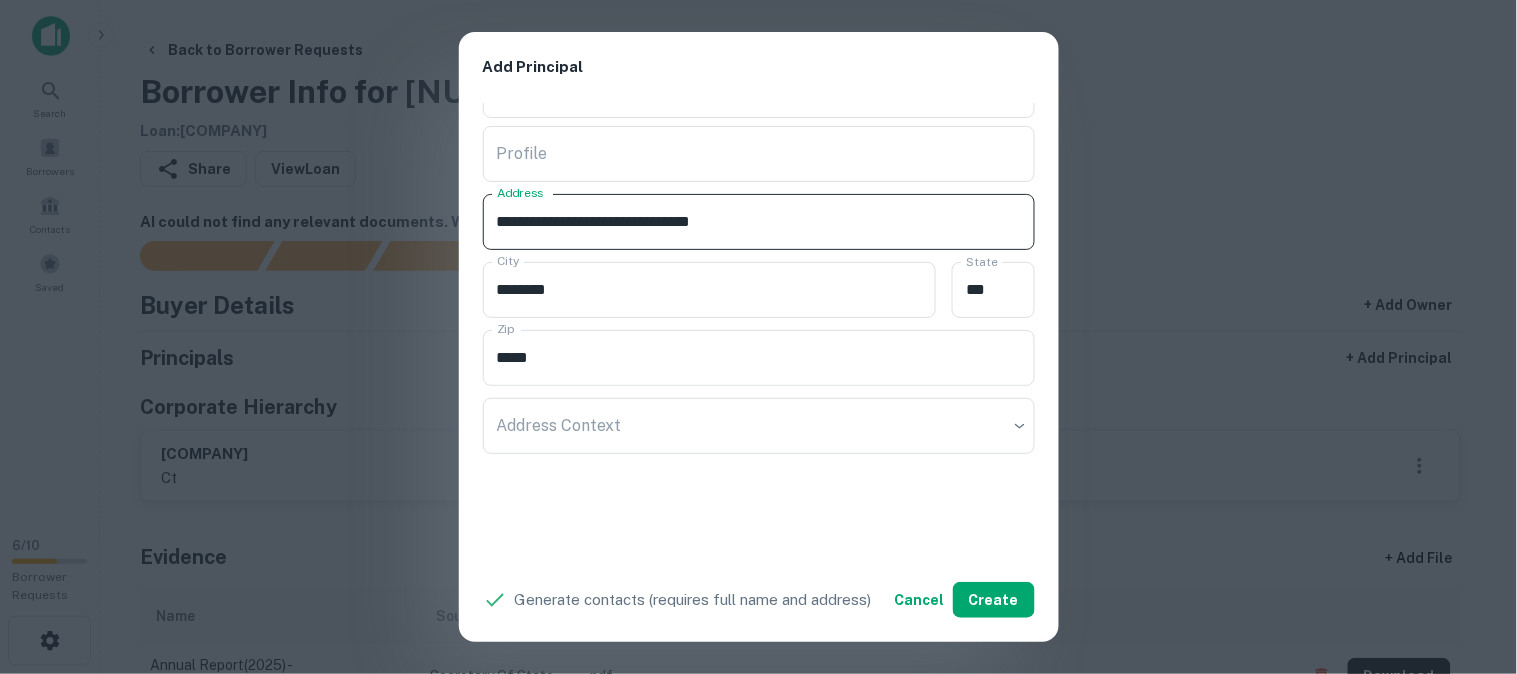 drag, startPoint x: 746, startPoint y: 231, endPoint x: 731, endPoint y: 217, distance: 20.518284 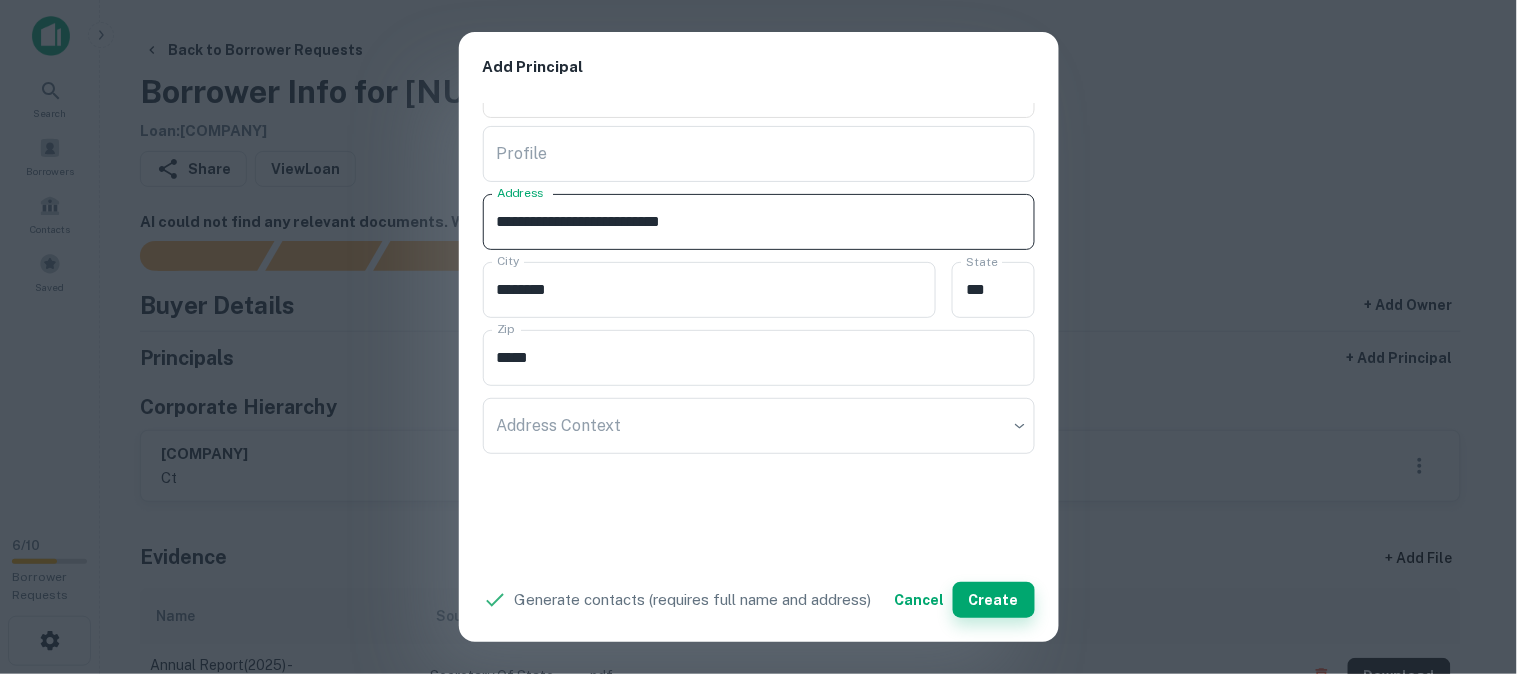 type on "**********" 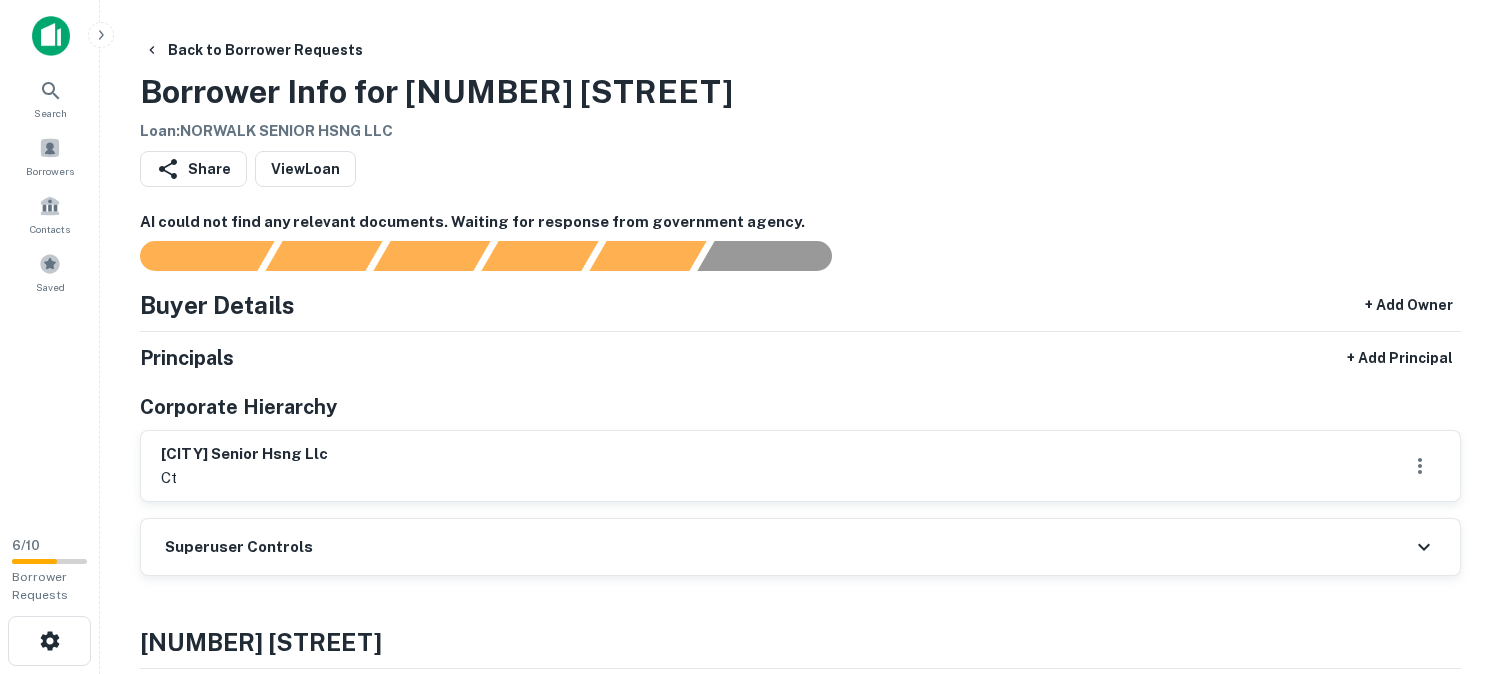 scroll, scrollTop: 0, scrollLeft: 0, axis: both 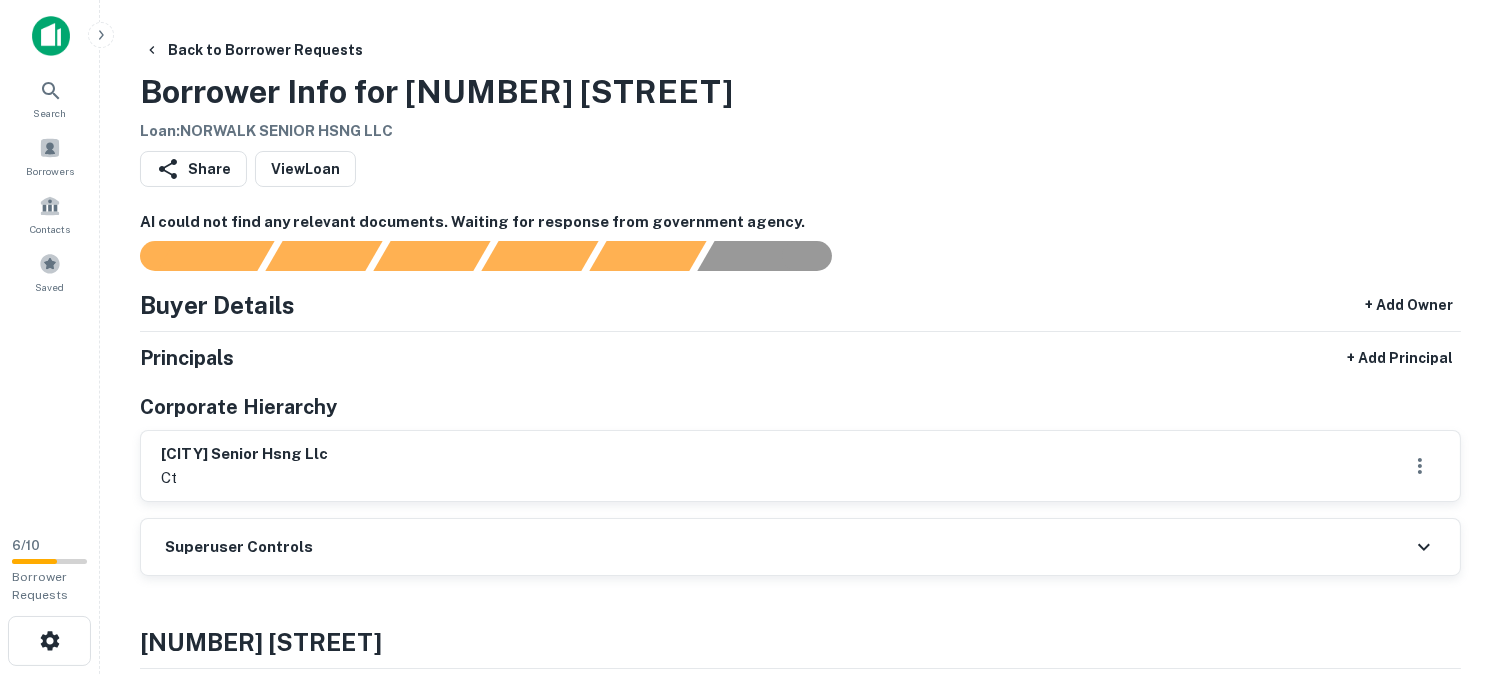 drag, startPoint x: 156, startPoint y: 448, endPoint x: 402, endPoint y: 443, distance: 246.05081 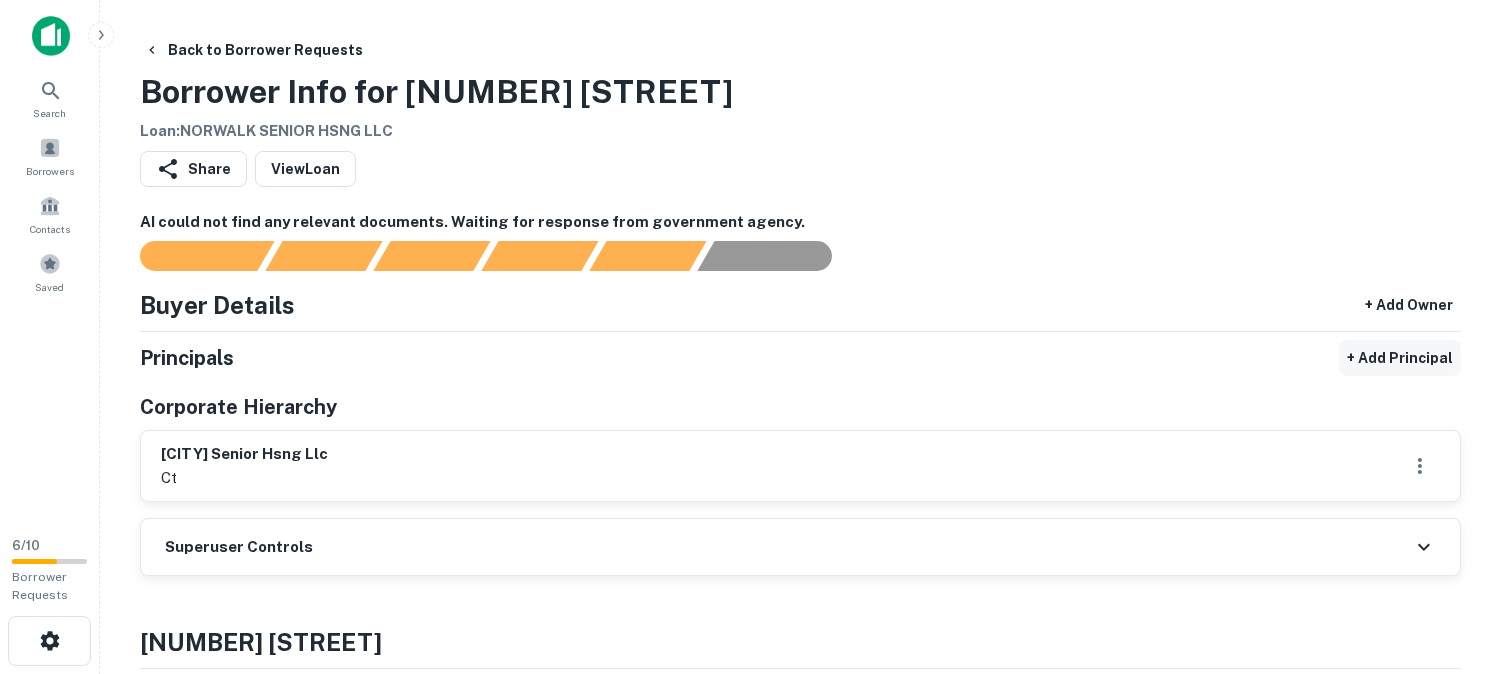 click on "+ Add Principal" at bounding box center [1400, 358] 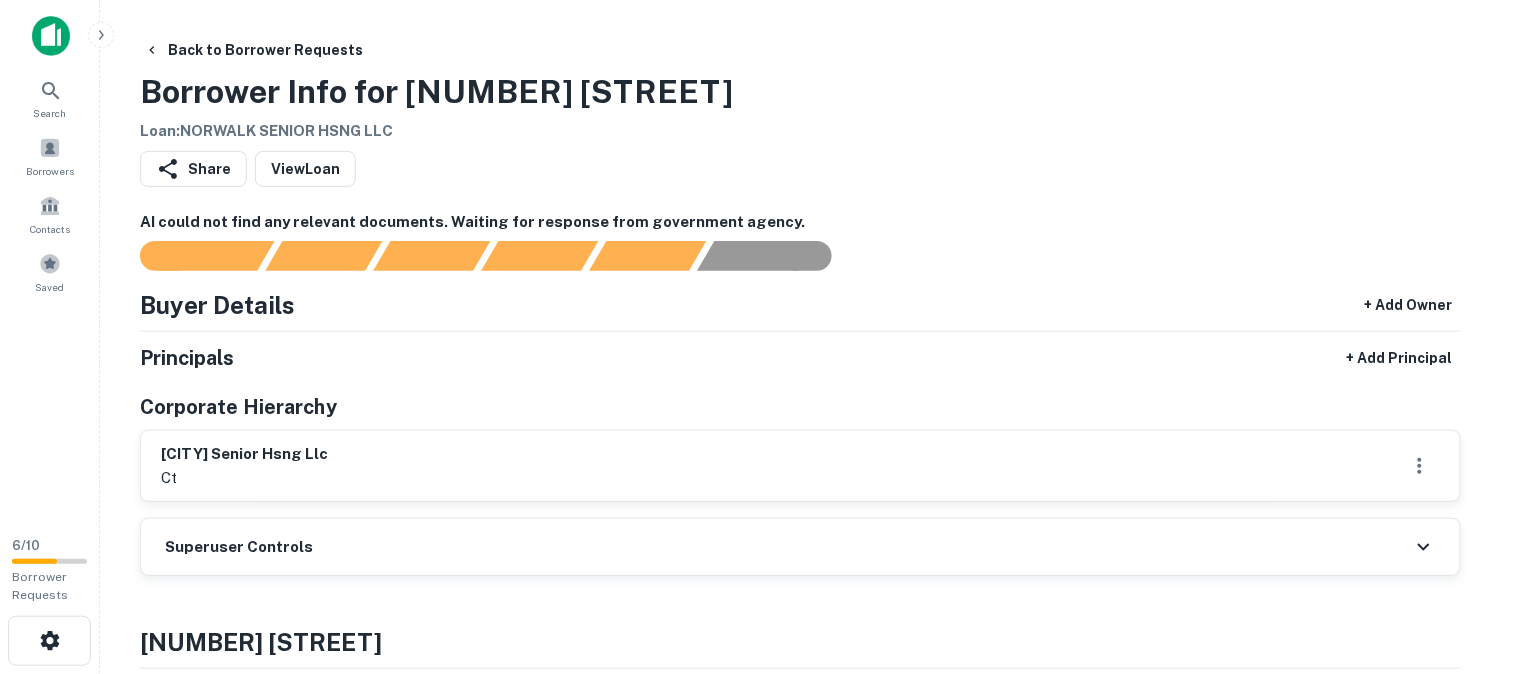 click on "Full Name" at bounding box center [71, 788] 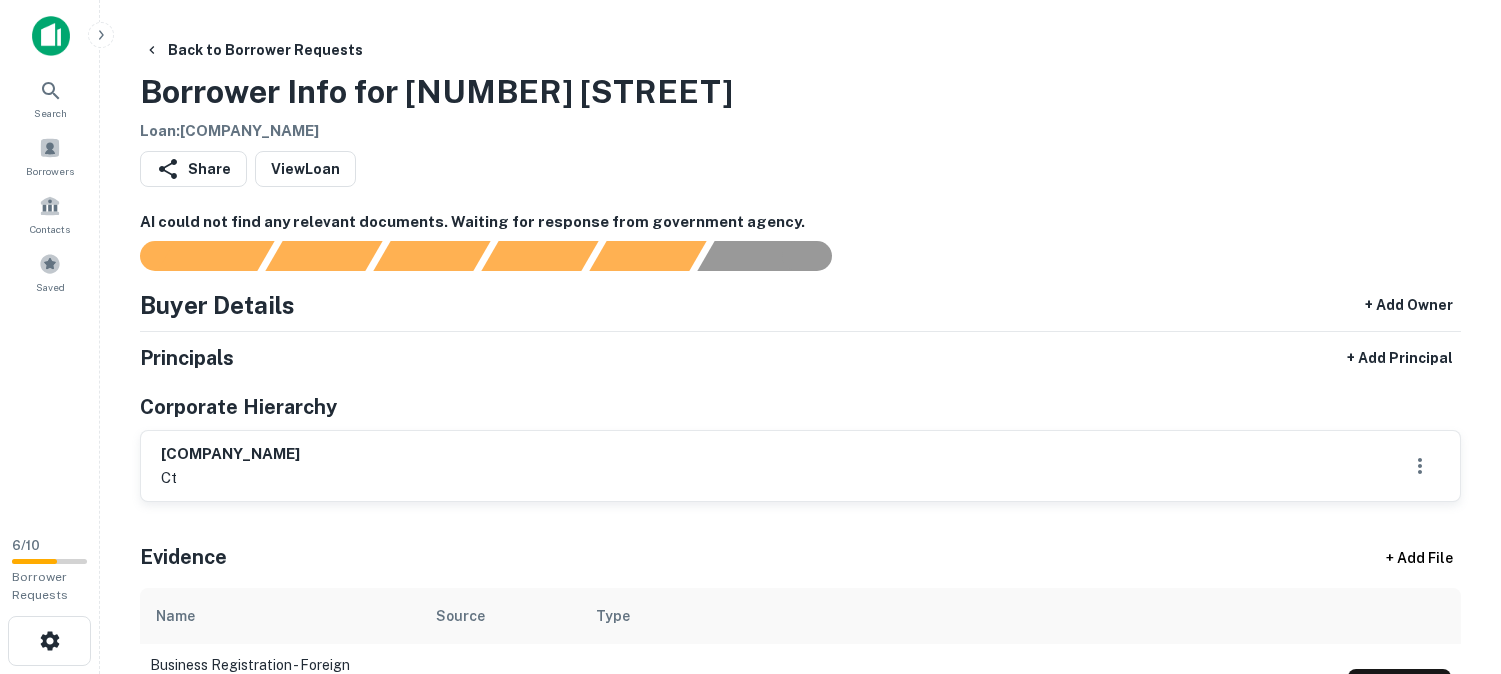 scroll, scrollTop: 0, scrollLeft: 0, axis: both 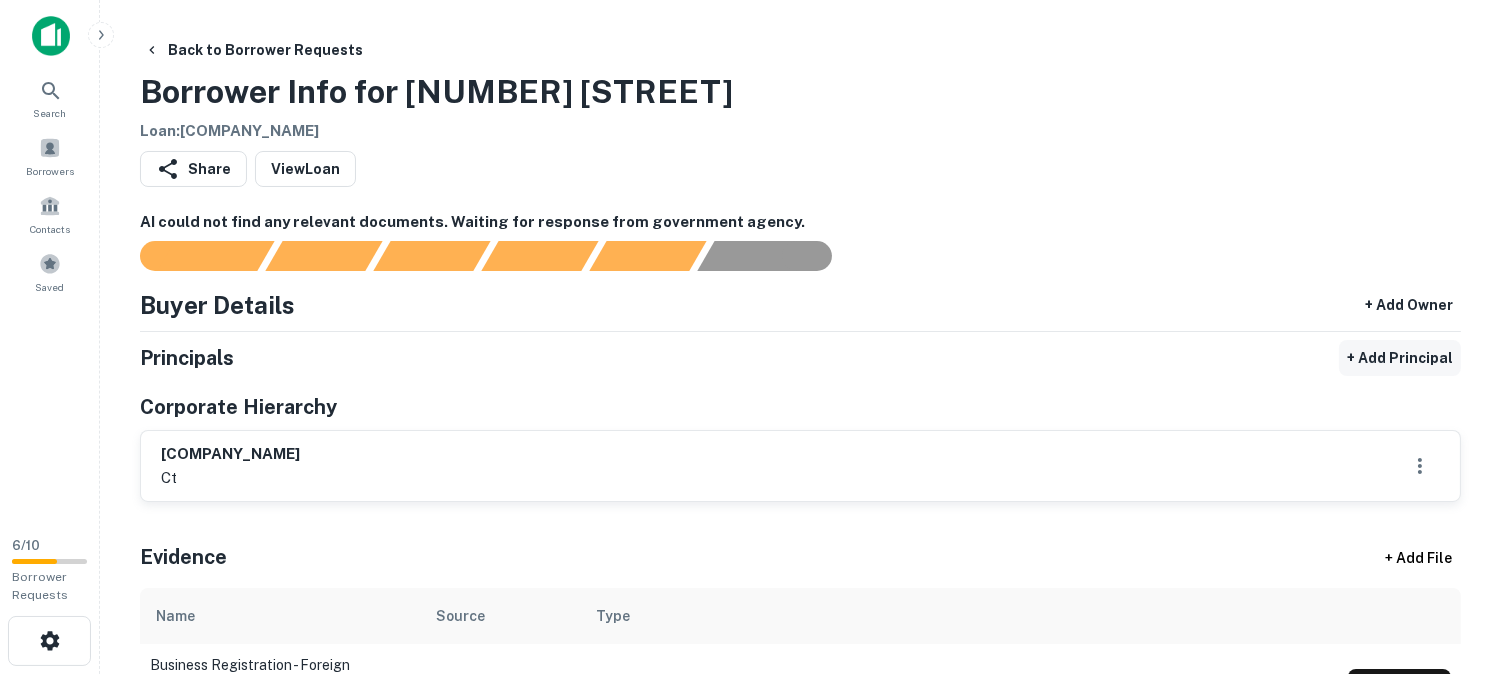click on "+ Add Principal" at bounding box center [1400, 358] 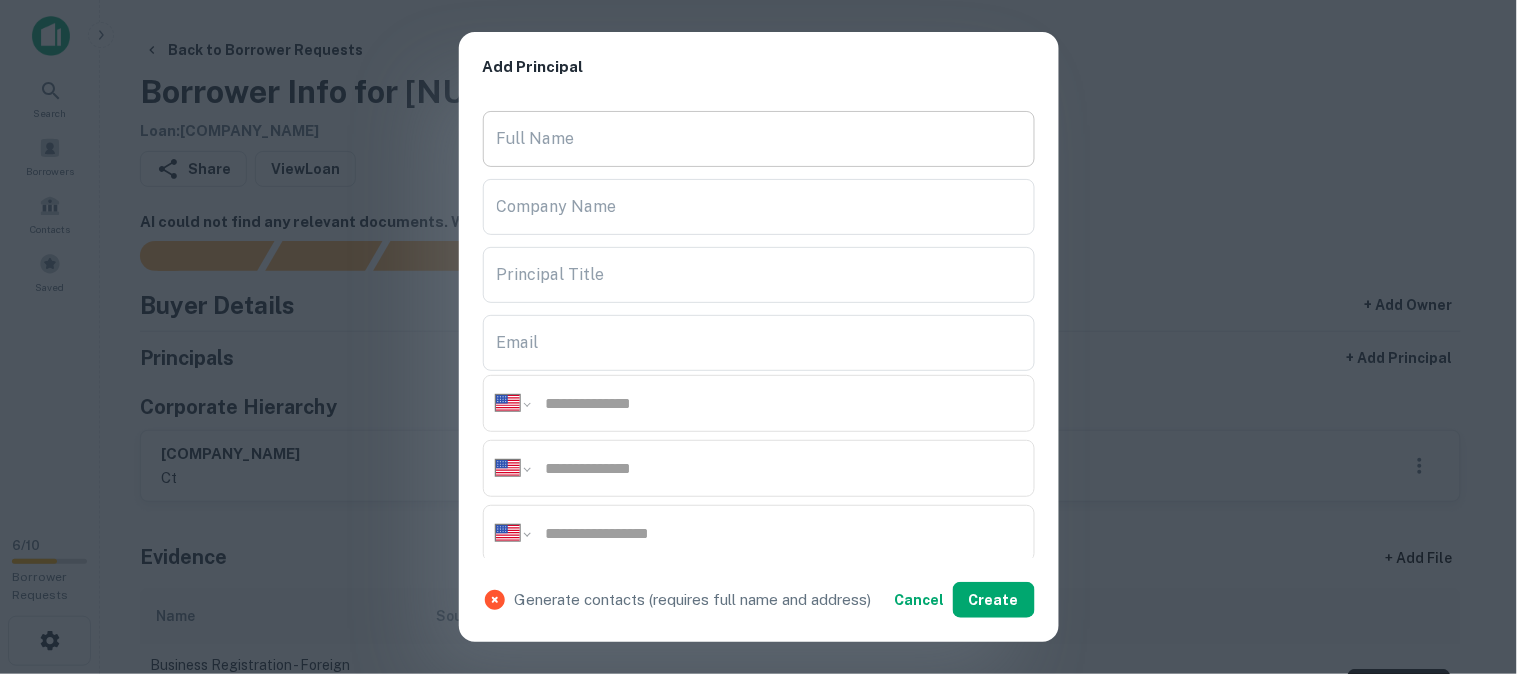click on "Full Name" at bounding box center [759, 139] 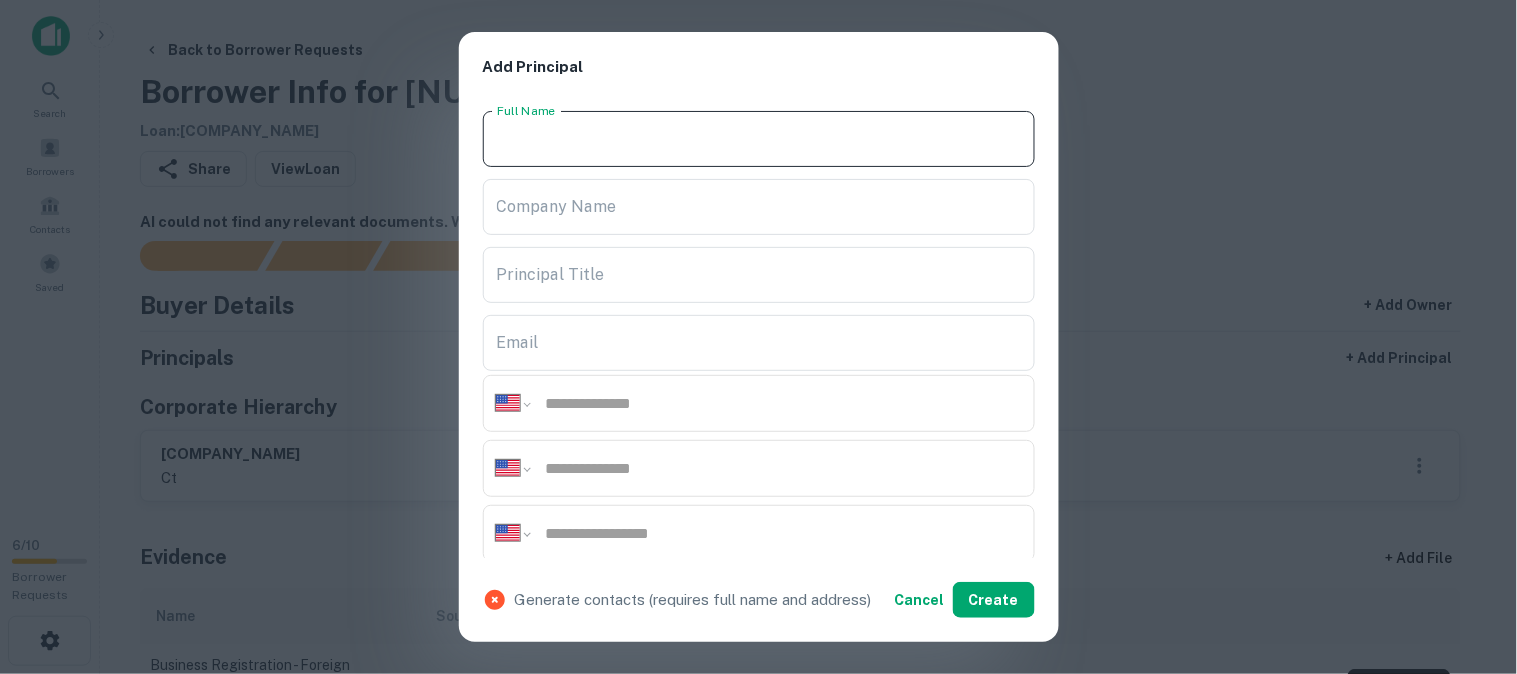paste on "**********" 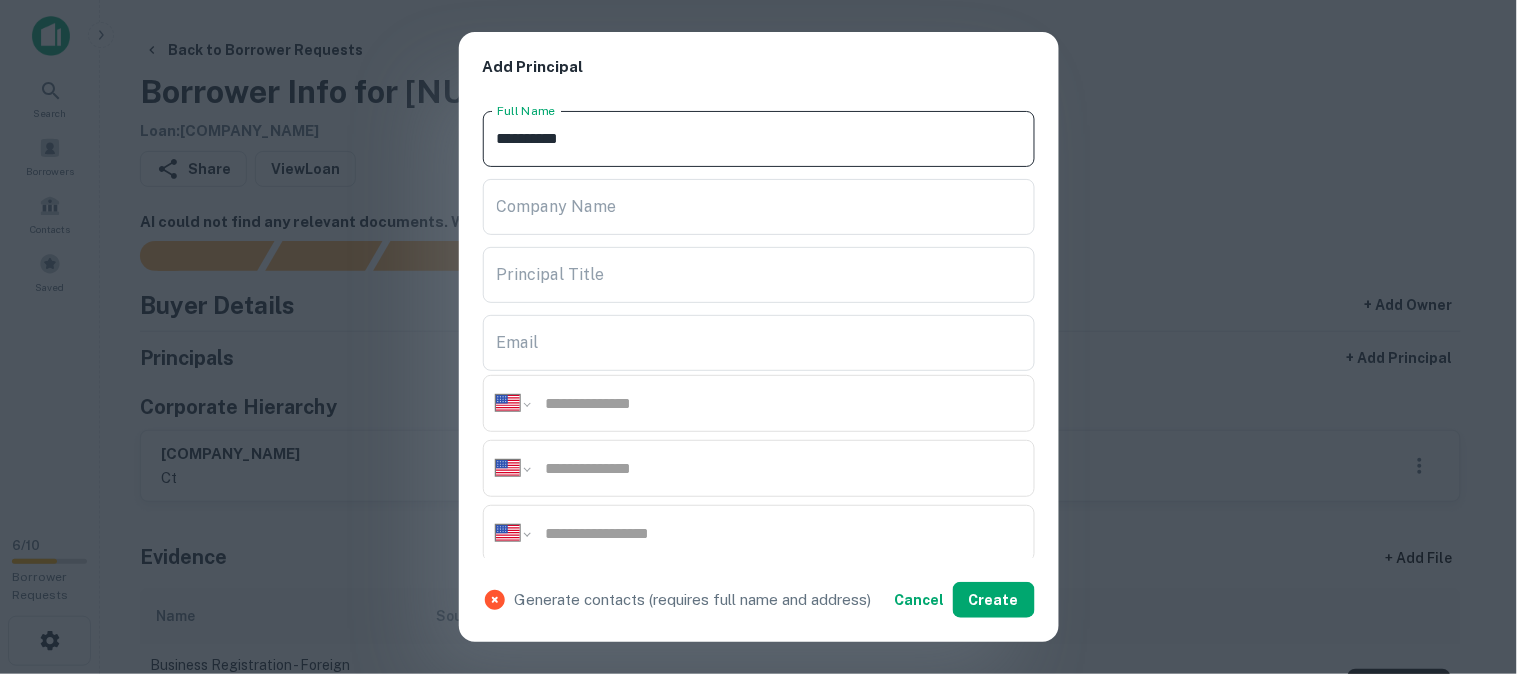 type on "**********" 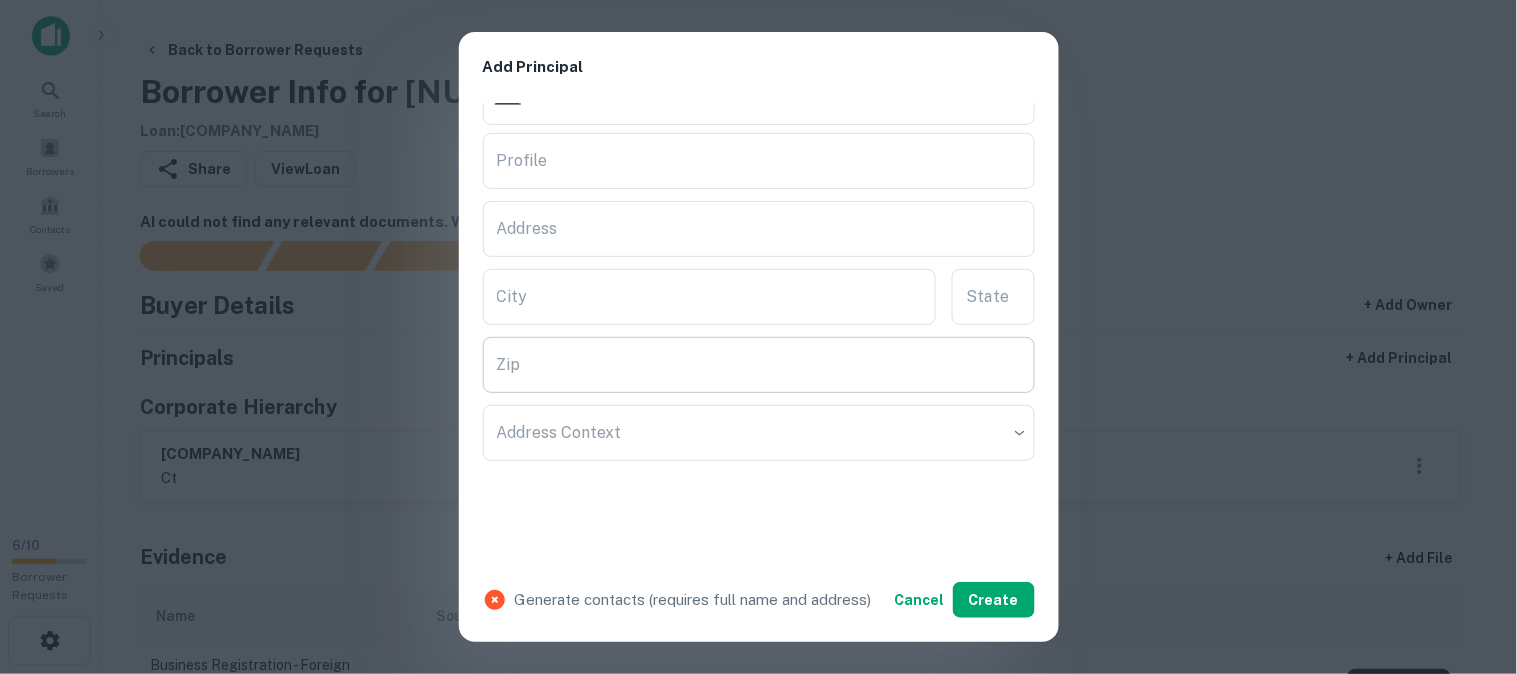 scroll, scrollTop: 444, scrollLeft: 0, axis: vertical 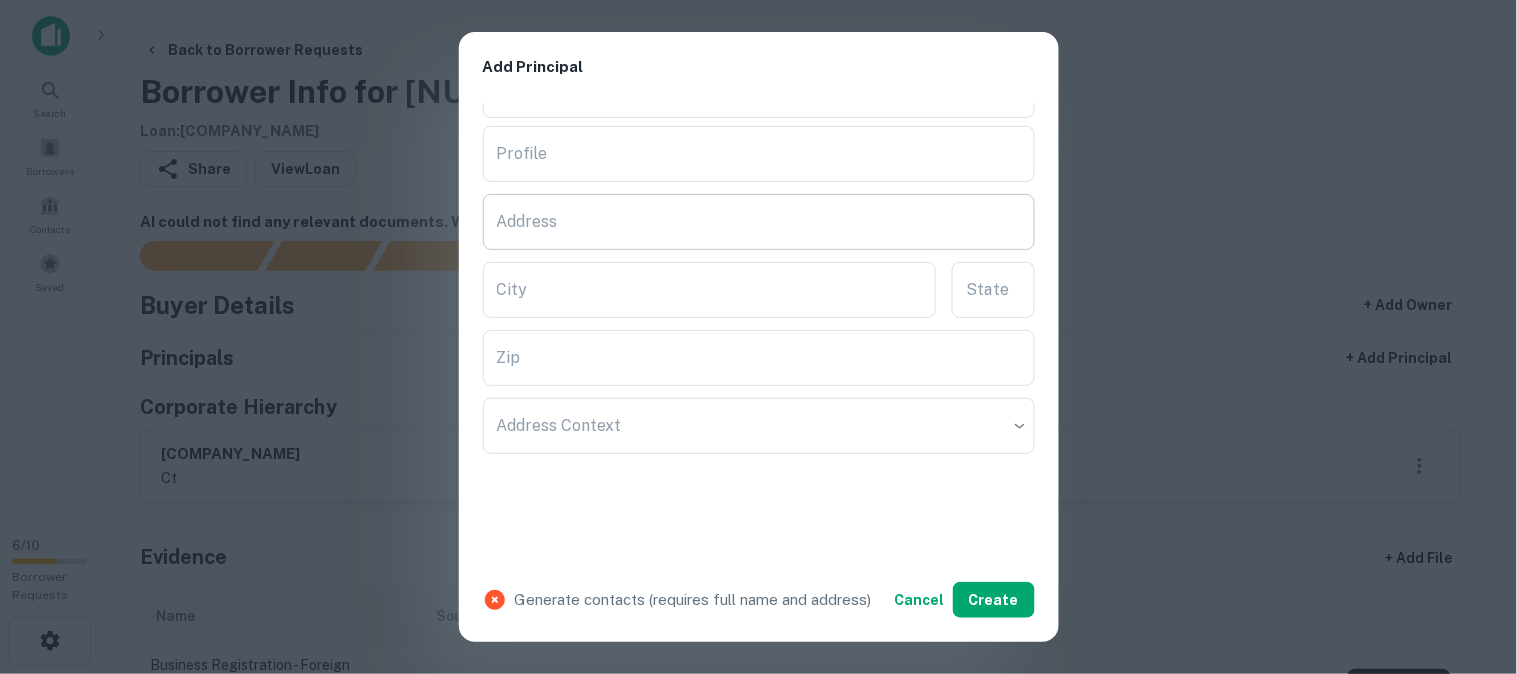 click on "Address" at bounding box center (759, 222) 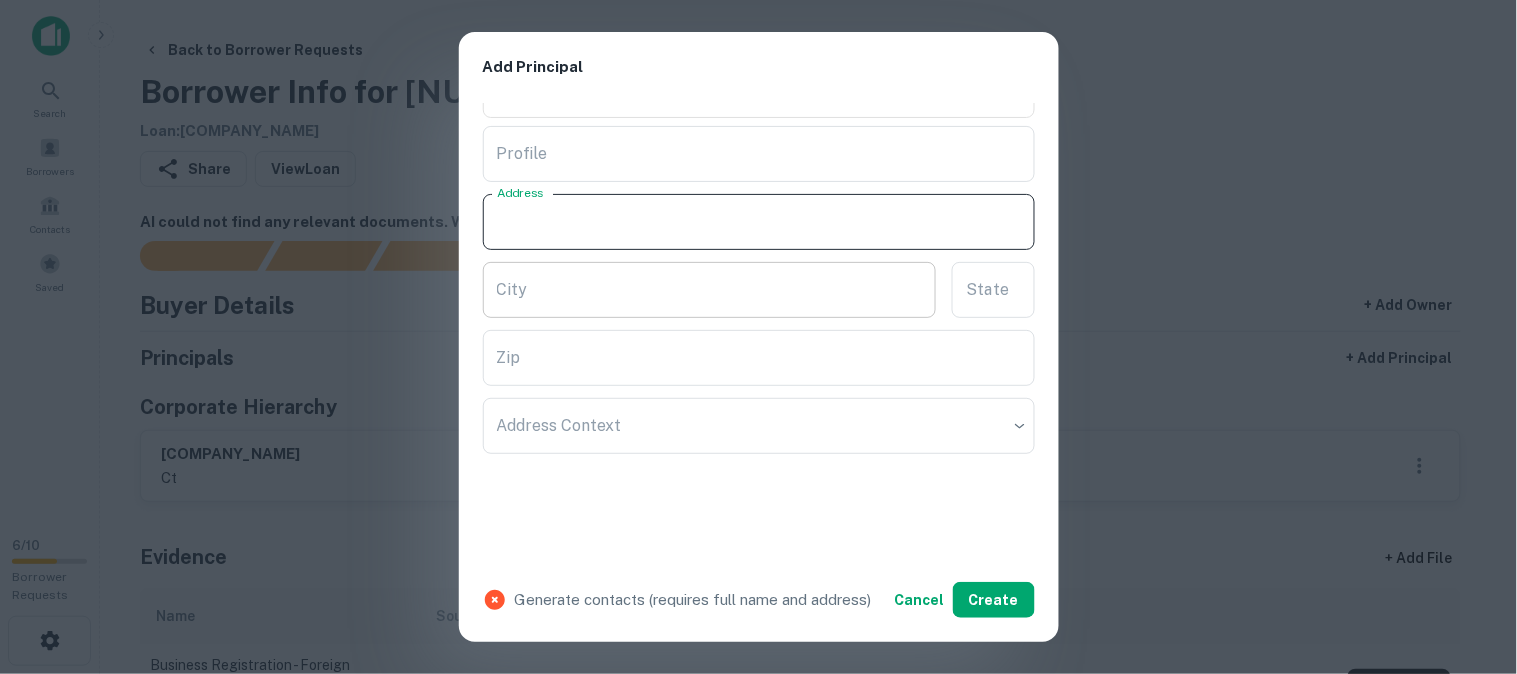 paste on "**********" 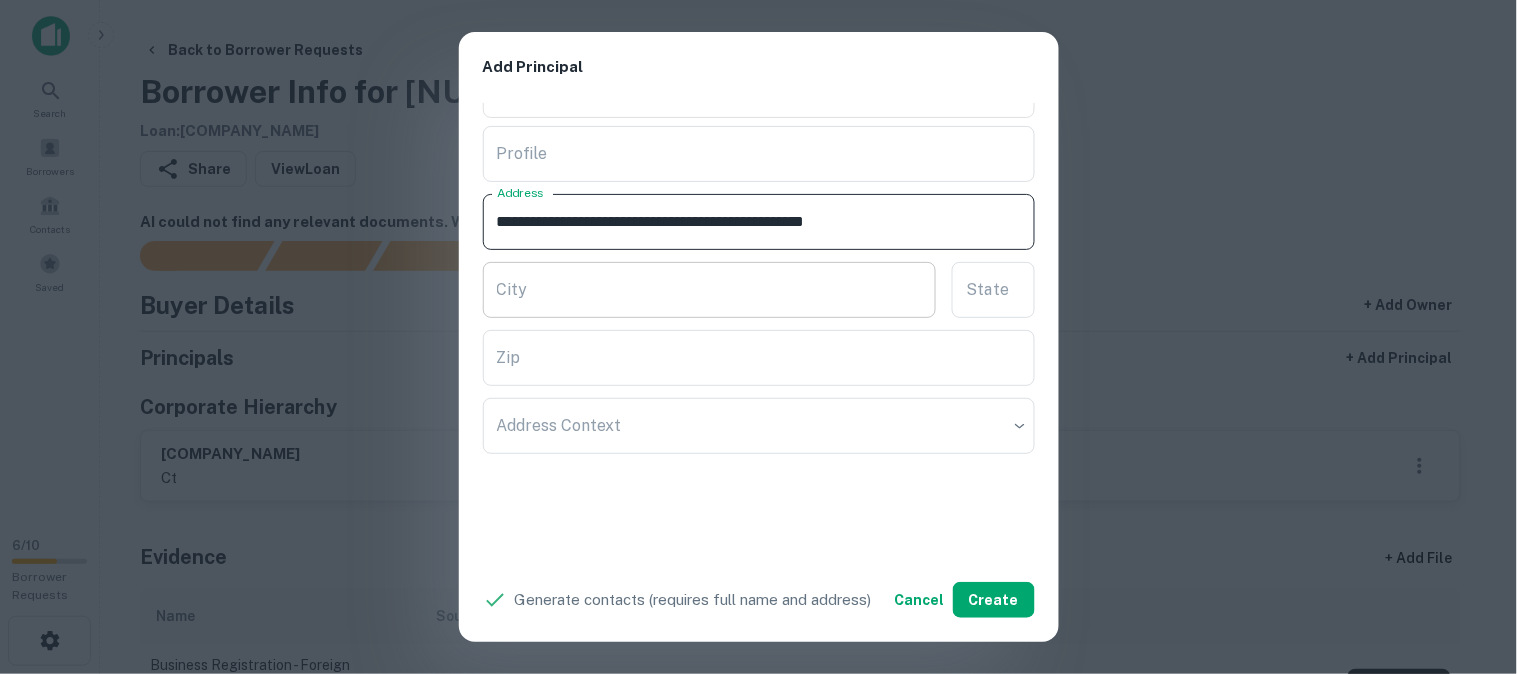 drag, startPoint x: 870, startPoint y: 232, endPoint x: 920, endPoint y: 273, distance: 64.66065 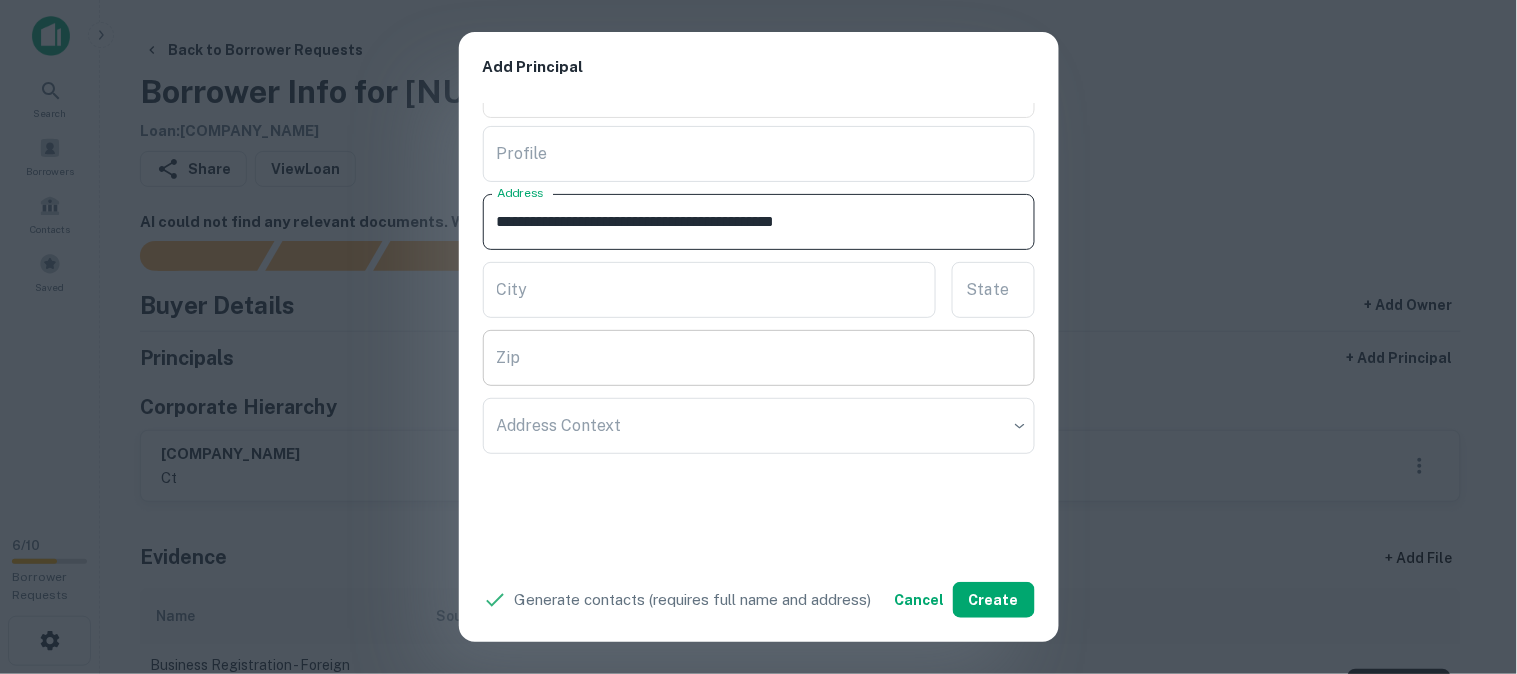 type on "**********" 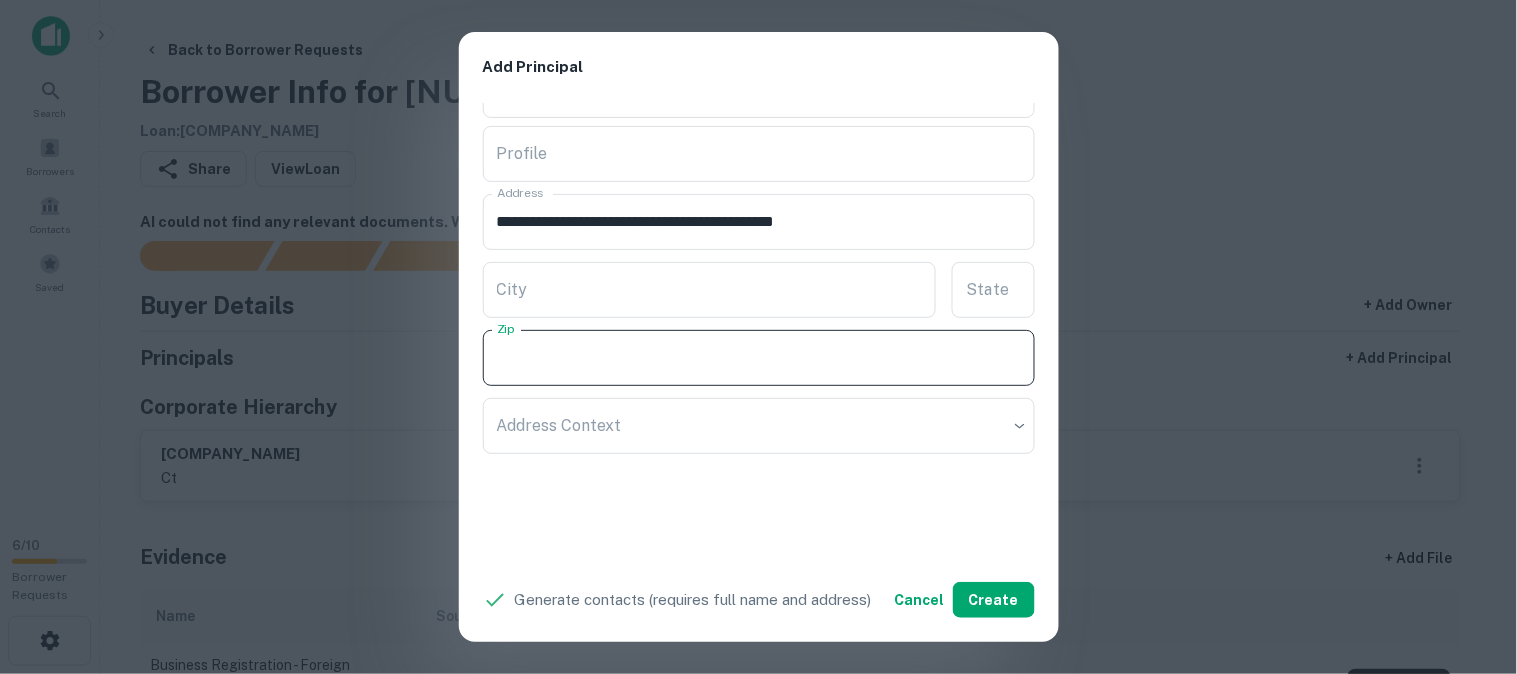 paste on "*****" 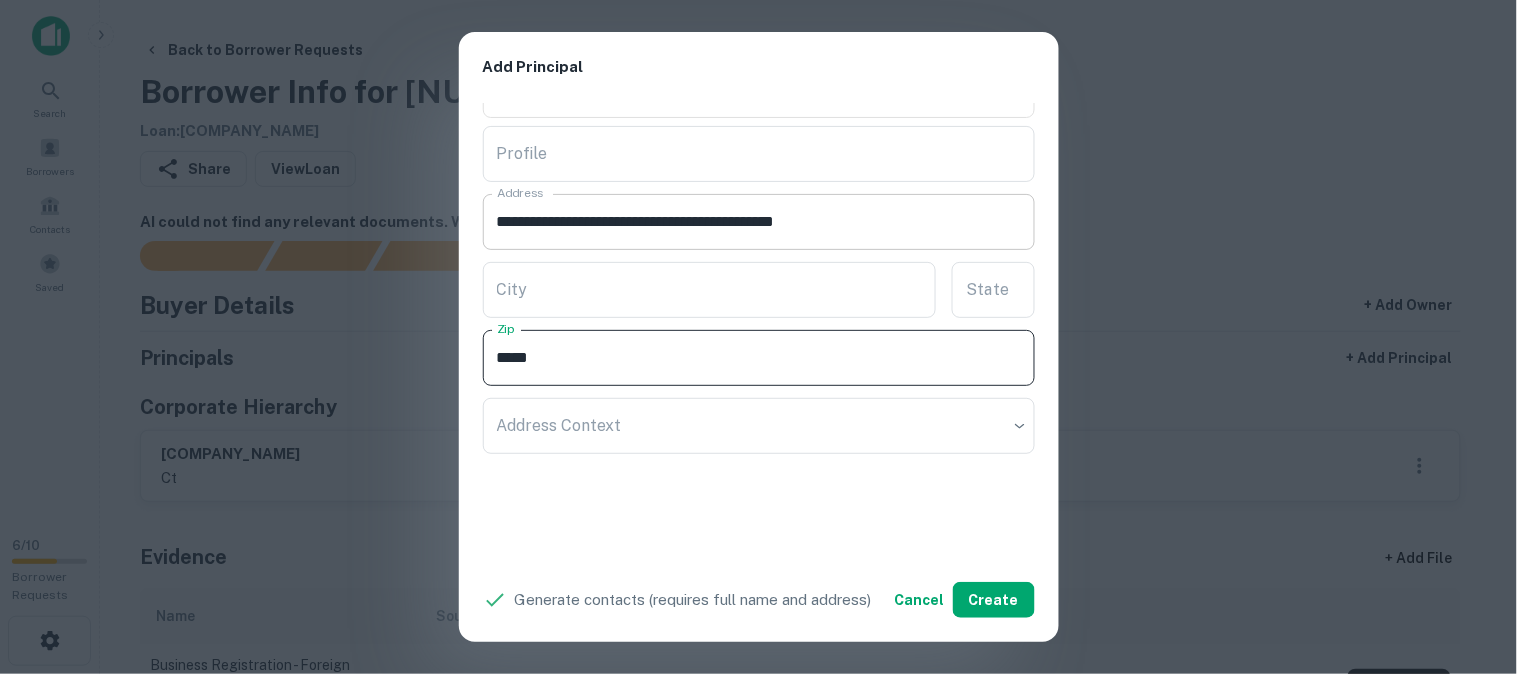 type on "*****" 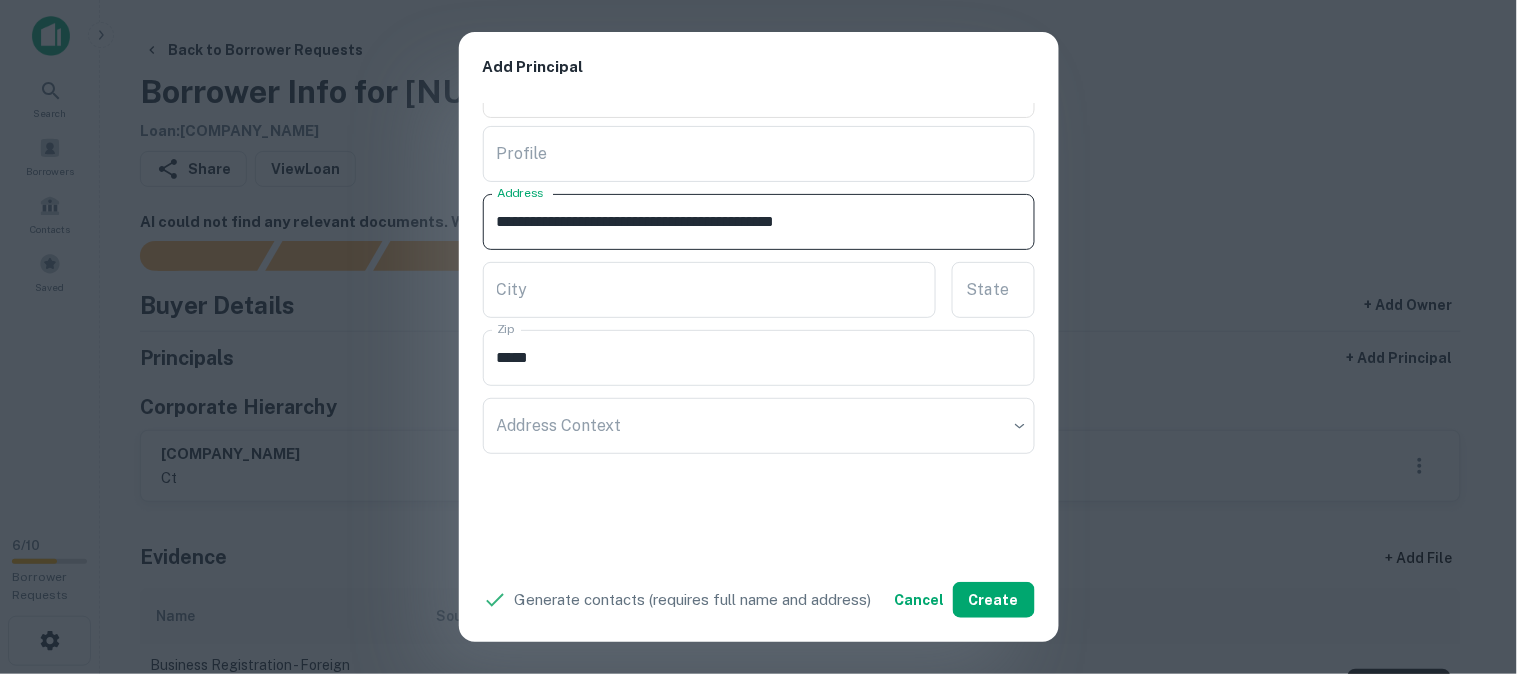 drag, startPoint x: 798, startPoint y: 221, endPoint x: 821, endPoint y: 240, distance: 29.832869 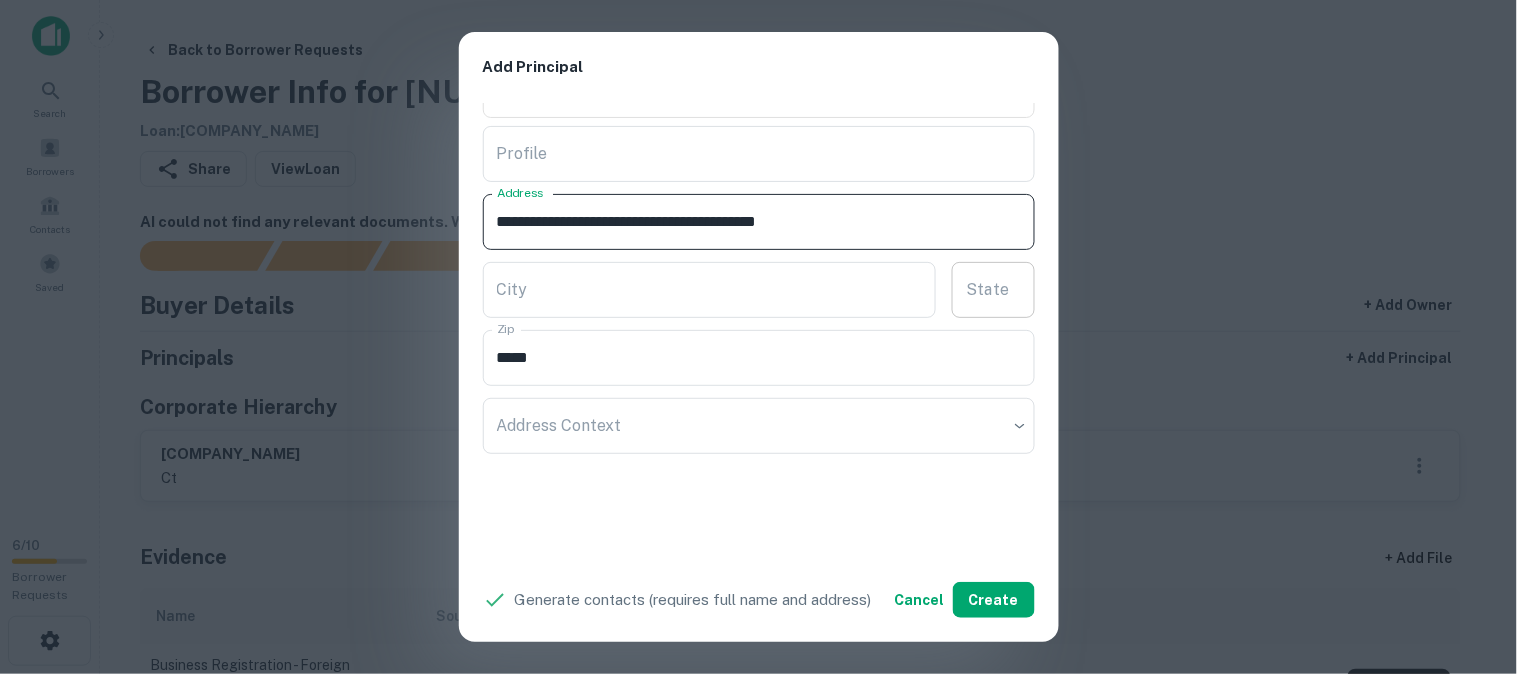 type on "**********" 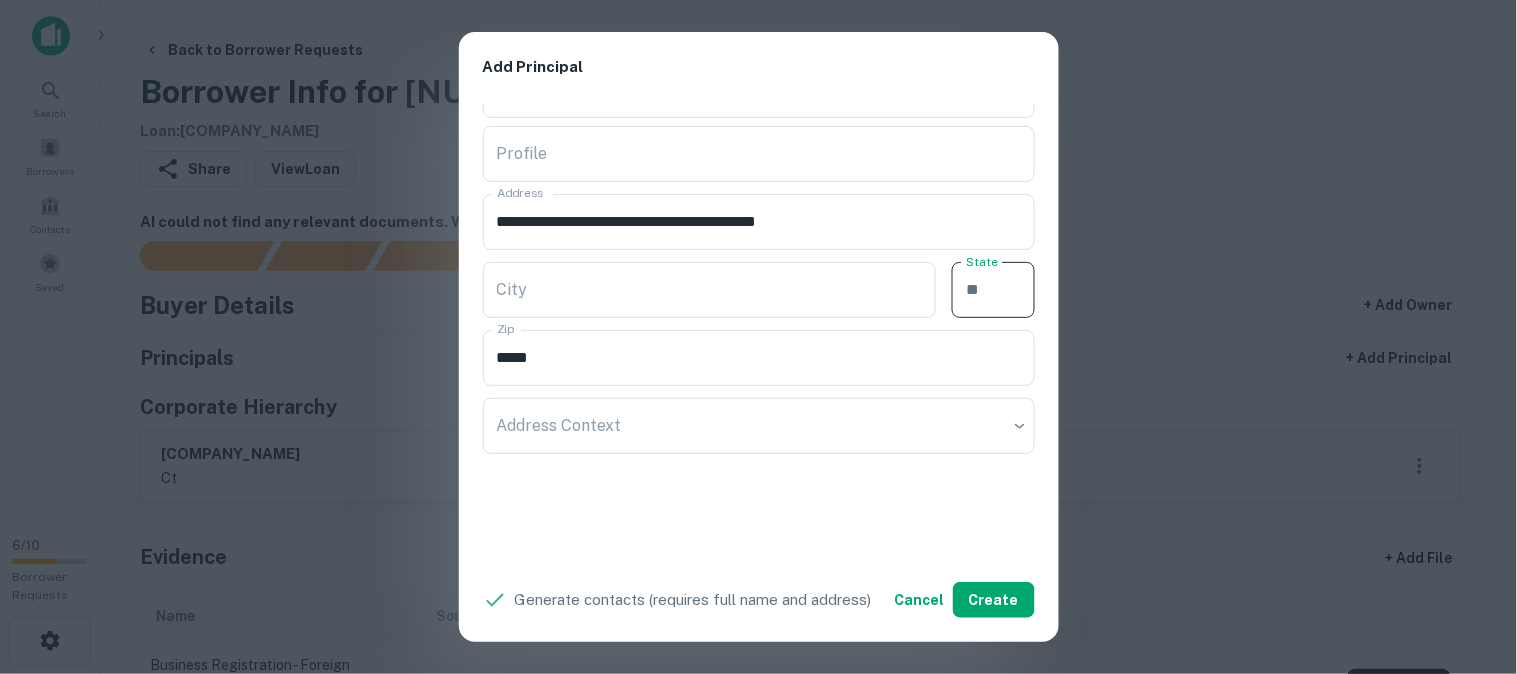 click on "State" at bounding box center (993, 290) 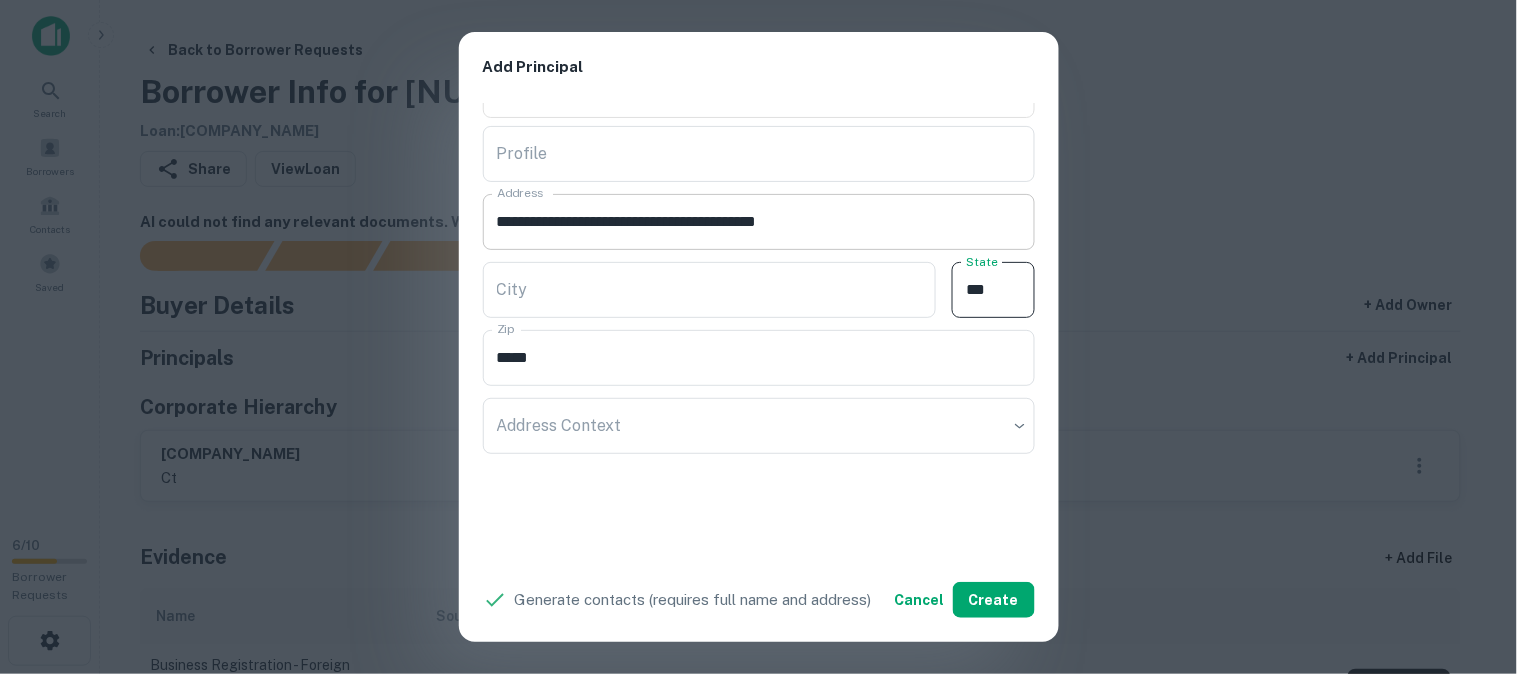 type on "**" 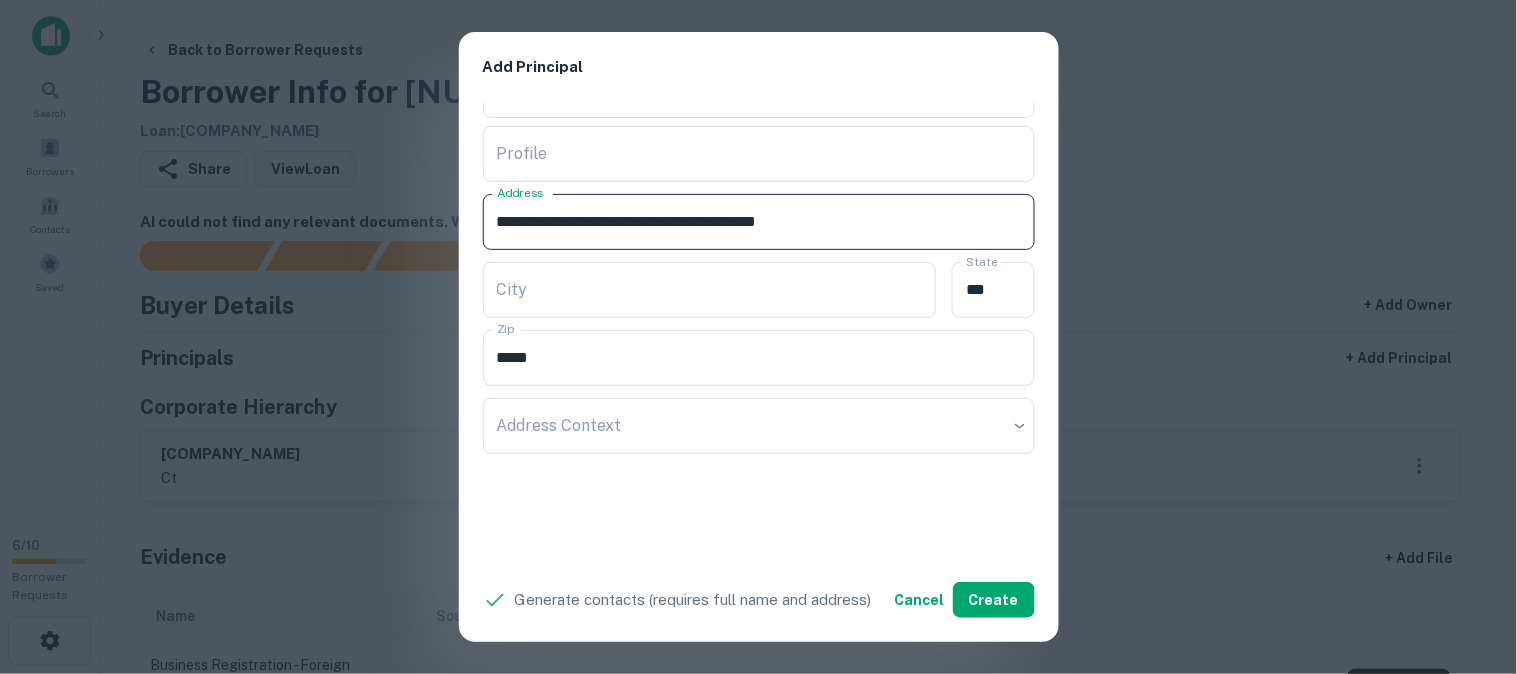 drag, startPoint x: 735, startPoint y: 218, endPoint x: 792, endPoint y: 250, distance: 65.36819 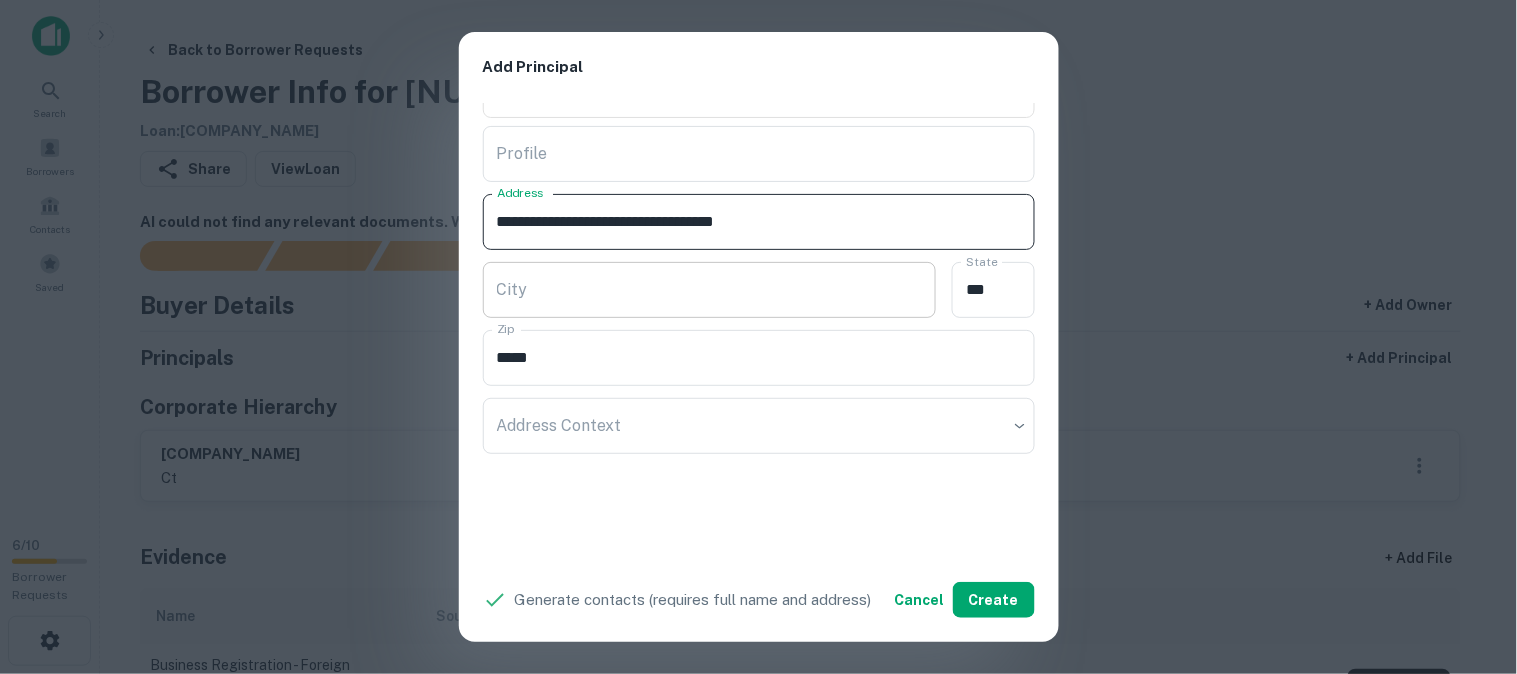type on "**********" 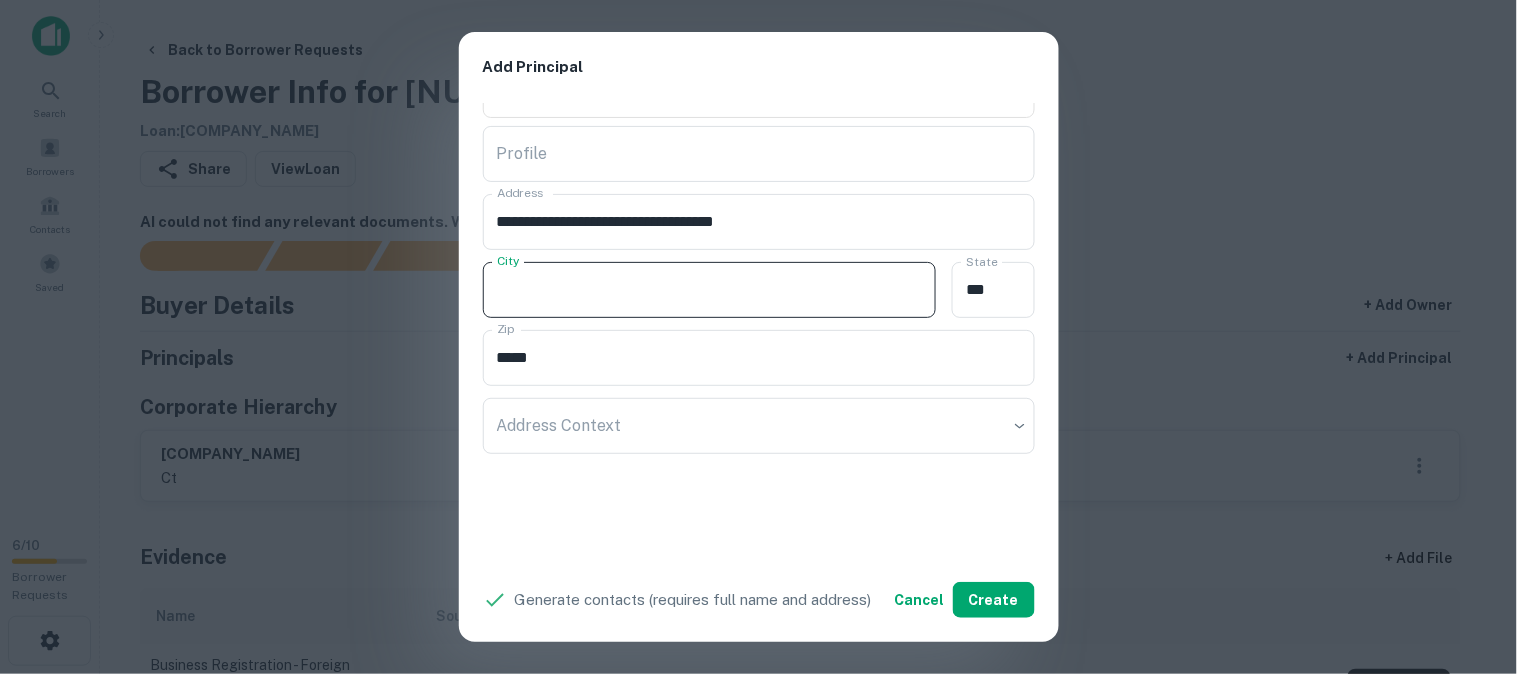 click on "City" at bounding box center [710, 290] 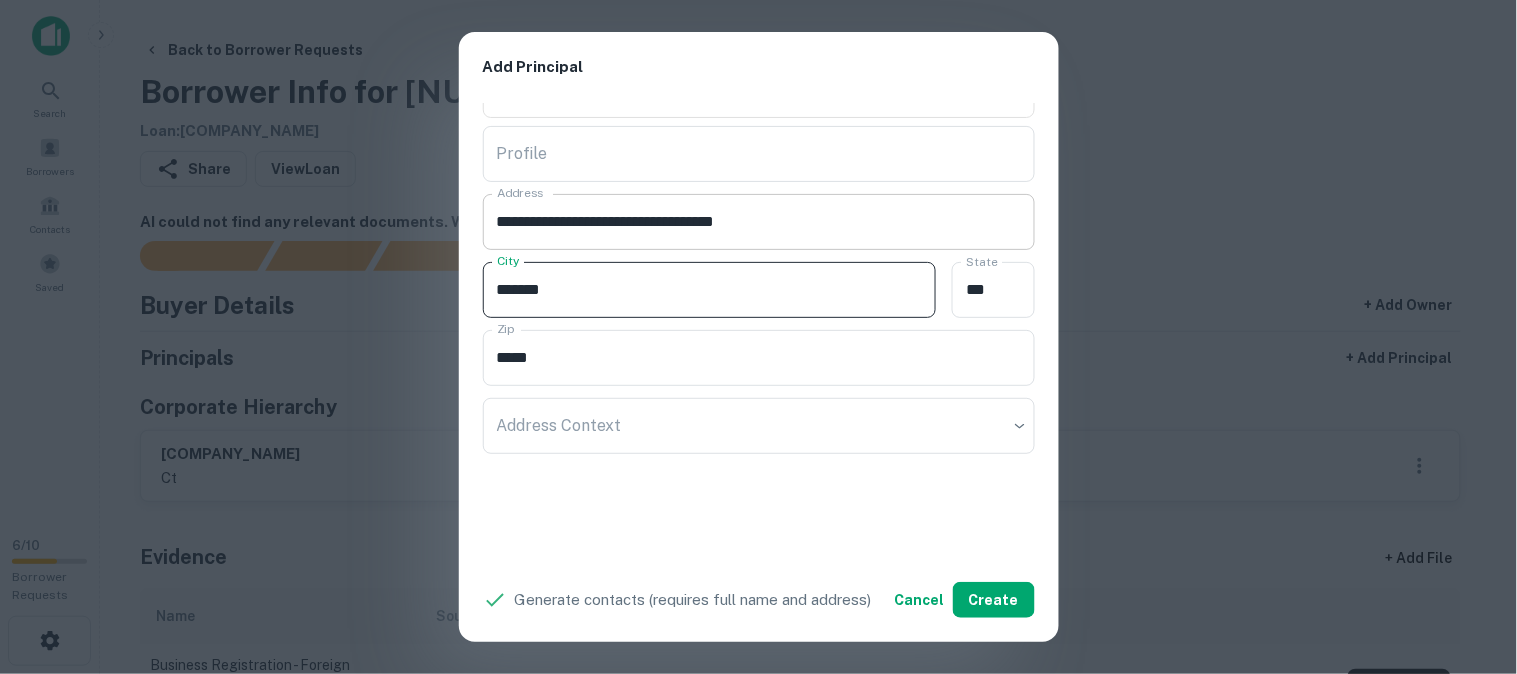 type on "*******" 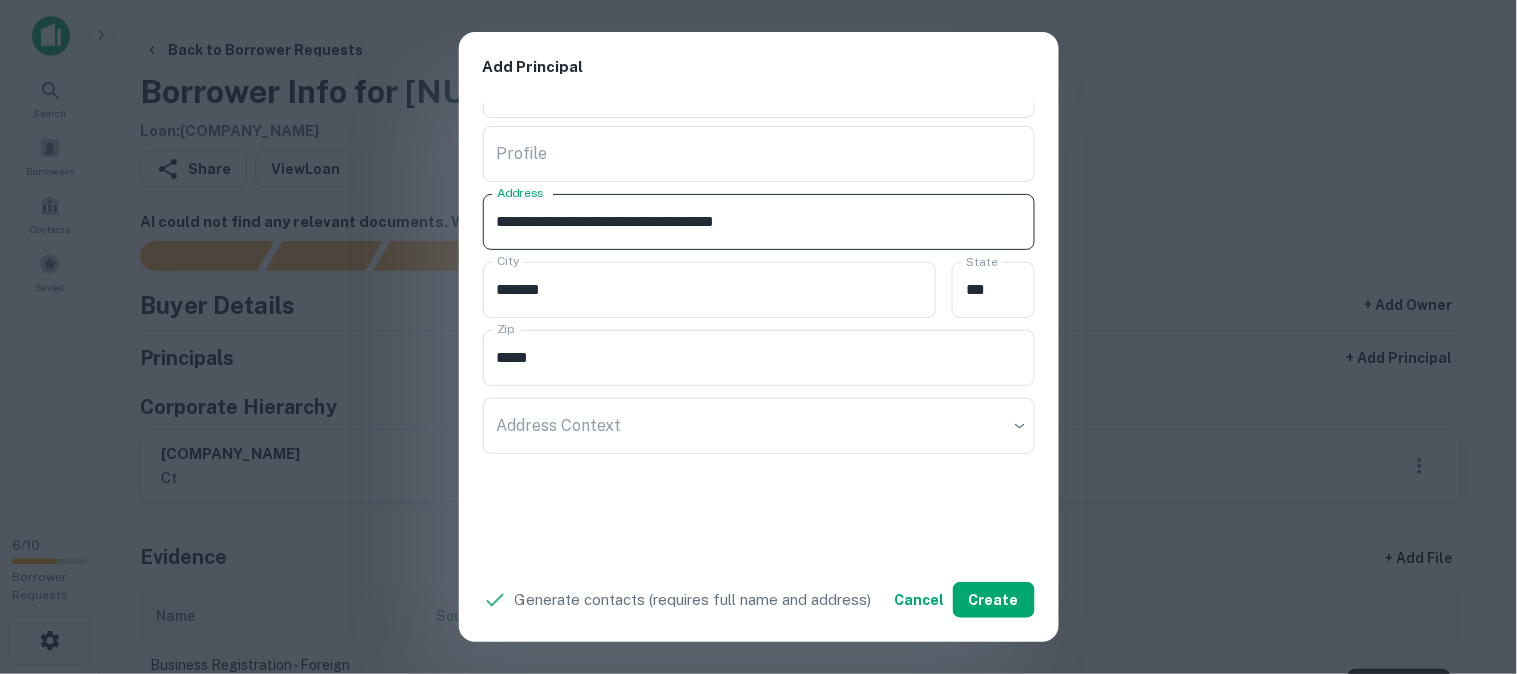 drag, startPoint x: 725, startPoint y: 223, endPoint x: 756, endPoint y: 228, distance: 31.400637 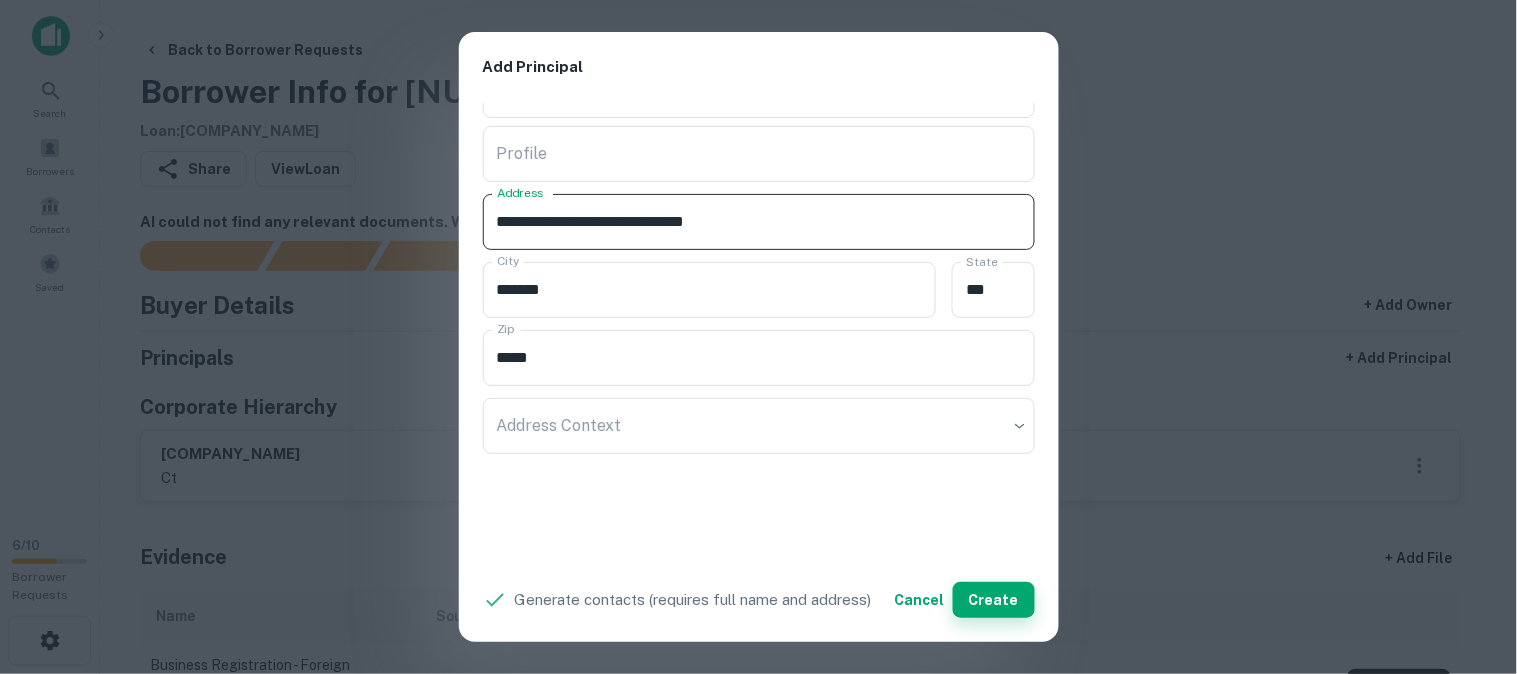 type on "**********" 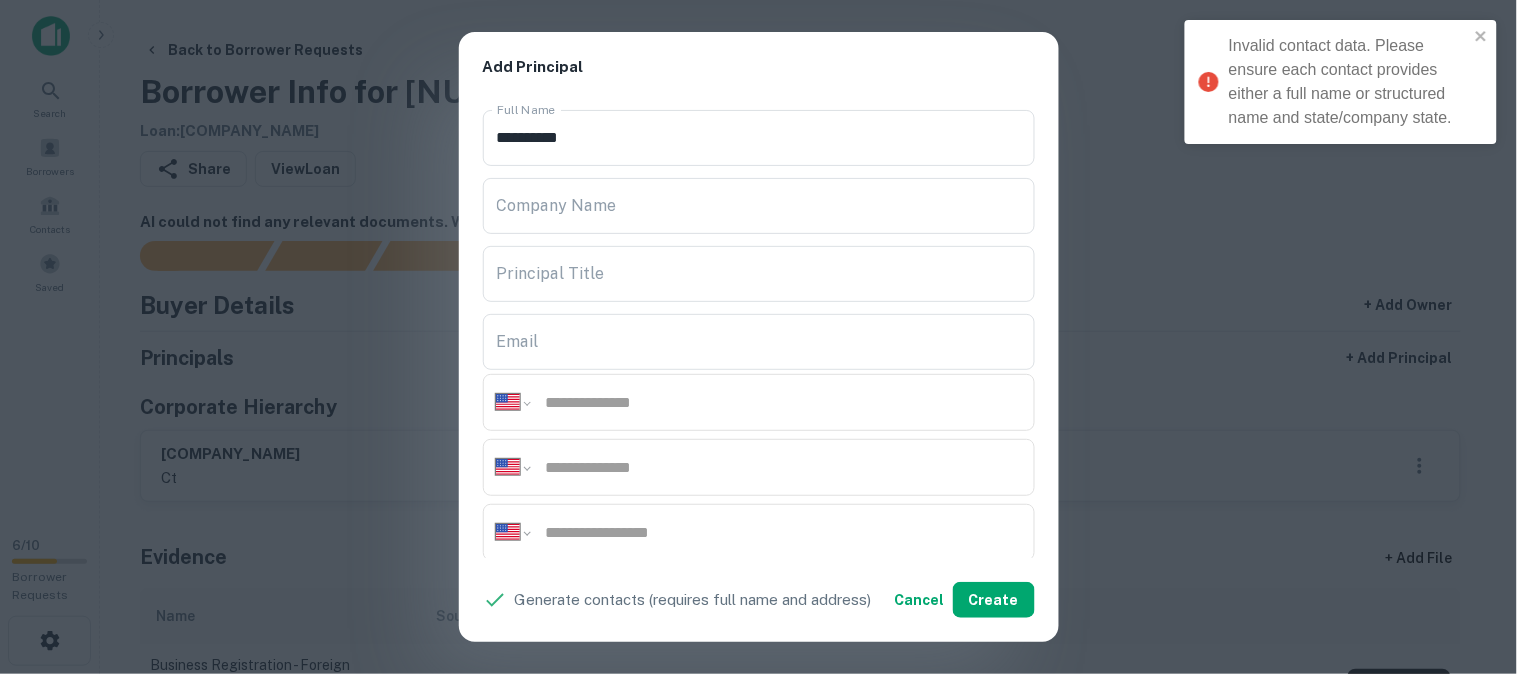 scroll, scrollTop: 0, scrollLeft: 0, axis: both 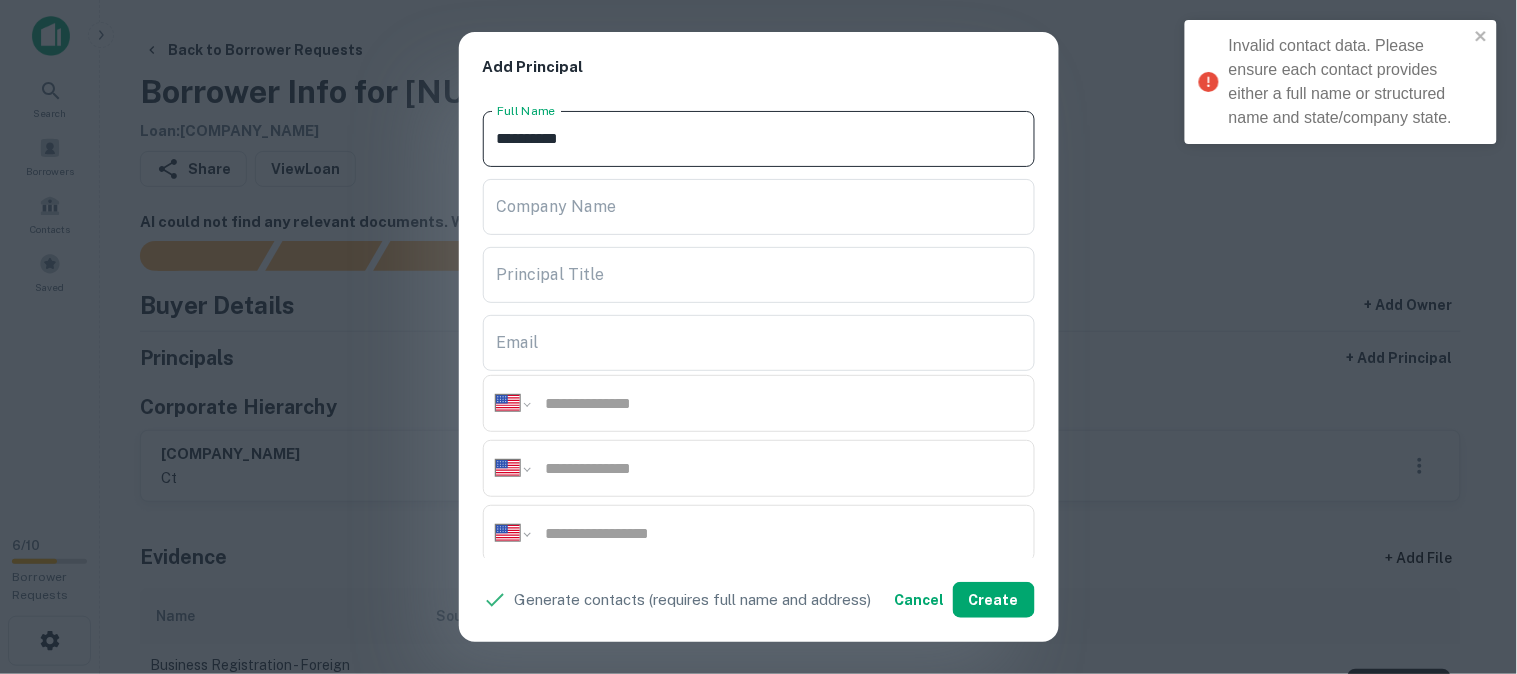 drag, startPoint x: 651, startPoint y: 151, endPoint x: 447, endPoint y: 161, distance: 204.24495 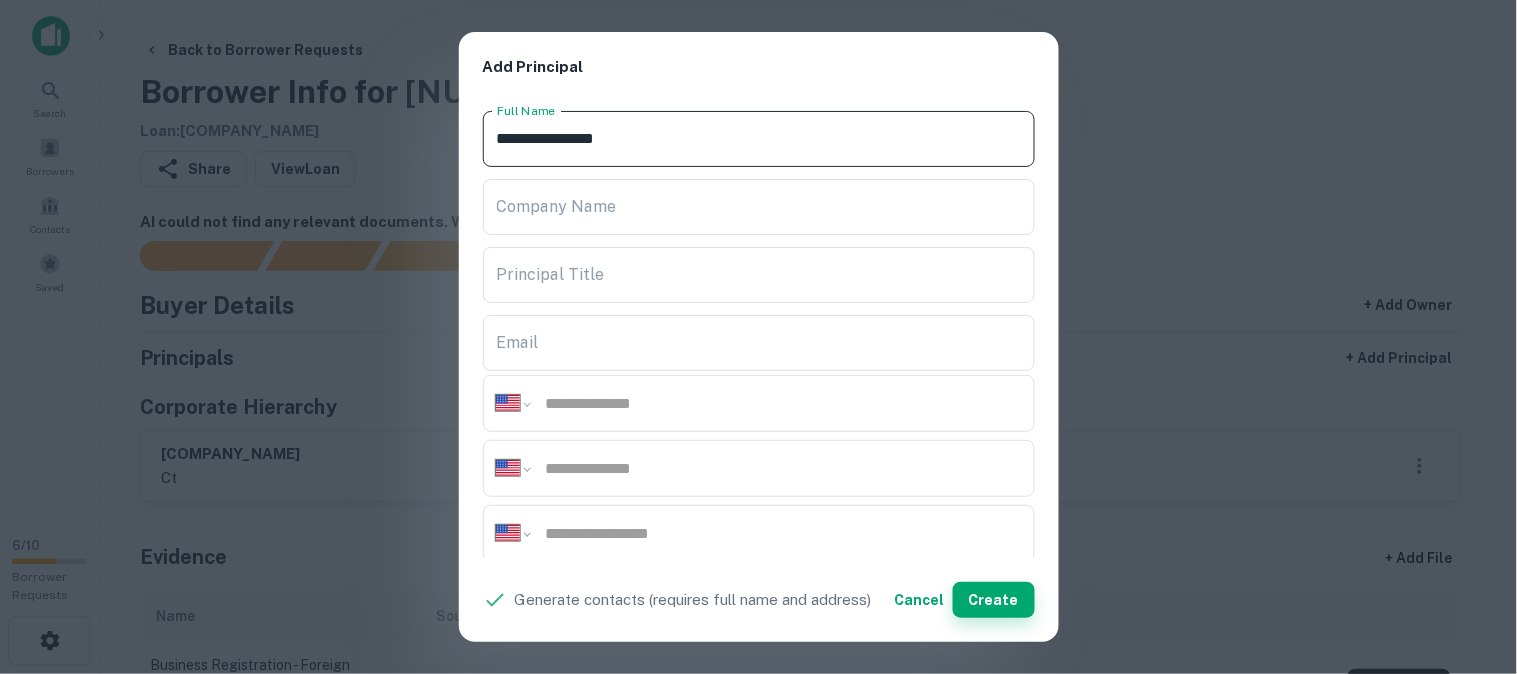 type on "**********" 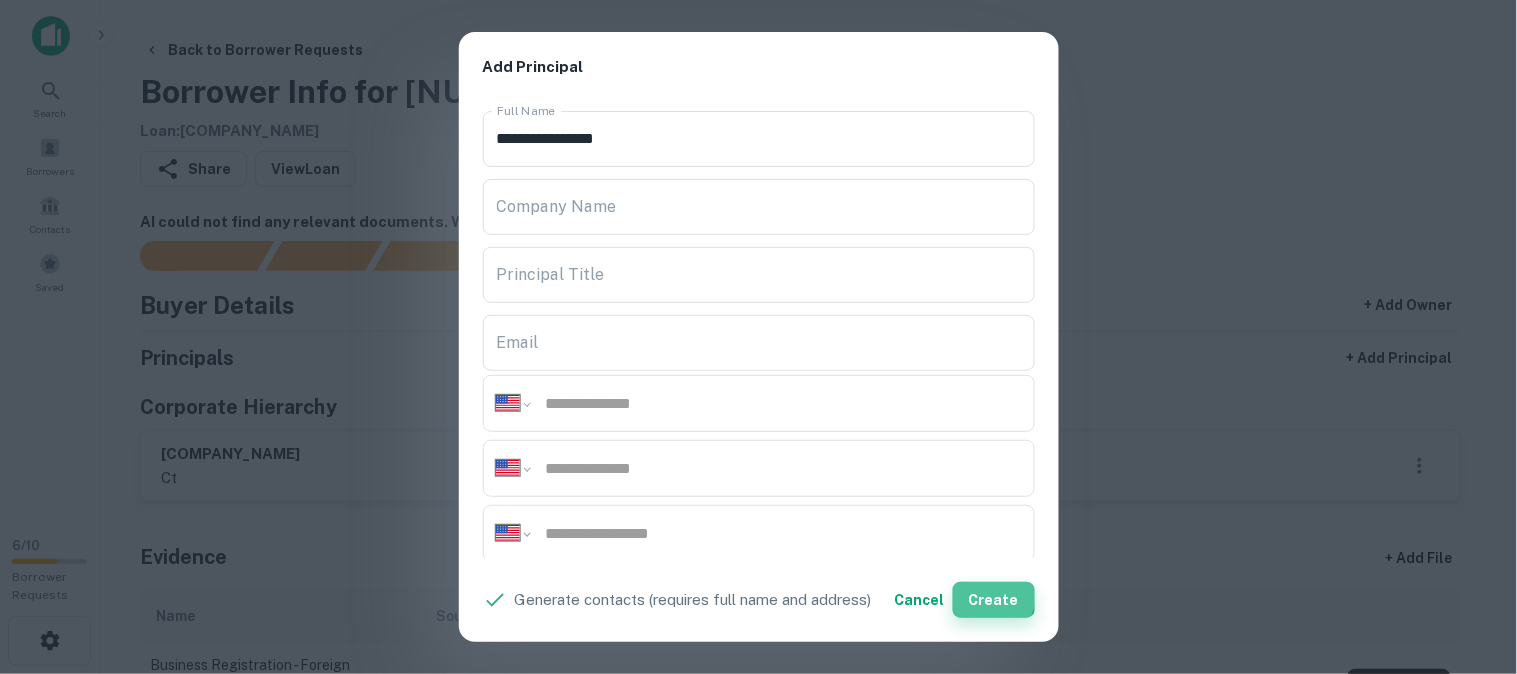 click on "Create" at bounding box center (994, 600) 